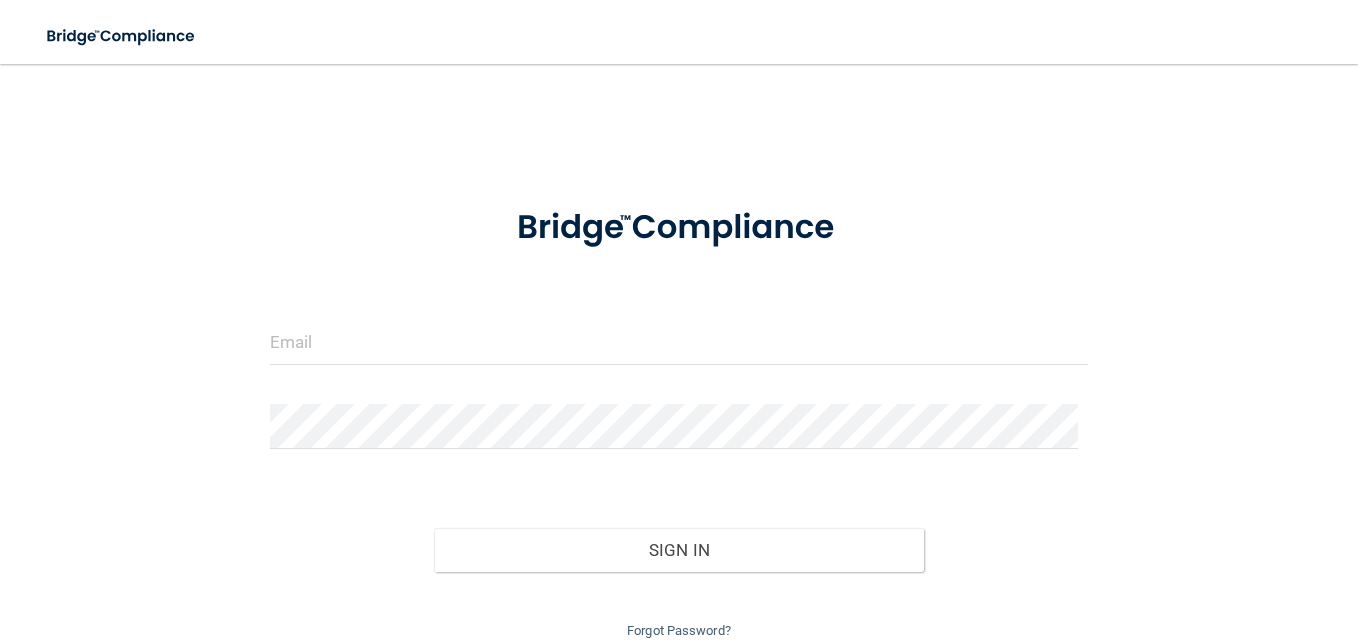 scroll, scrollTop: 0, scrollLeft: 0, axis: both 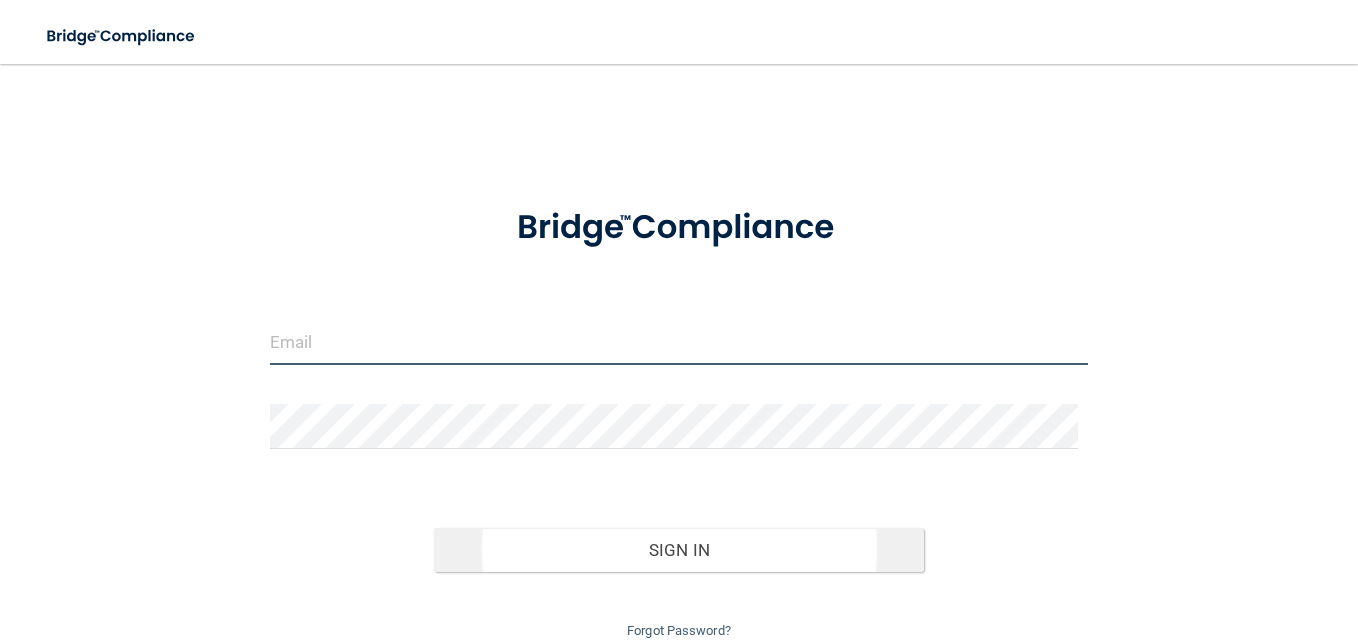 type on "[EMAIL]" 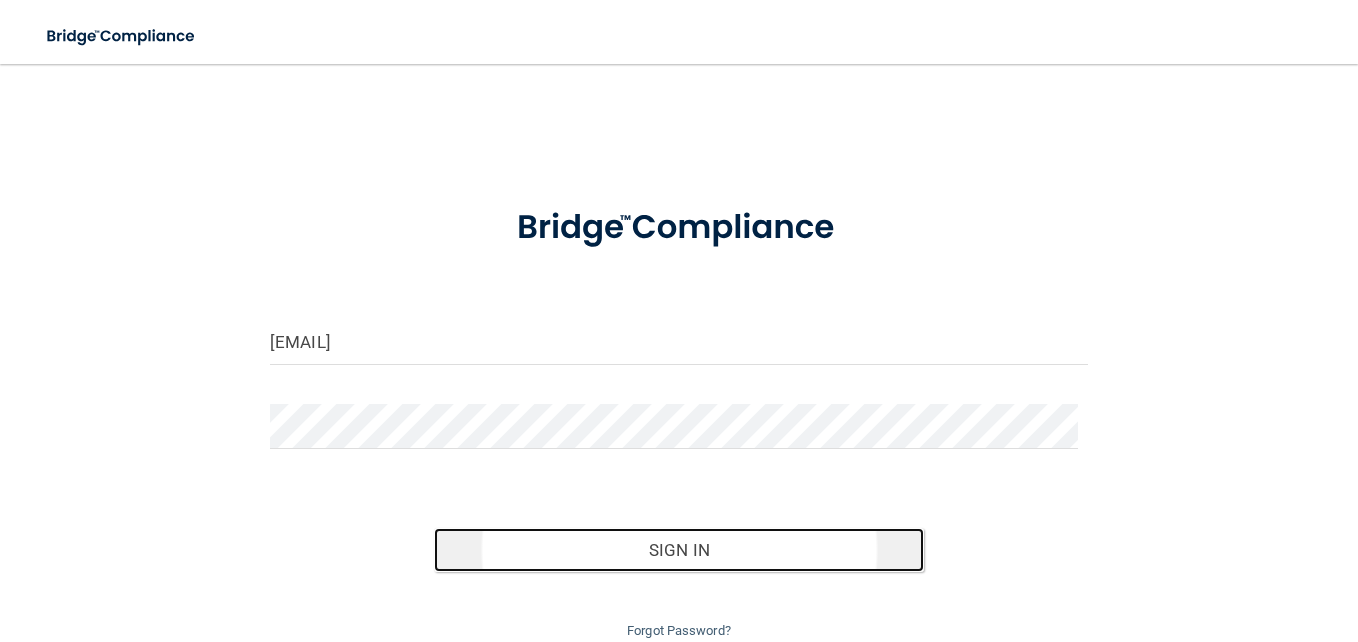 click on "Sign In" at bounding box center (679, 550) 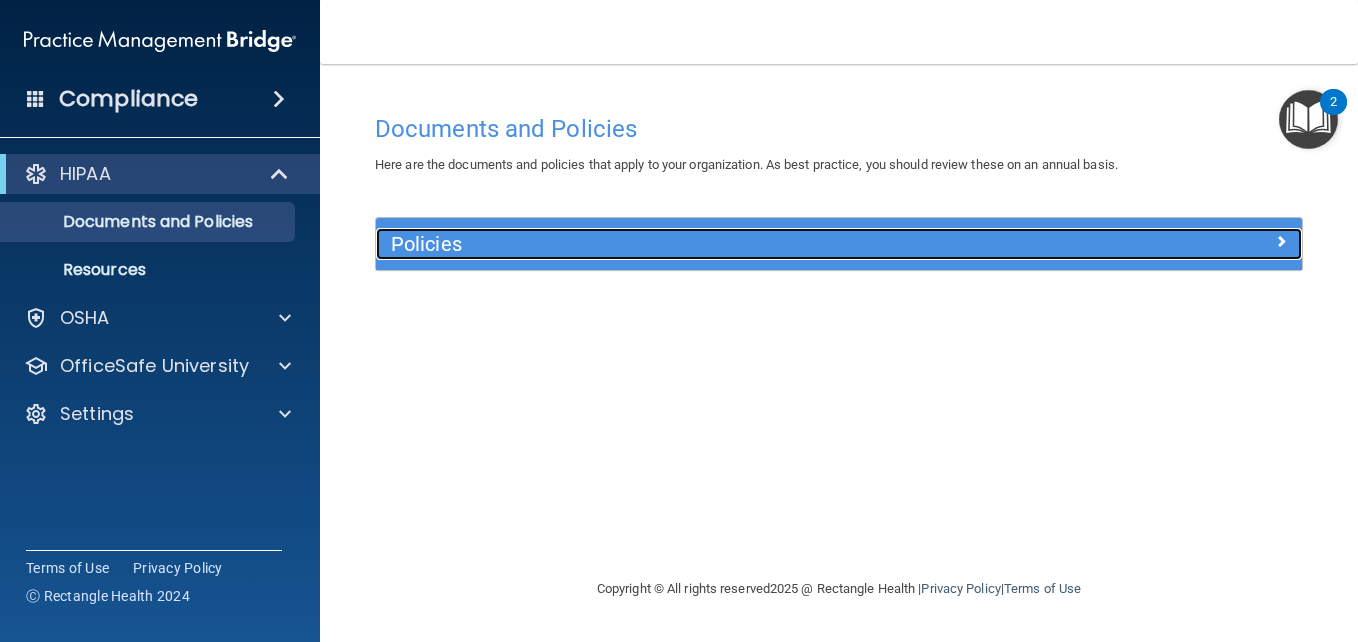 click on "Policies" at bounding box center [723, 244] 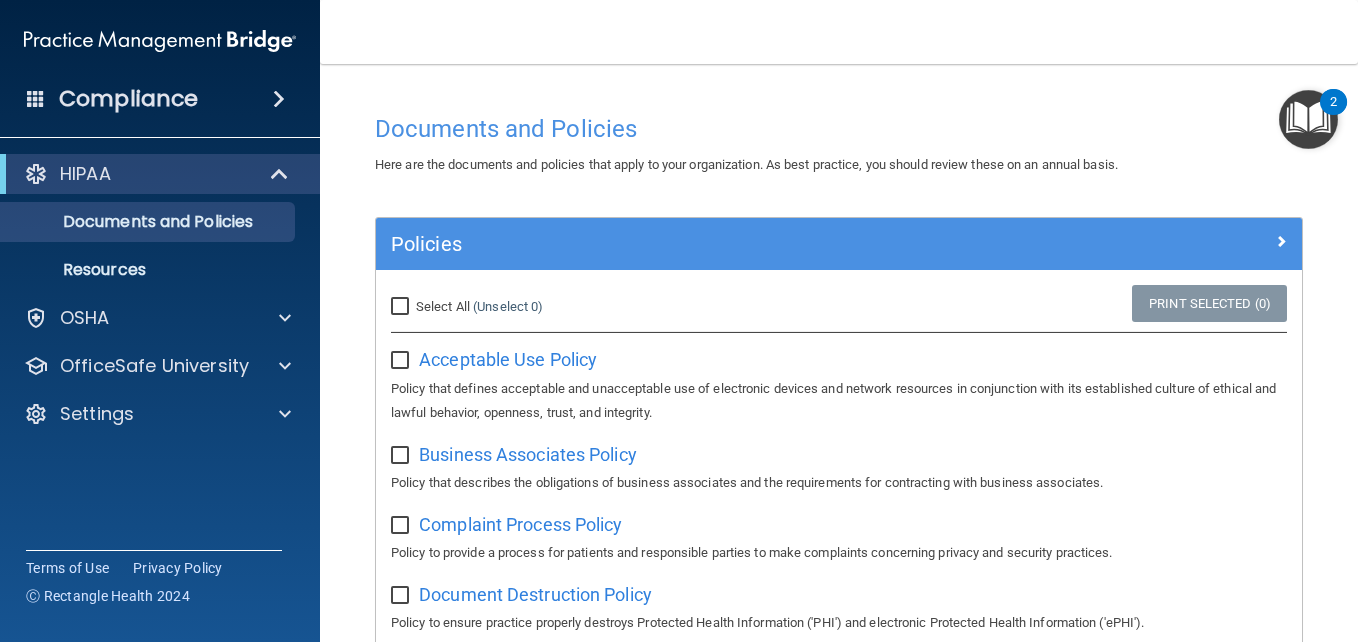 click on "Select All   (Unselect 0)    Unselect All" at bounding box center [402, 307] 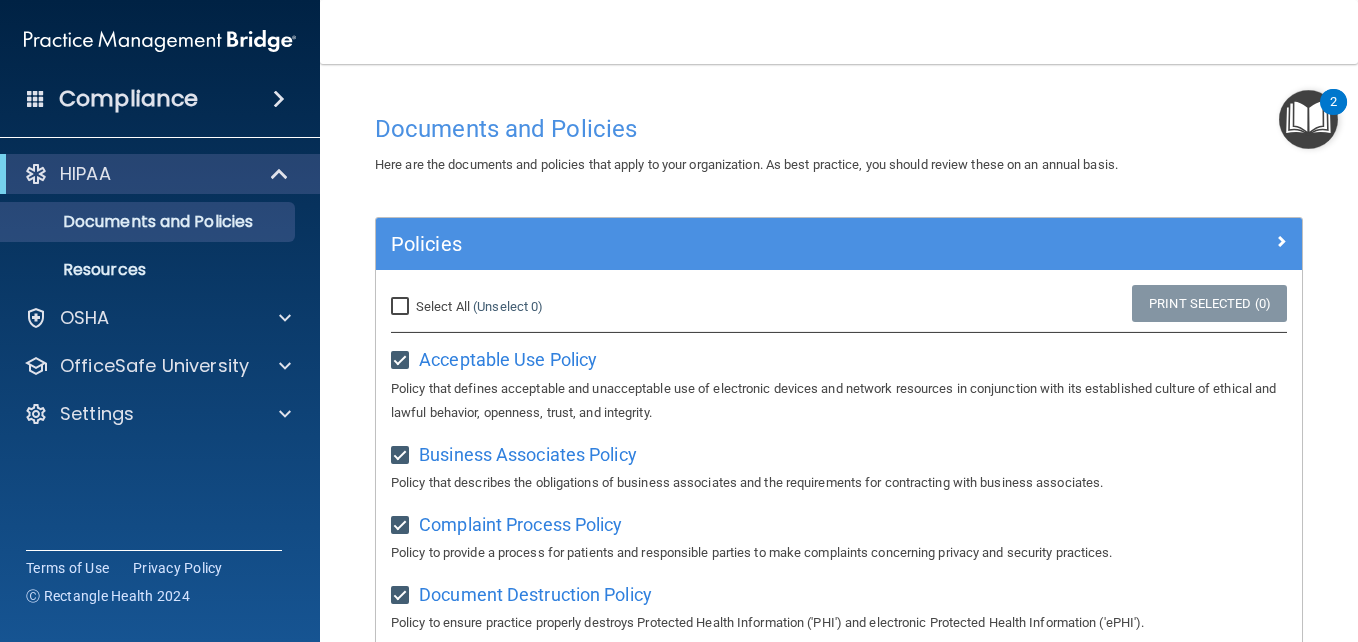 checkbox on "true" 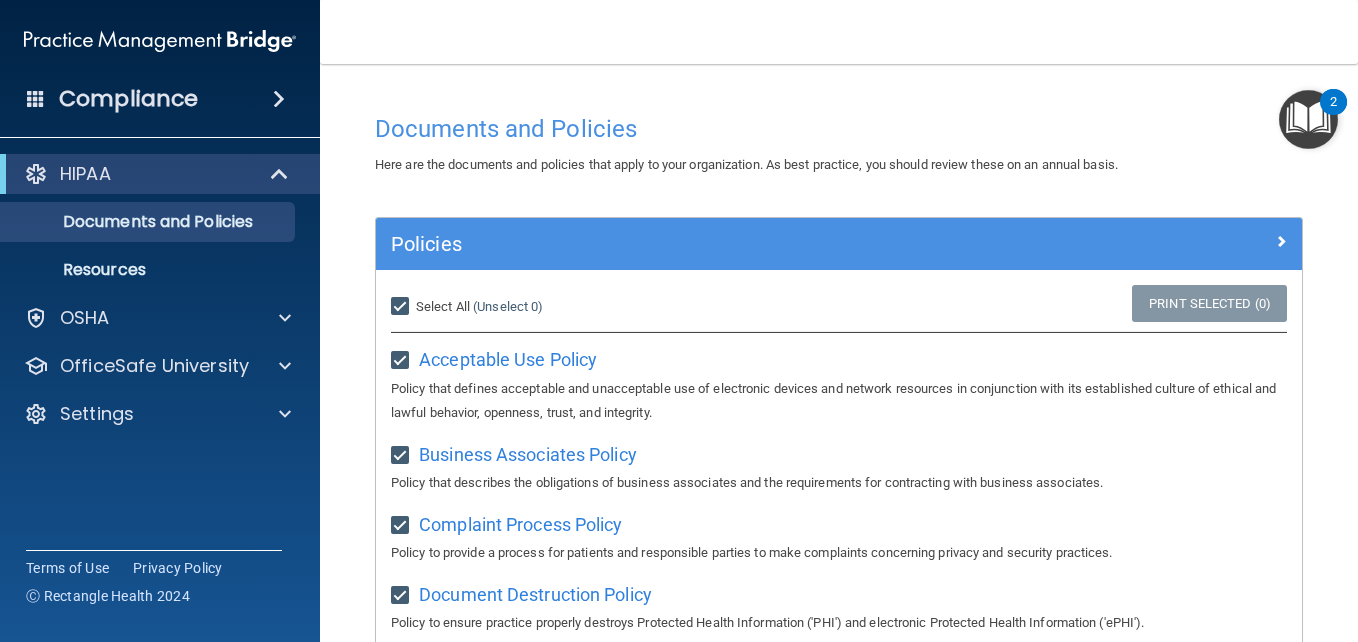 checkbox on "true" 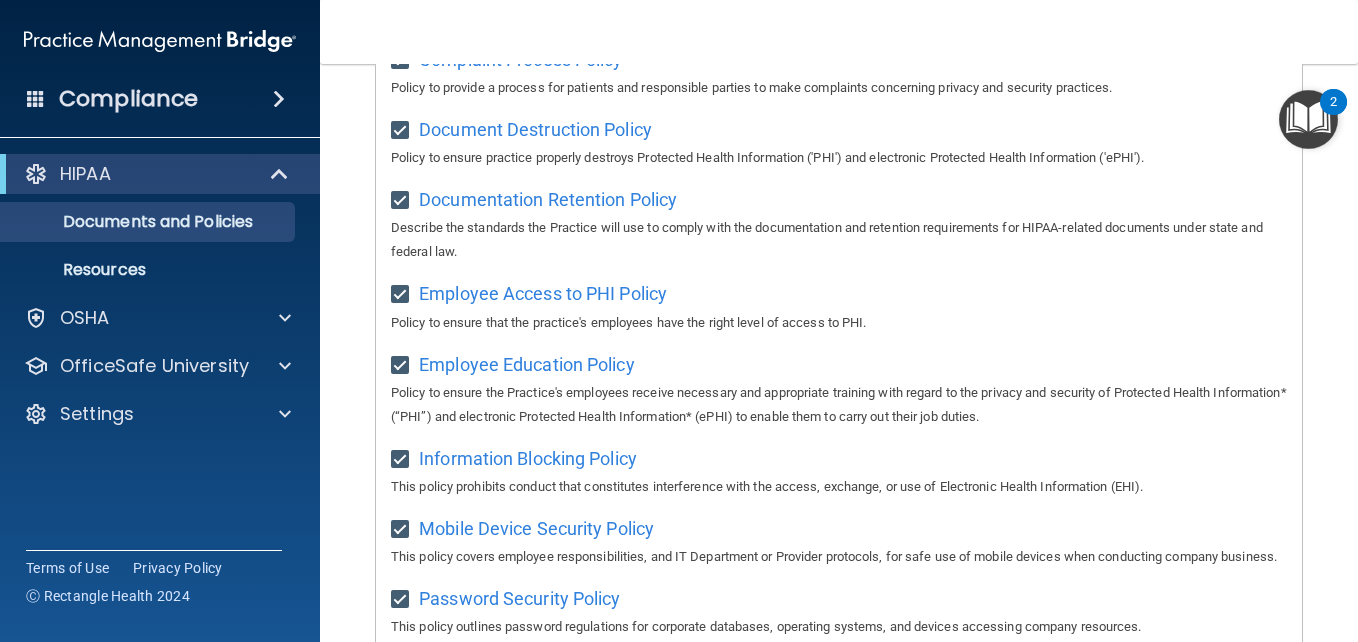 scroll, scrollTop: 0, scrollLeft: 0, axis: both 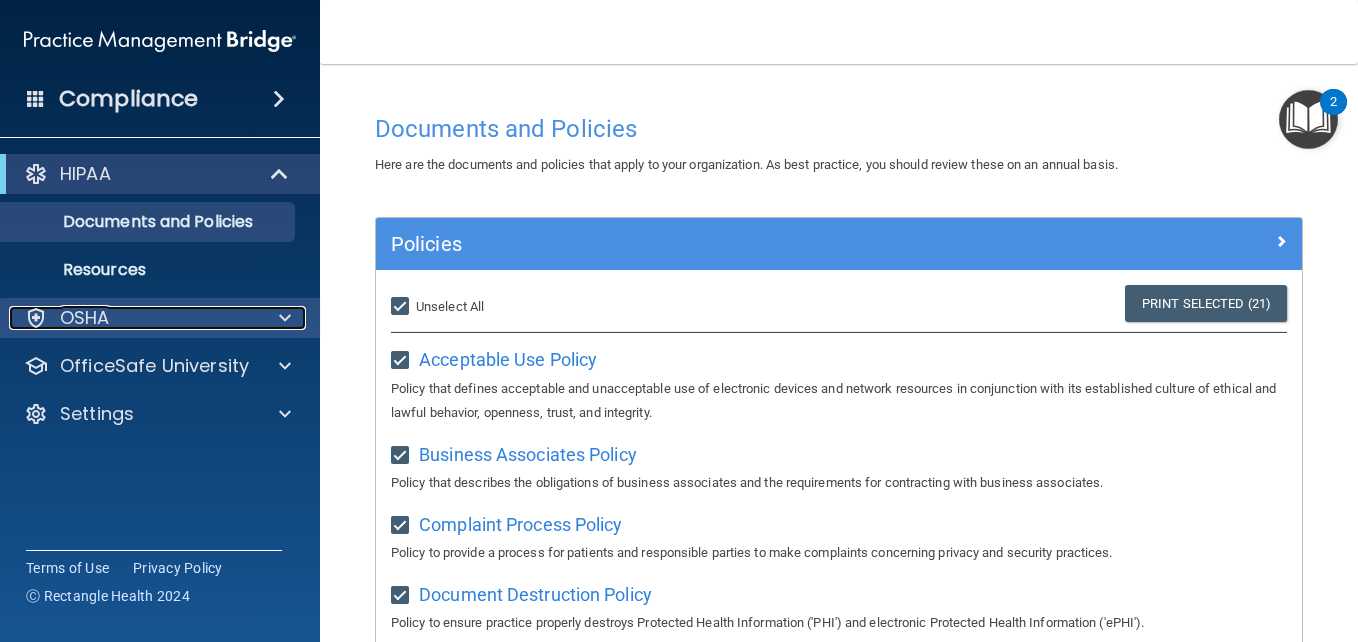 click on "OSHA" at bounding box center [133, 318] 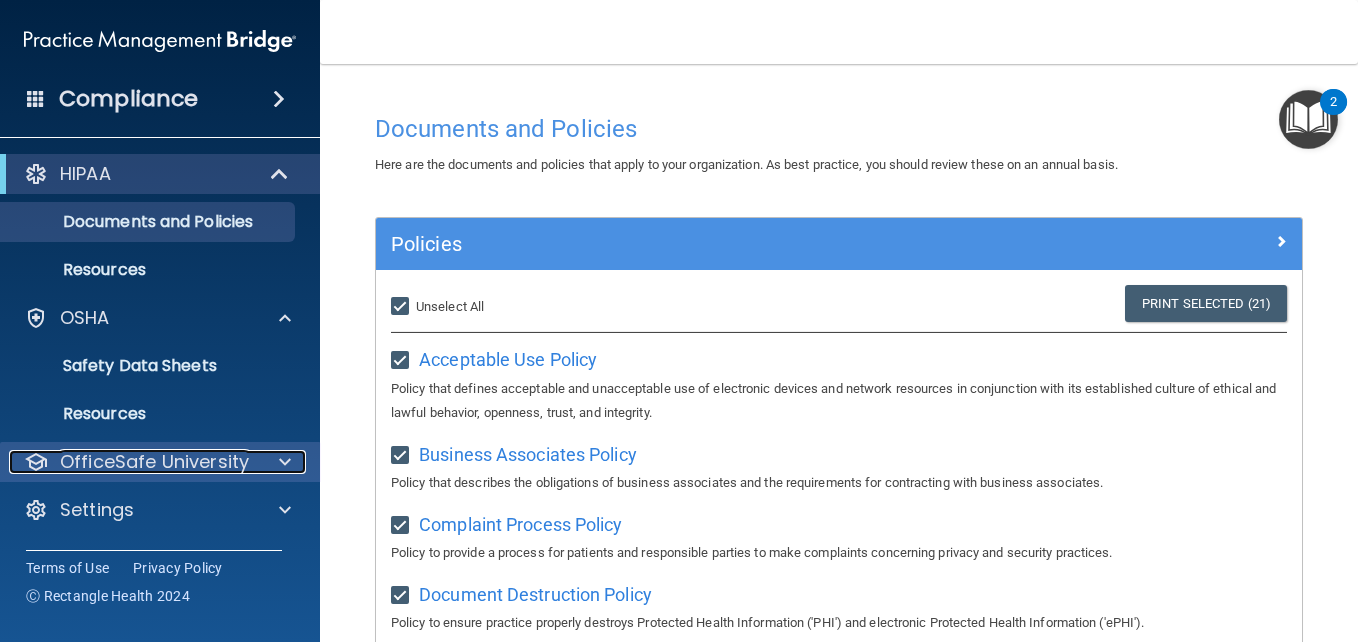 drag, startPoint x: 116, startPoint y: 451, endPoint x: 176, endPoint y: 472, distance: 63.56886 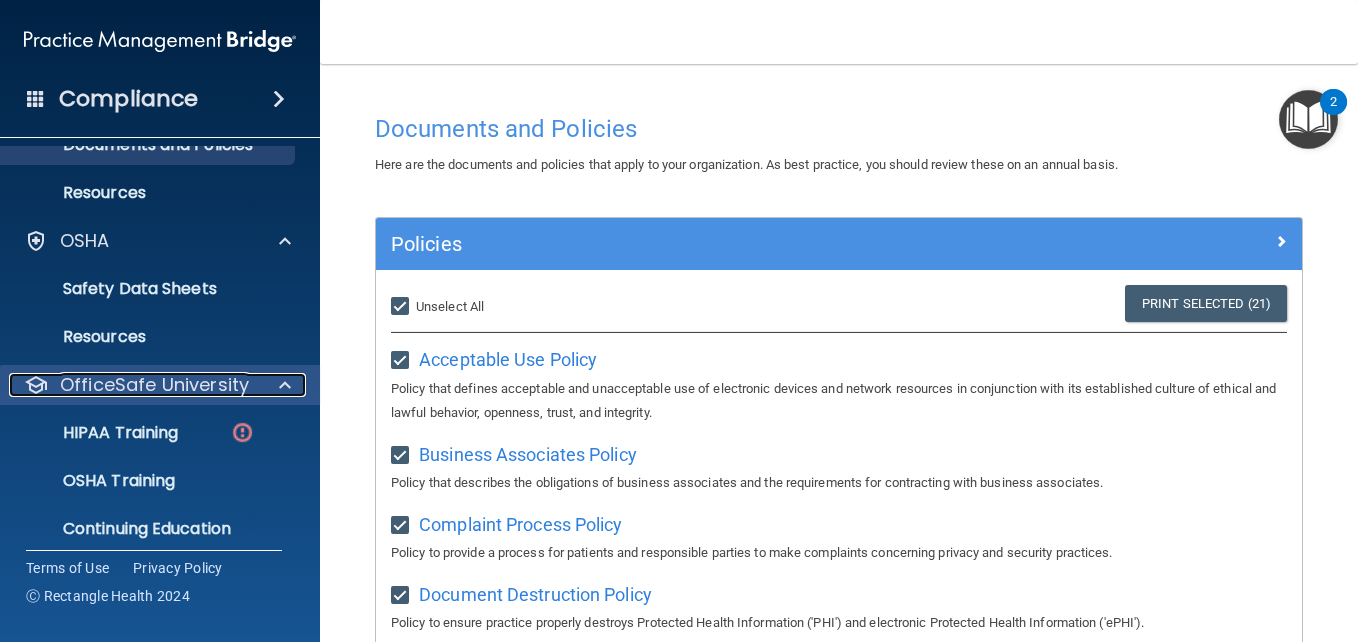 scroll, scrollTop: 77, scrollLeft: 0, axis: vertical 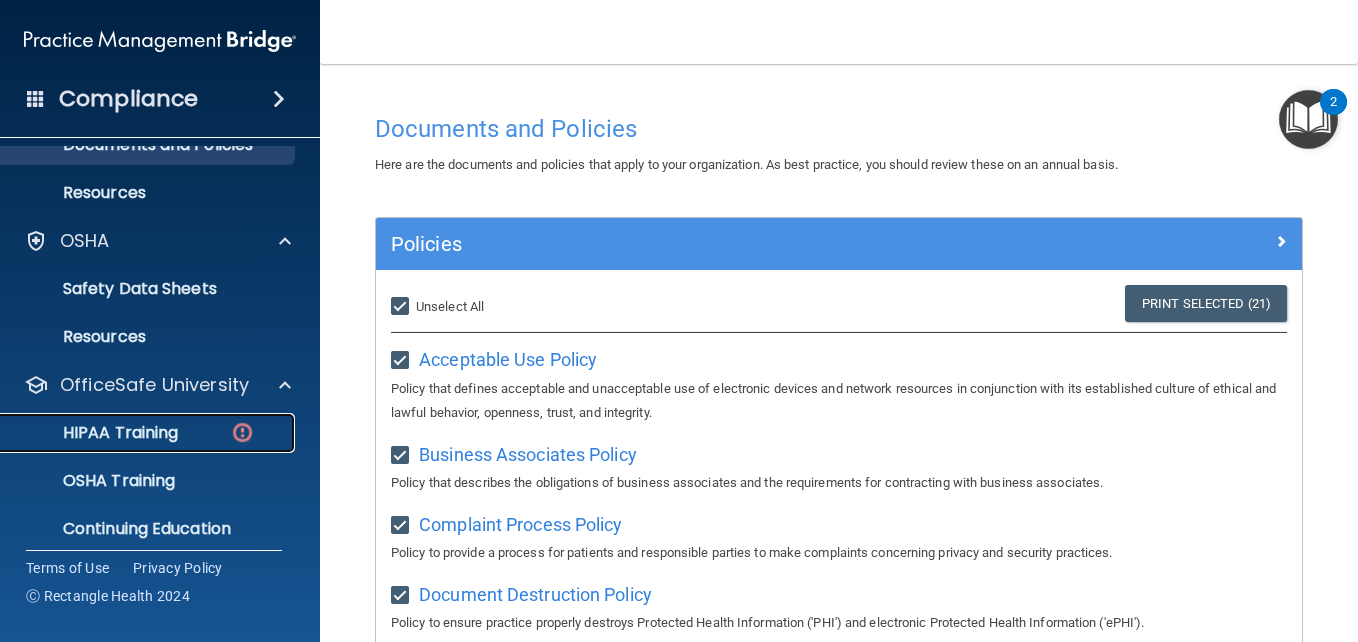 click on "HIPAA Training" at bounding box center (95, 433) 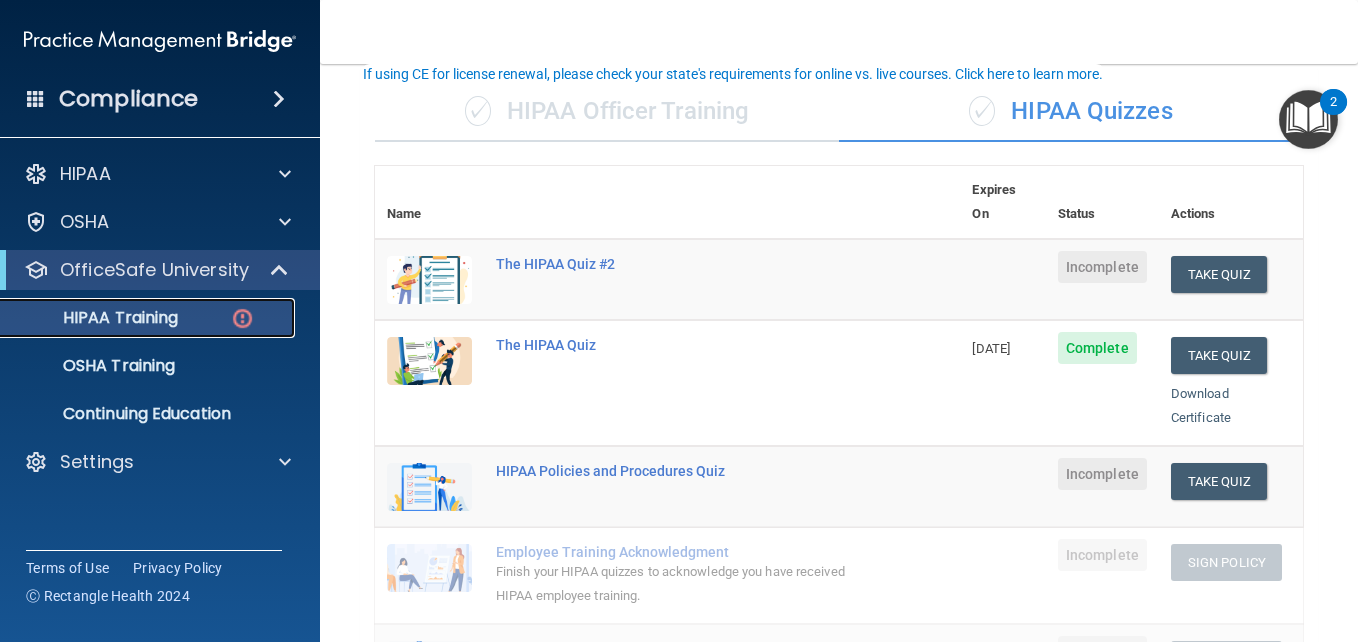 scroll, scrollTop: 139, scrollLeft: 0, axis: vertical 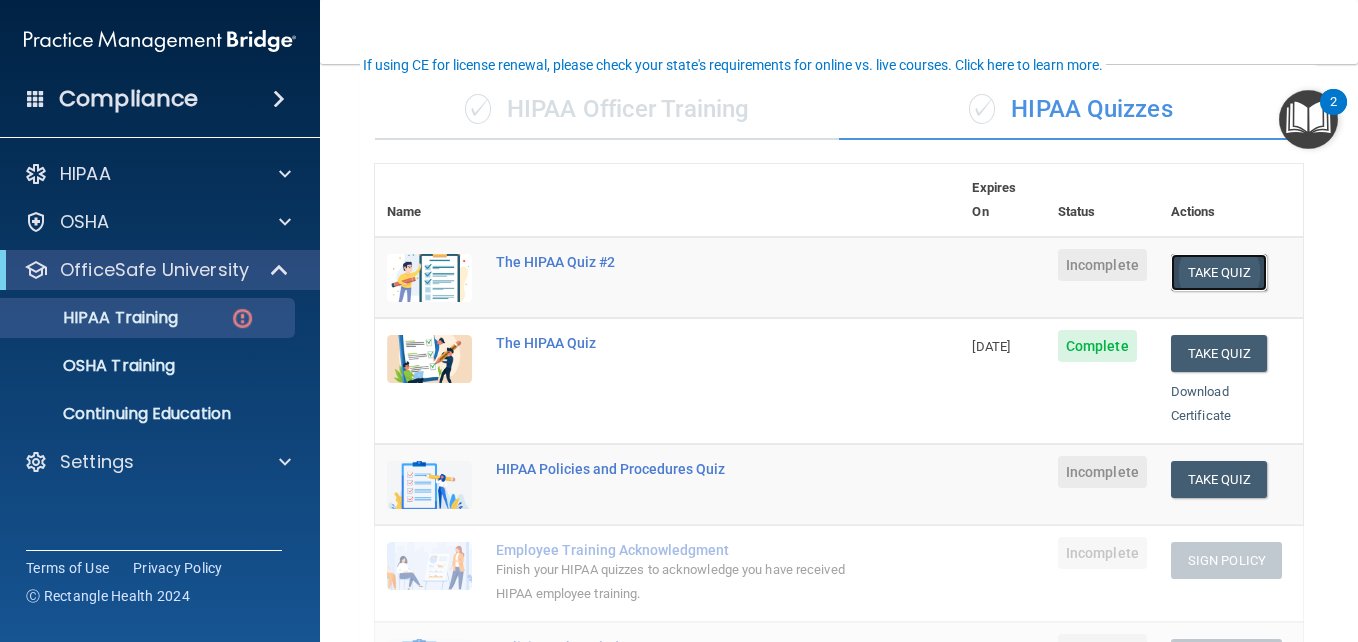 click on "Take Quiz" at bounding box center [1219, 272] 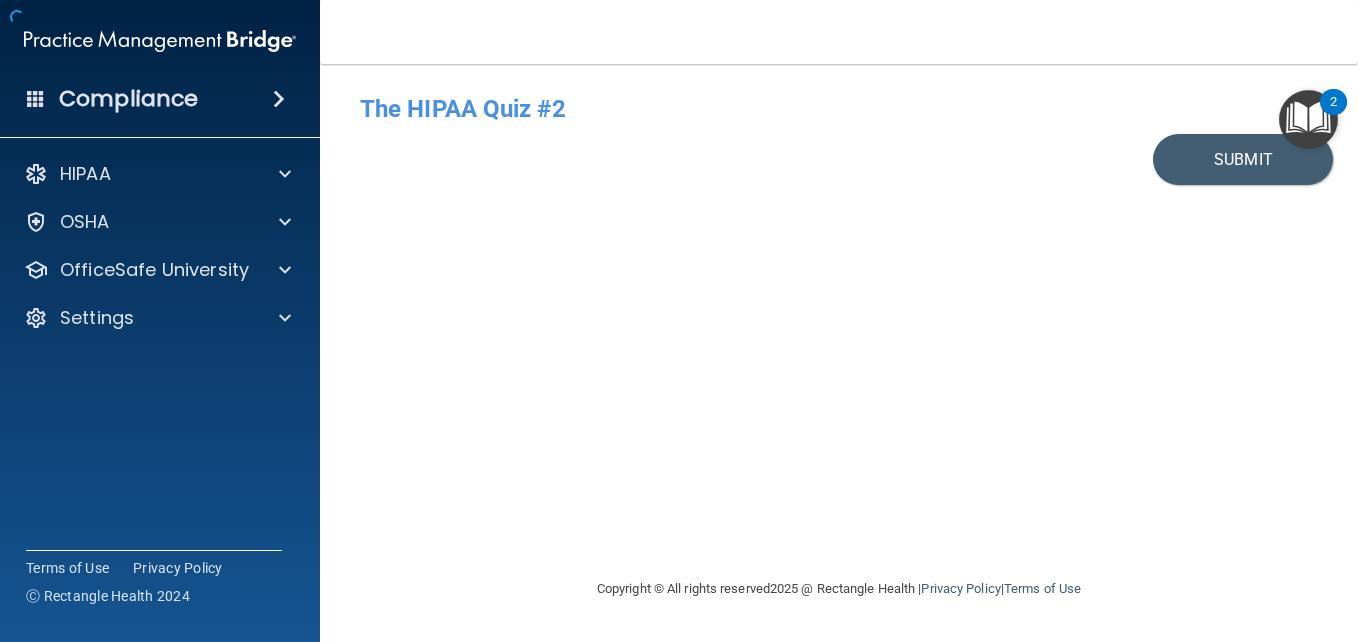 scroll, scrollTop: 0, scrollLeft: 0, axis: both 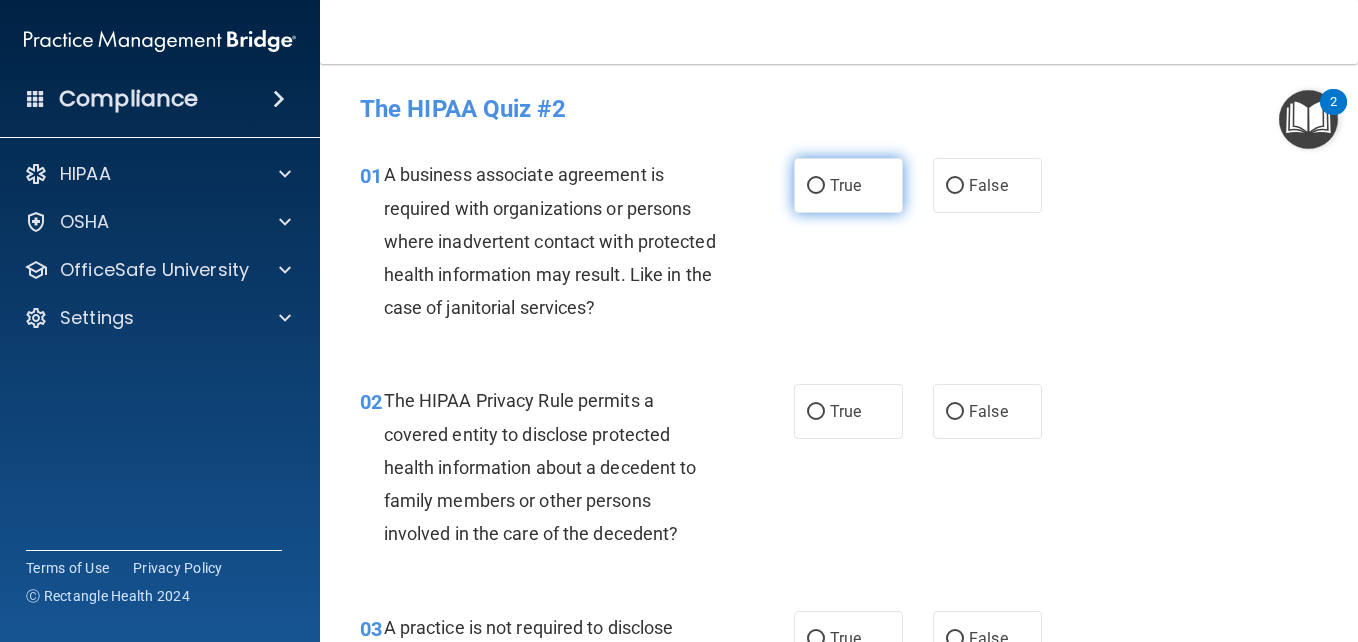 click on "True" at bounding box center (816, 186) 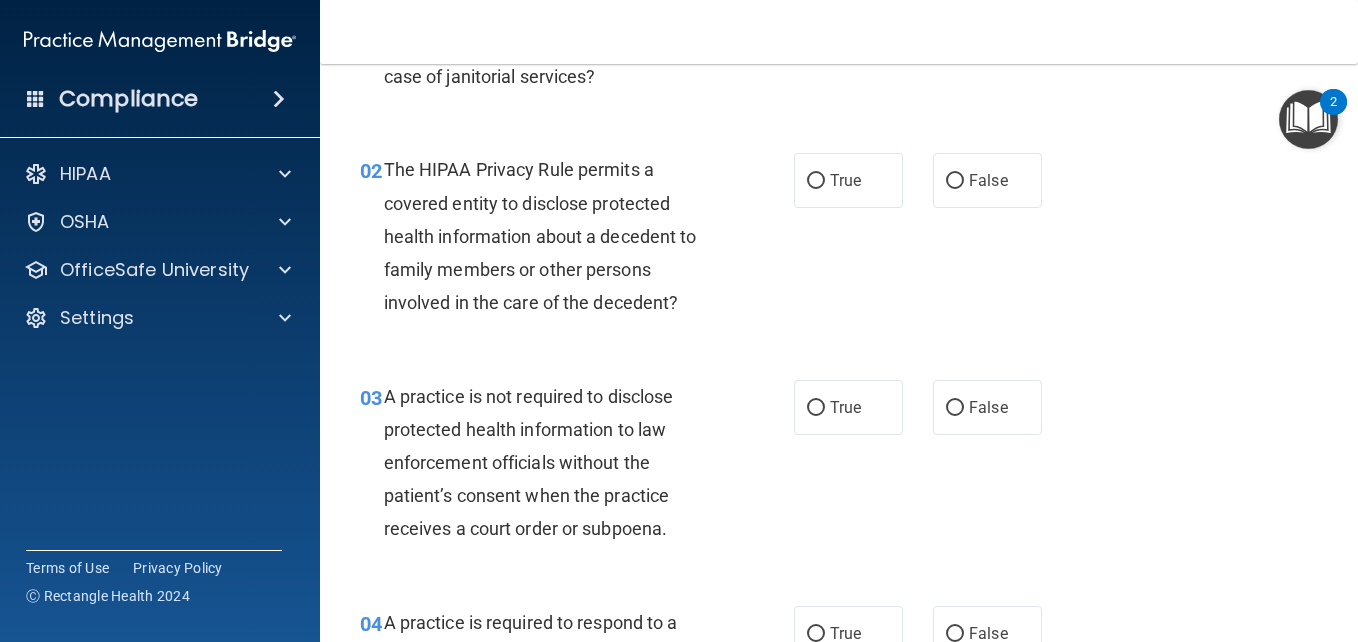 scroll, scrollTop: 232, scrollLeft: 0, axis: vertical 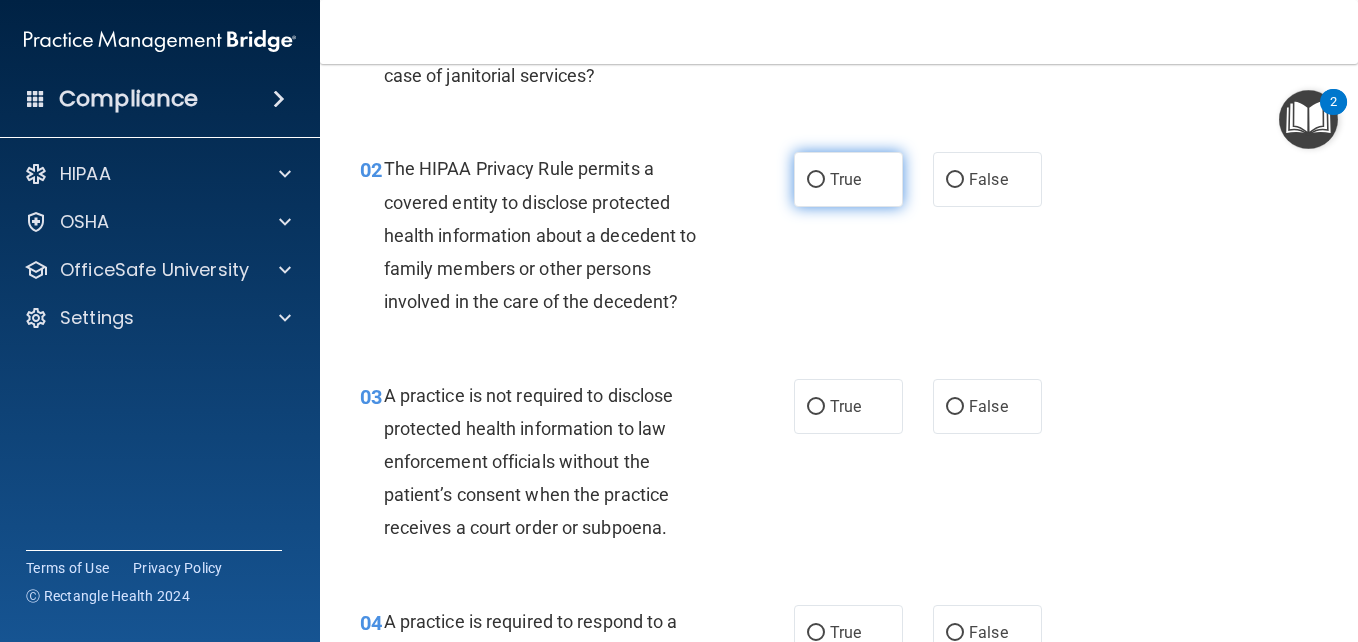 click on "True" at bounding box center [816, 180] 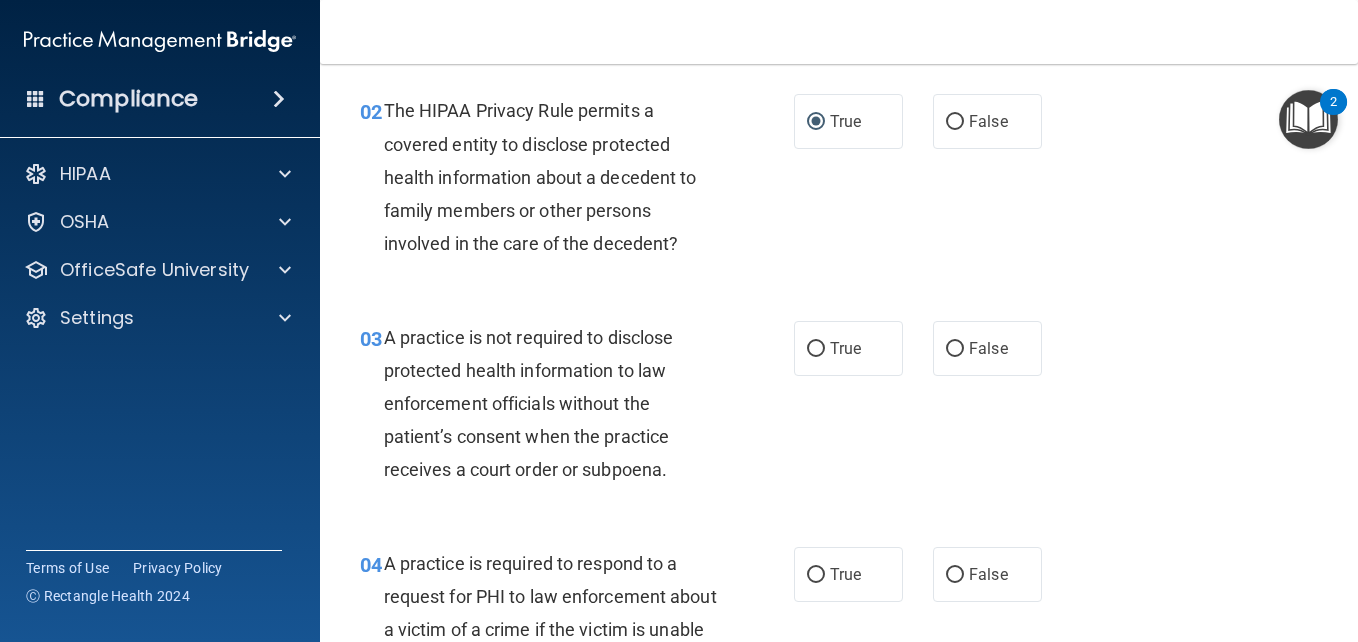 scroll, scrollTop: 302, scrollLeft: 0, axis: vertical 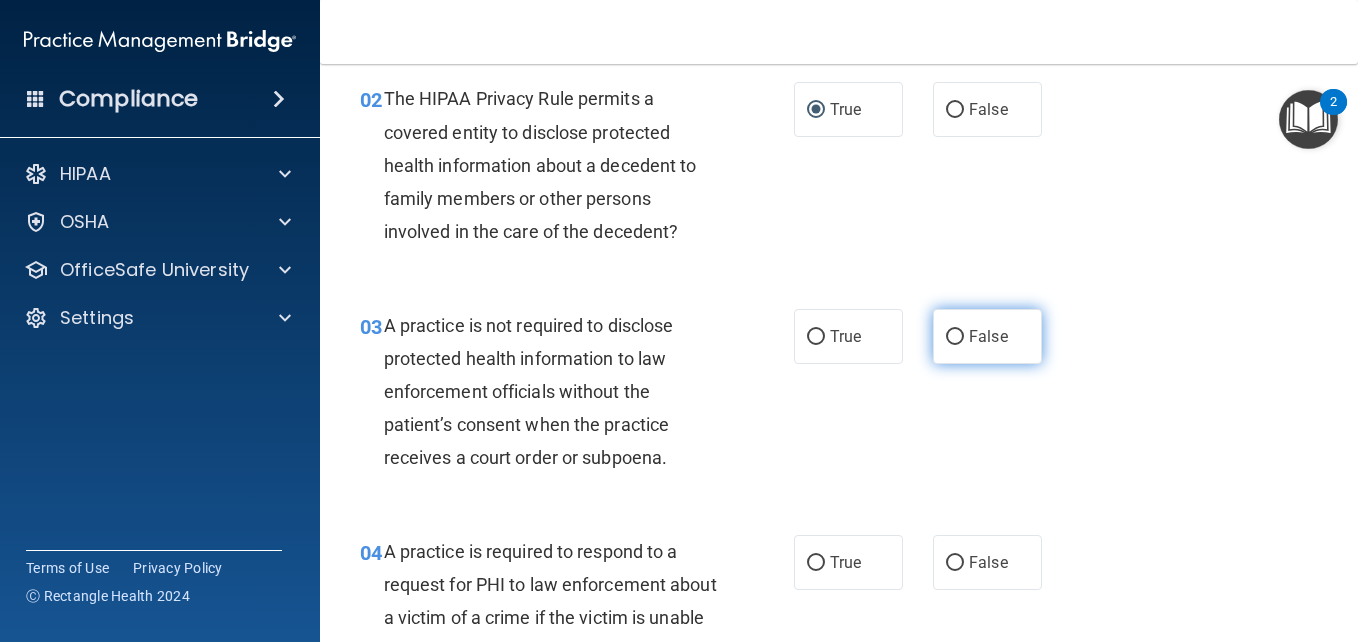 click on "False" at bounding box center (955, 337) 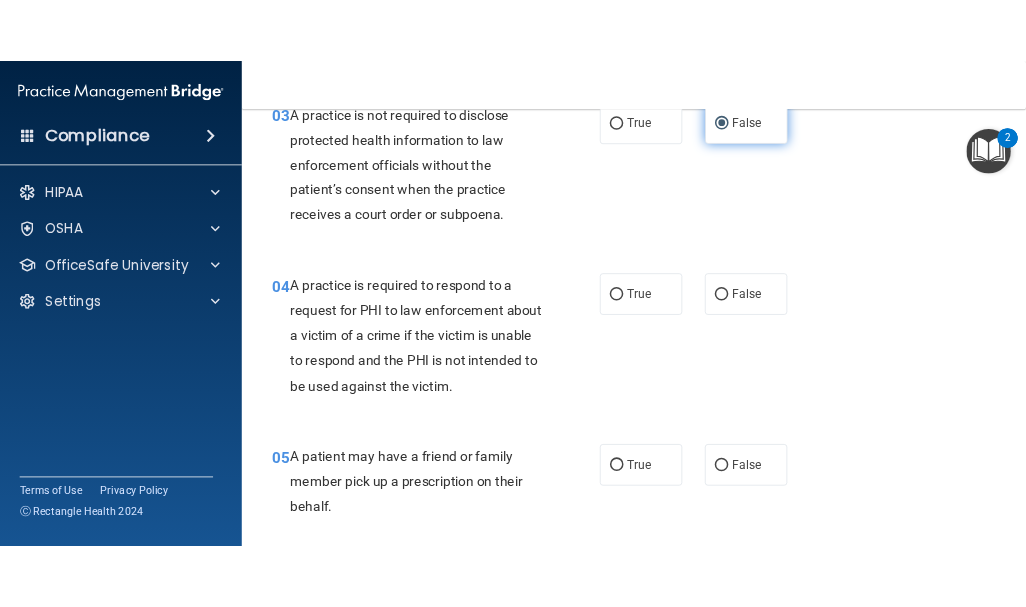 scroll, scrollTop: 554, scrollLeft: 0, axis: vertical 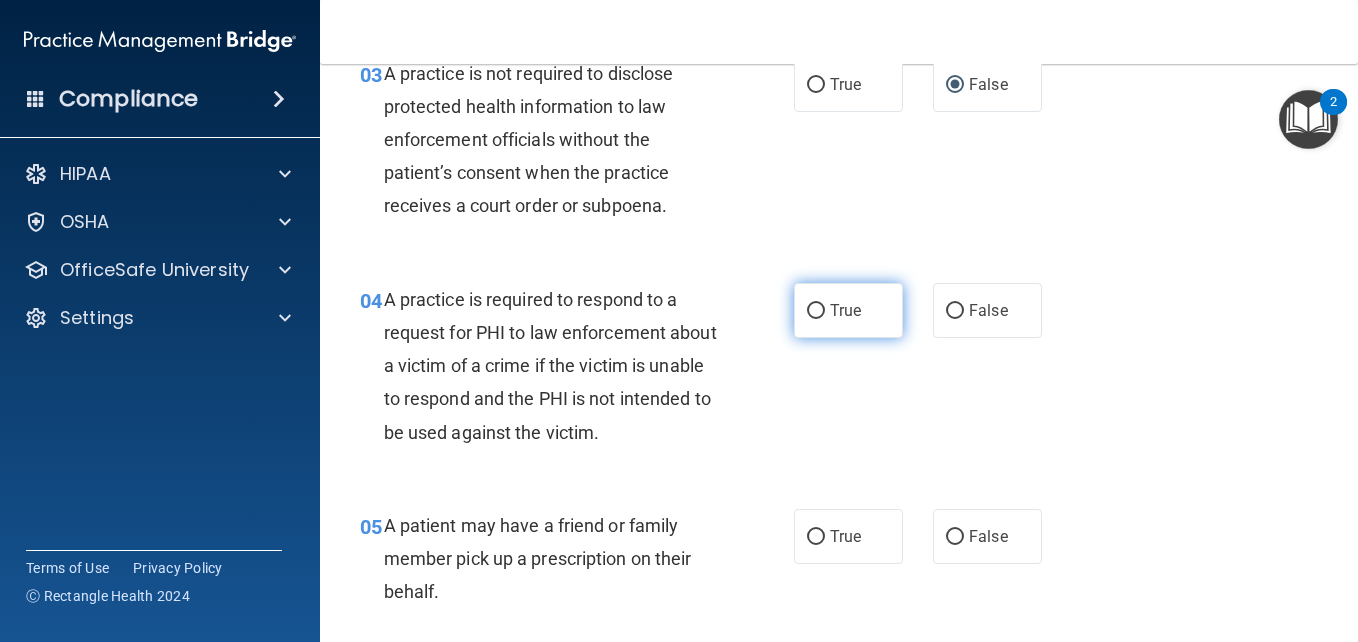 click on "True" at bounding box center (816, 311) 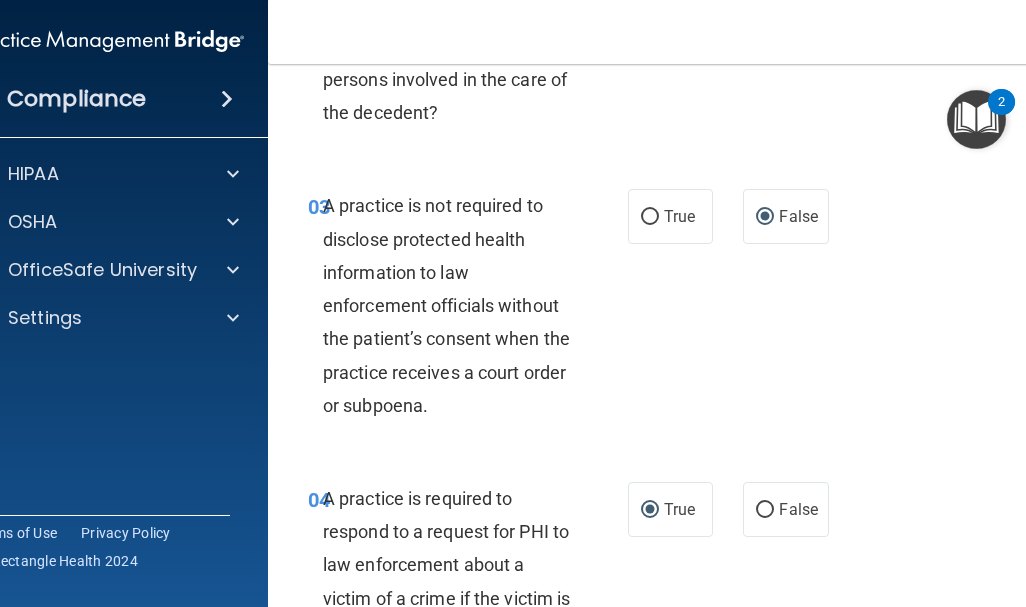 scroll, scrollTop: 686, scrollLeft: 0, axis: vertical 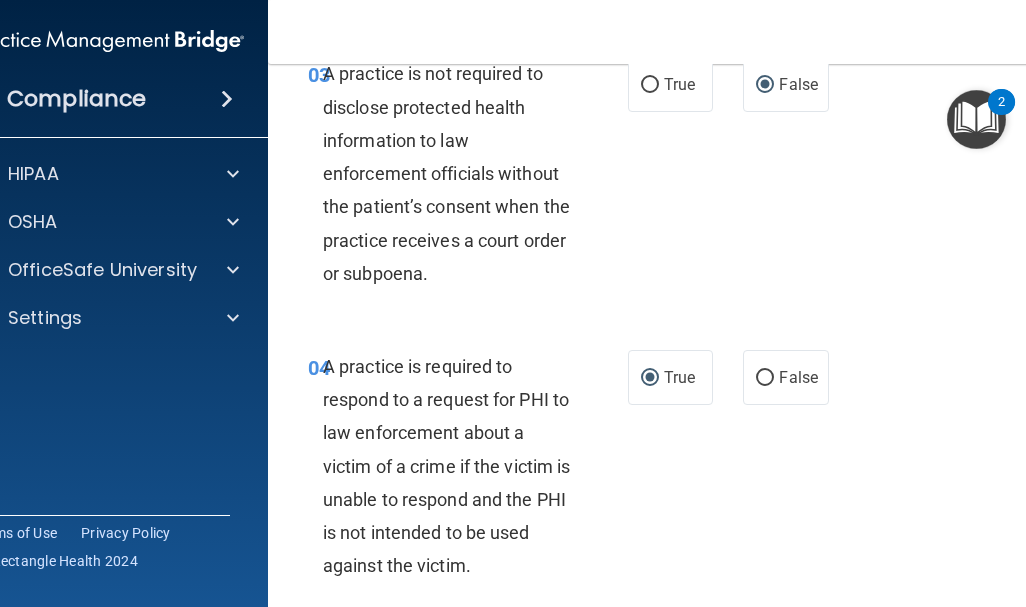click on "A practice is not required to disclose protected health information to law enforcement officials without the patient’s consent when the practice receives  a court order or subpoena." at bounding box center (446, 173) 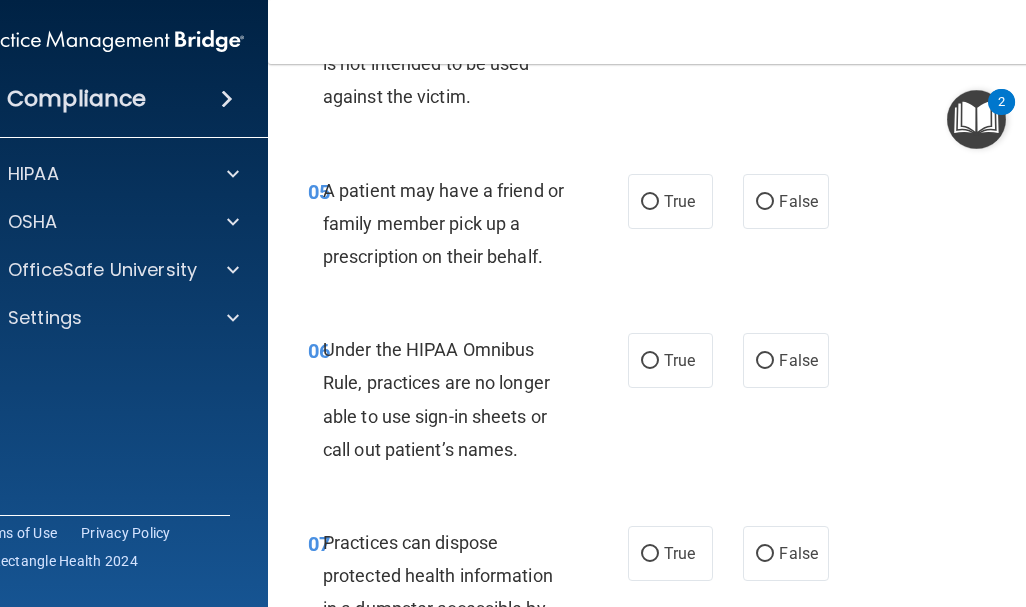 scroll, scrollTop: 1156, scrollLeft: 0, axis: vertical 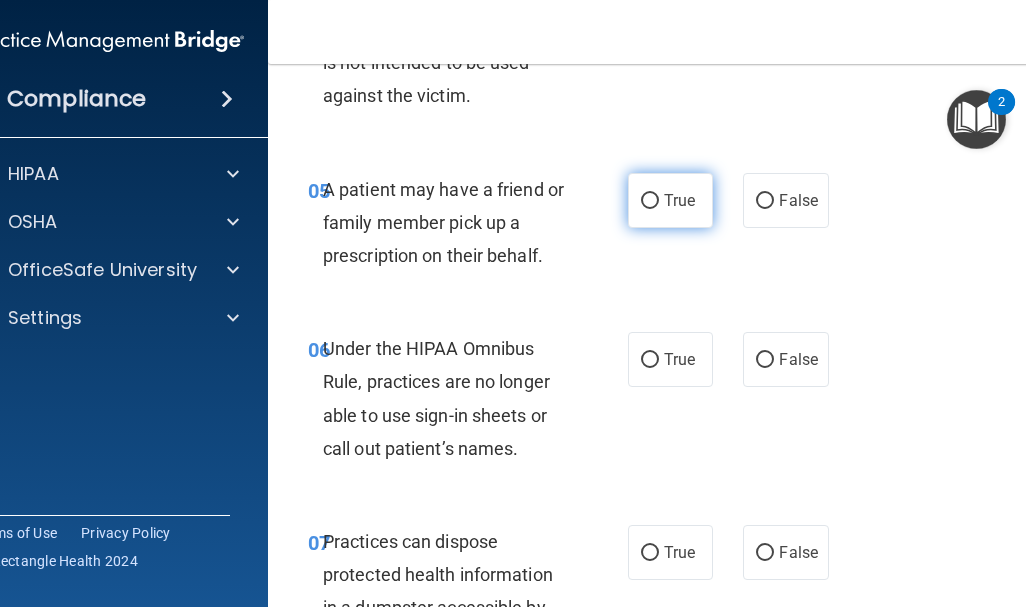 click on "True" at bounding box center (650, 201) 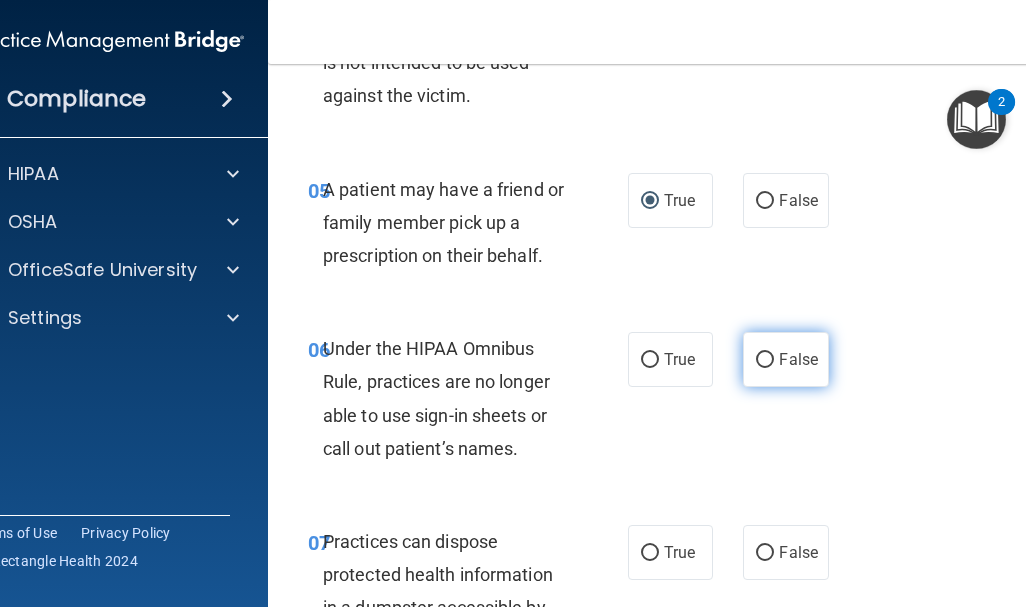 click on "False" at bounding box center (765, 360) 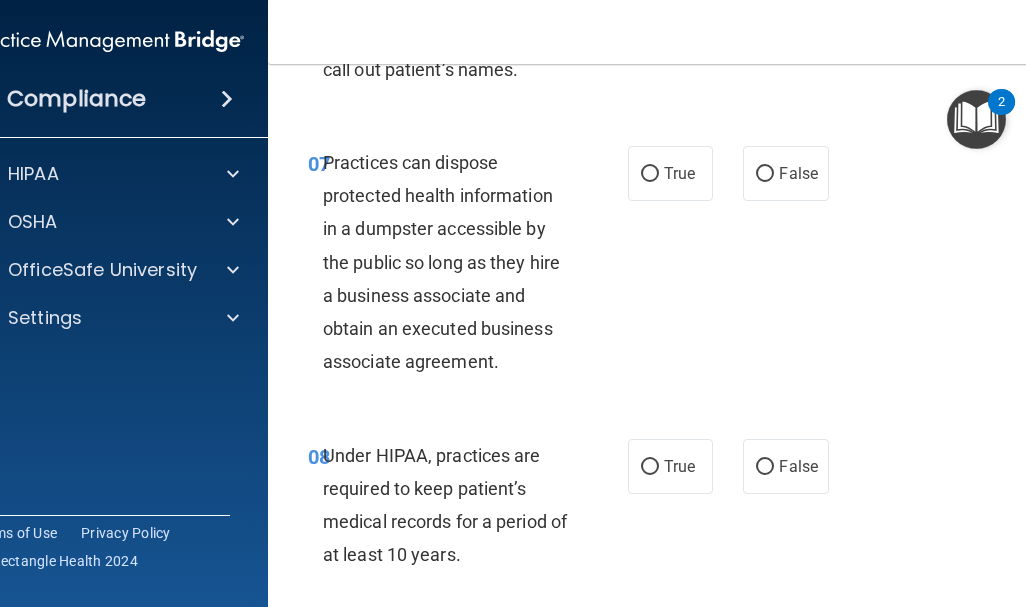 scroll, scrollTop: 1536, scrollLeft: 0, axis: vertical 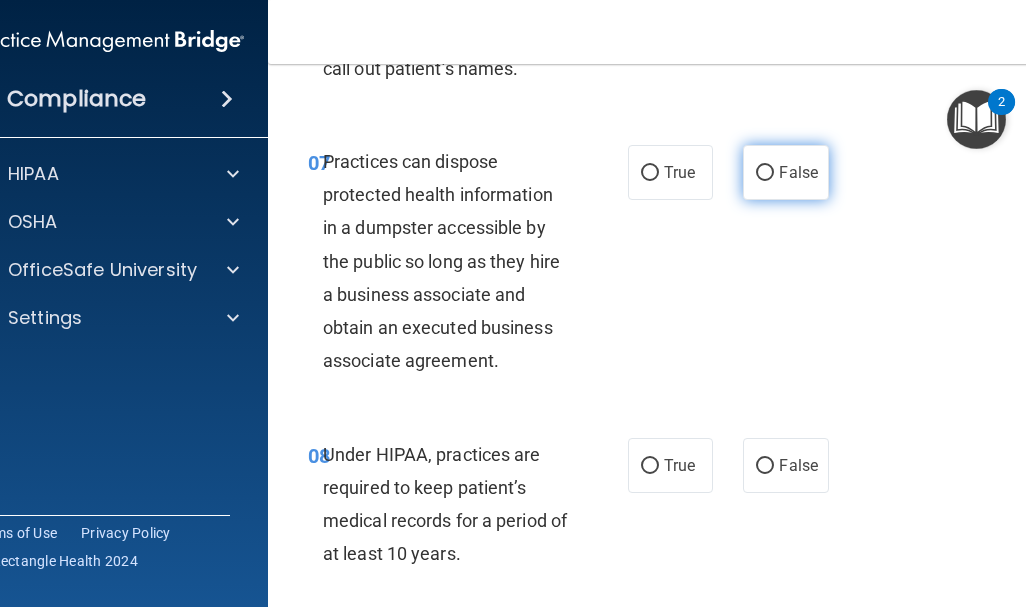 click on "False" at bounding box center [765, 173] 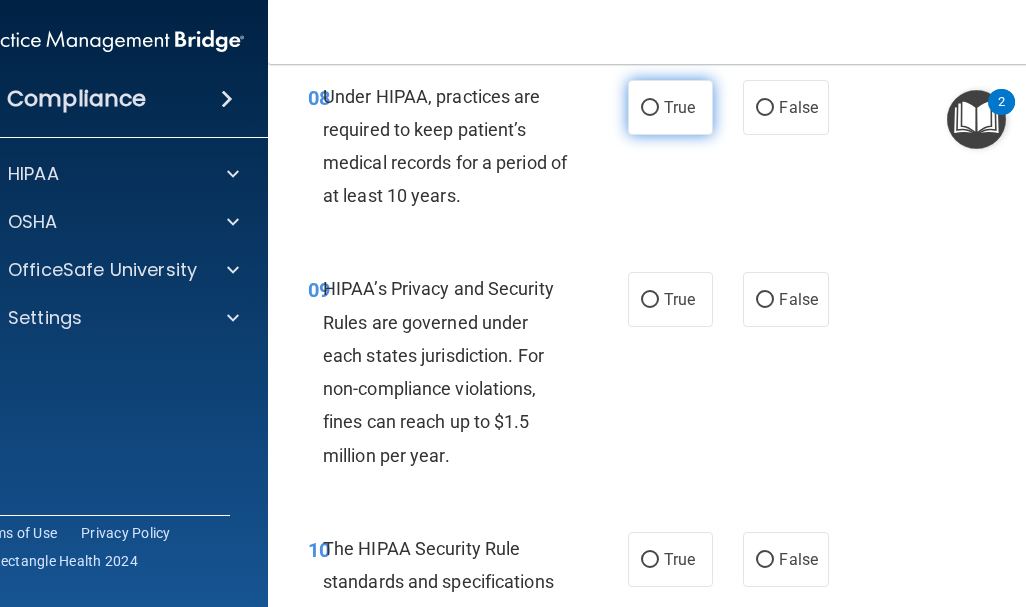 scroll, scrollTop: 1903, scrollLeft: 0, axis: vertical 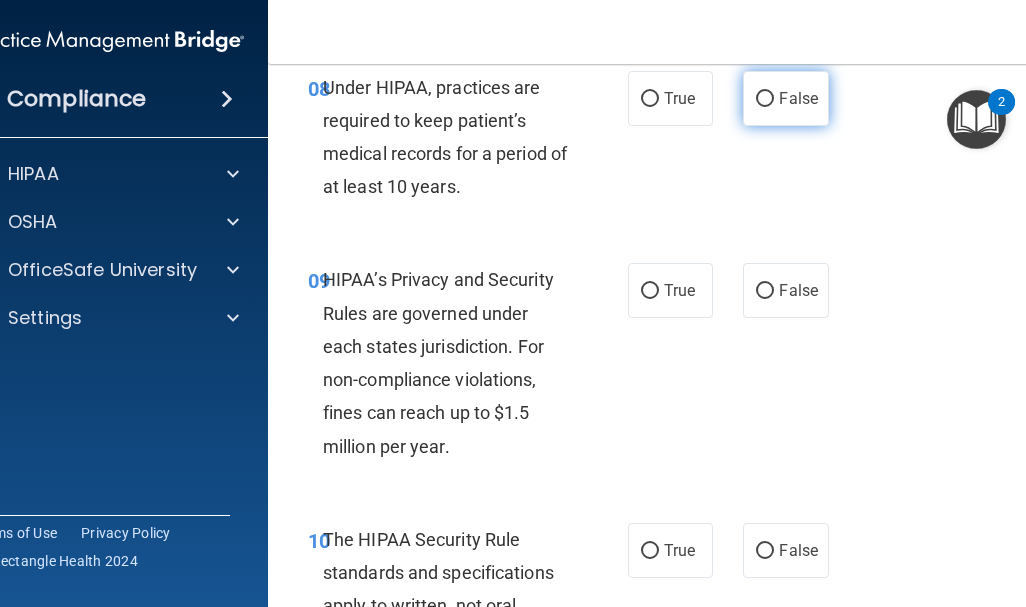 click on "False" at bounding box center (765, 99) 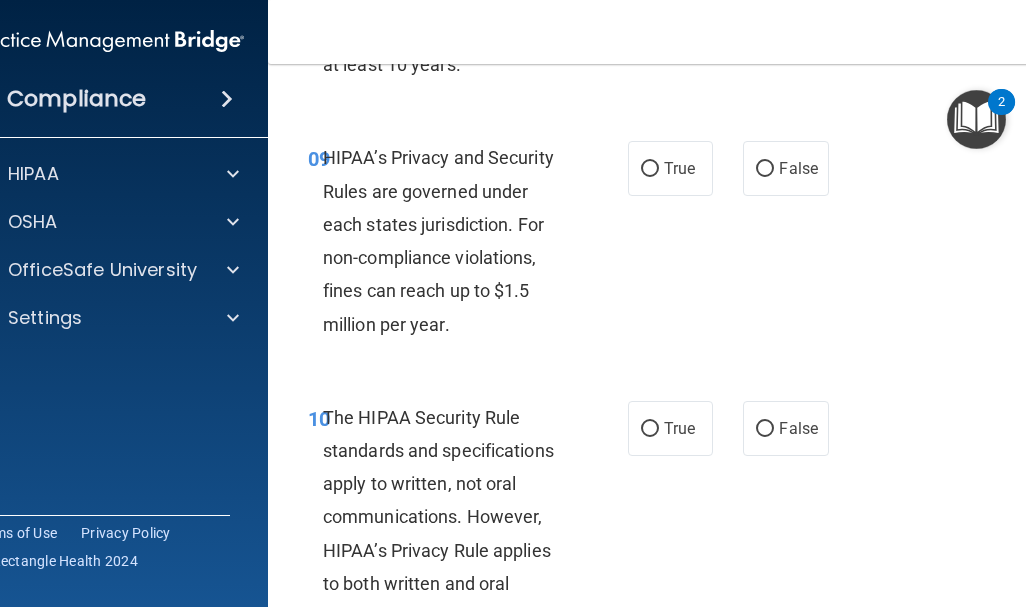 scroll, scrollTop: 2026, scrollLeft: 0, axis: vertical 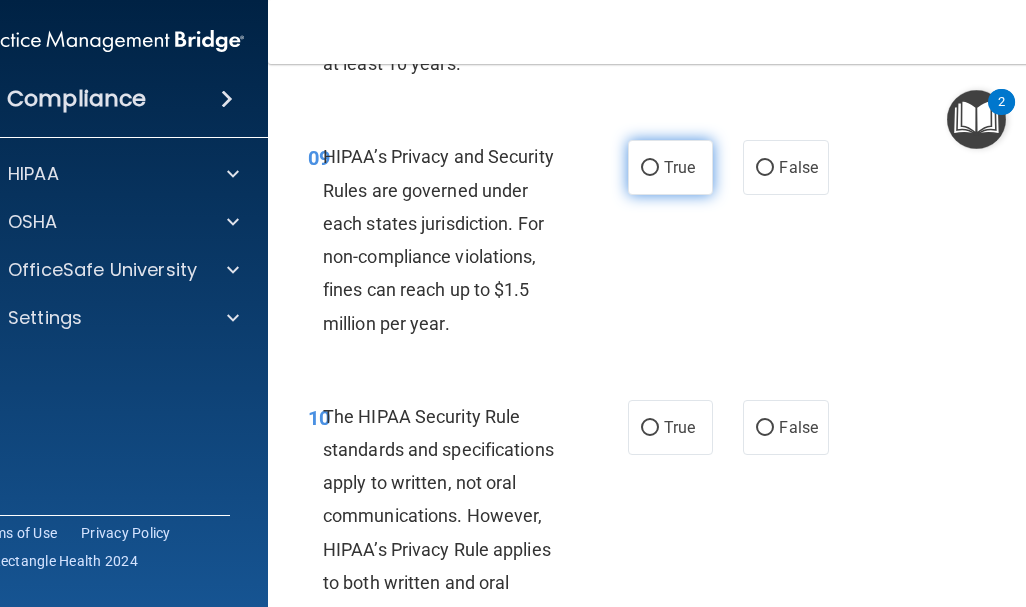 click on "True" at bounding box center (670, 167) 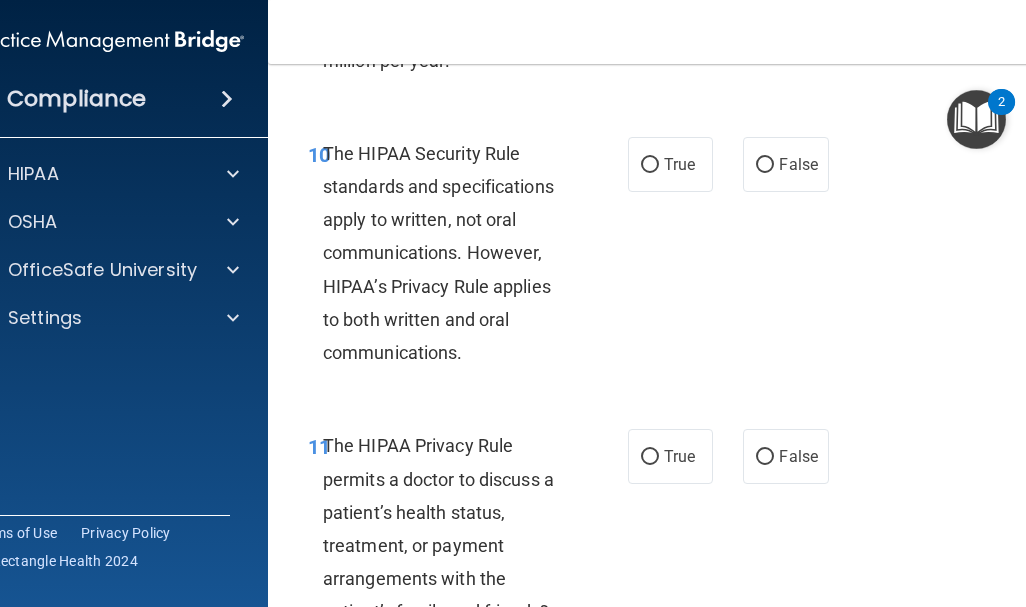 scroll, scrollTop: 2305, scrollLeft: 0, axis: vertical 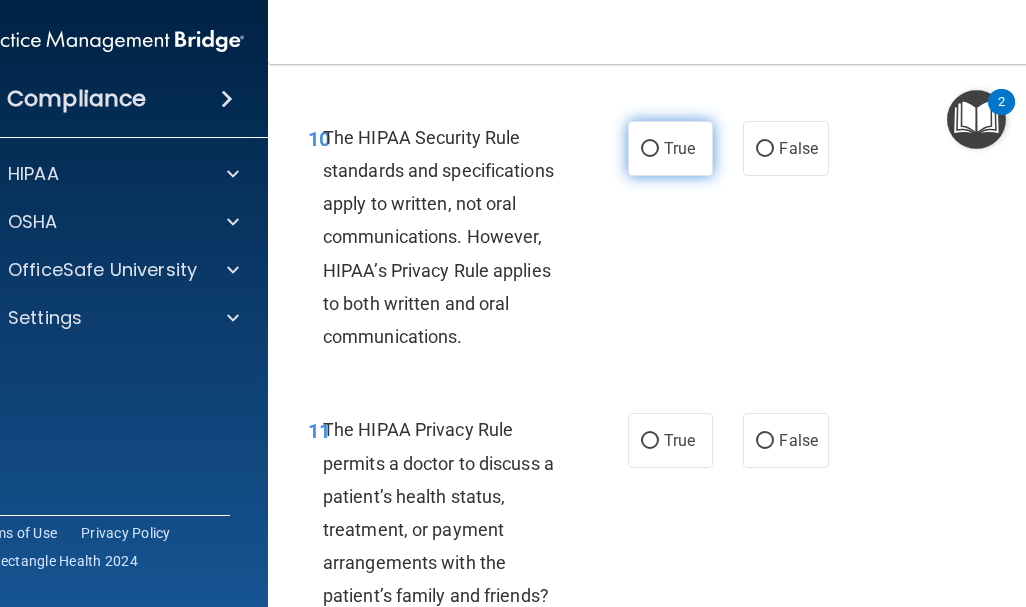 click on "True" at bounding box center (650, 149) 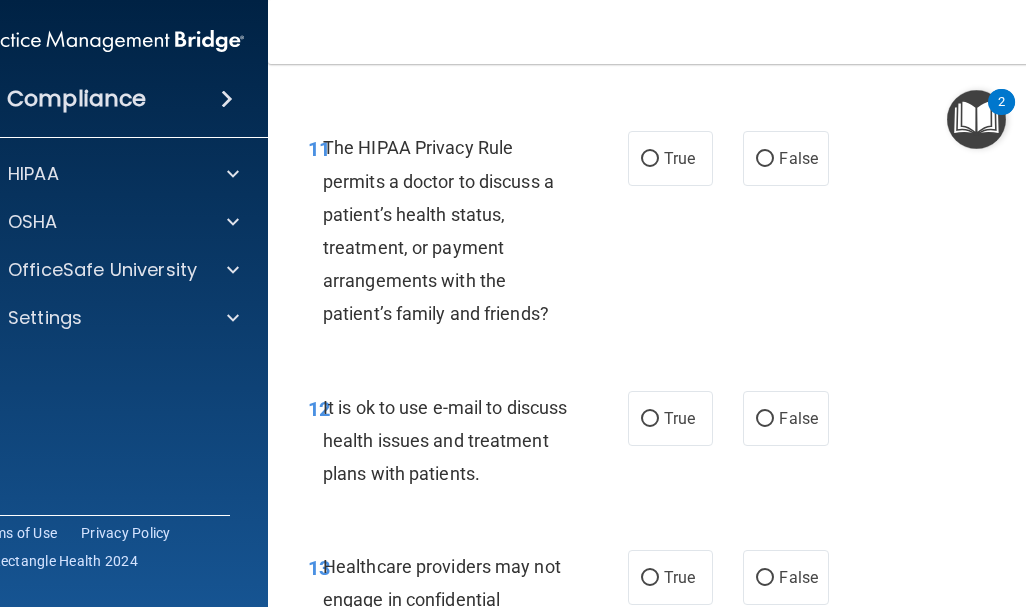 scroll, scrollTop: 2588, scrollLeft: 0, axis: vertical 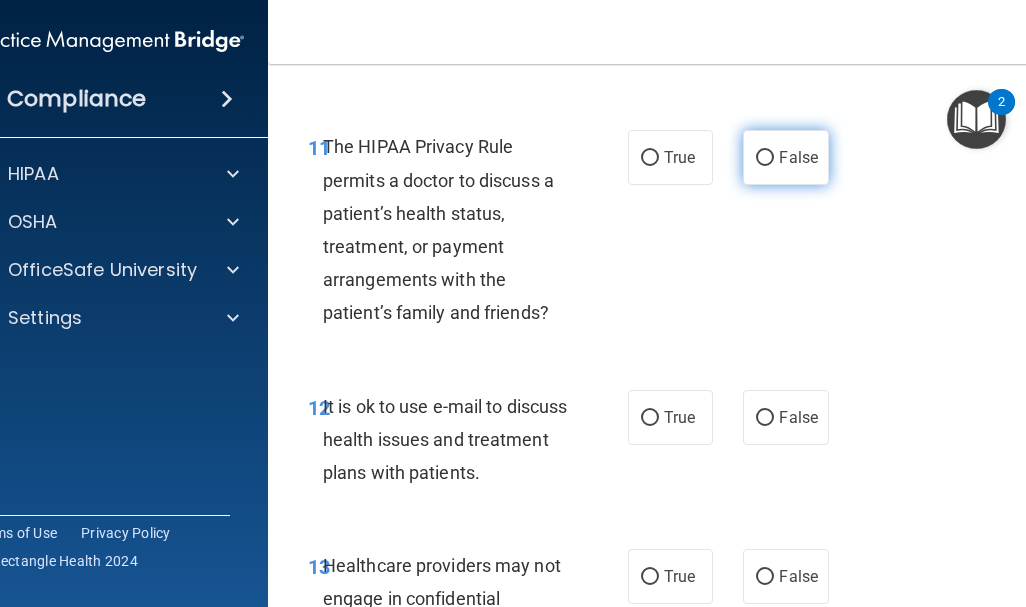 click on "False" at bounding box center (765, 158) 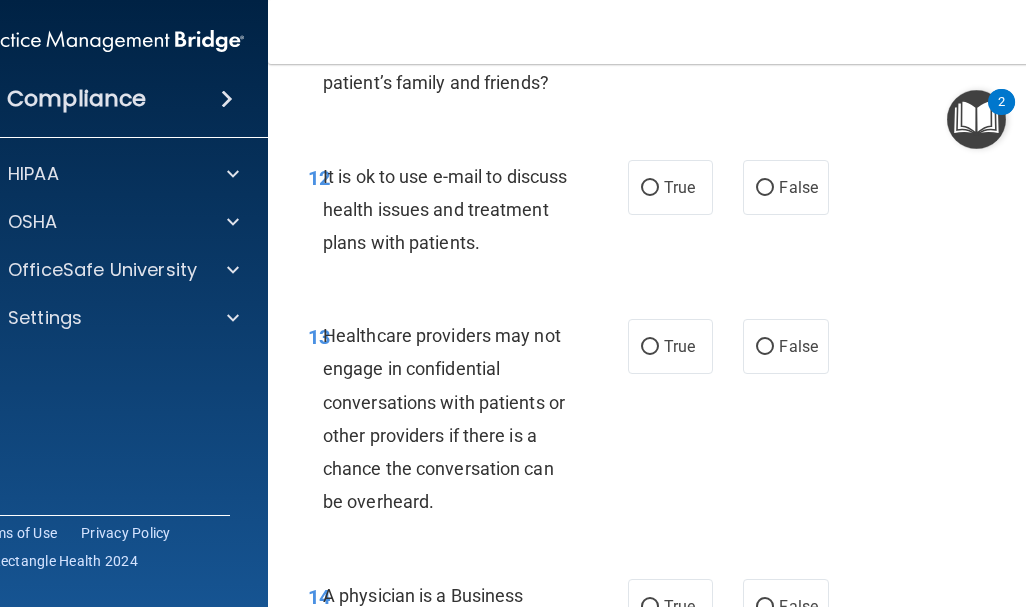 scroll, scrollTop: 2820, scrollLeft: 0, axis: vertical 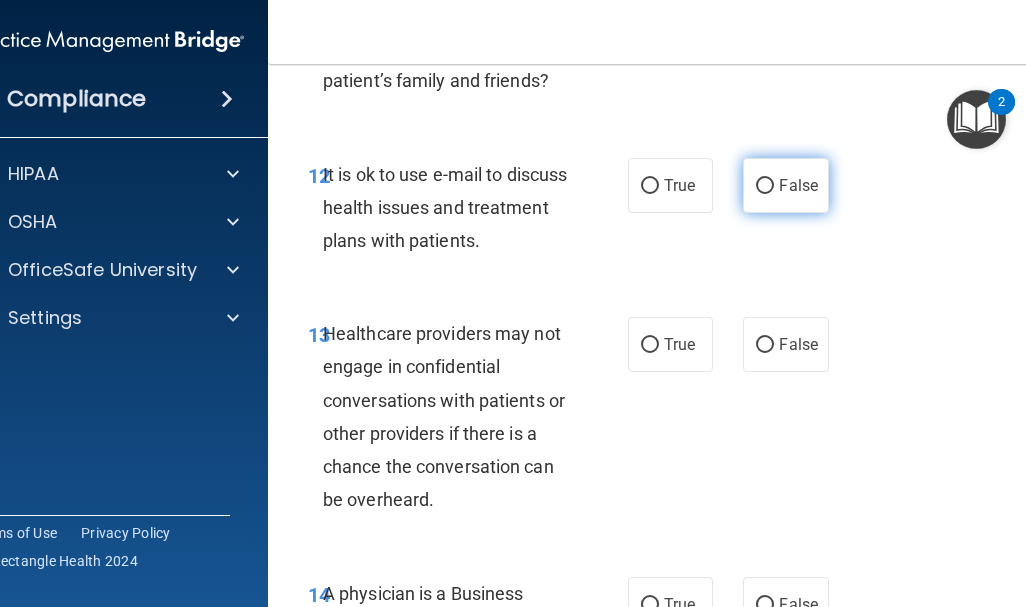 click on "False" at bounding box center (765, 186) 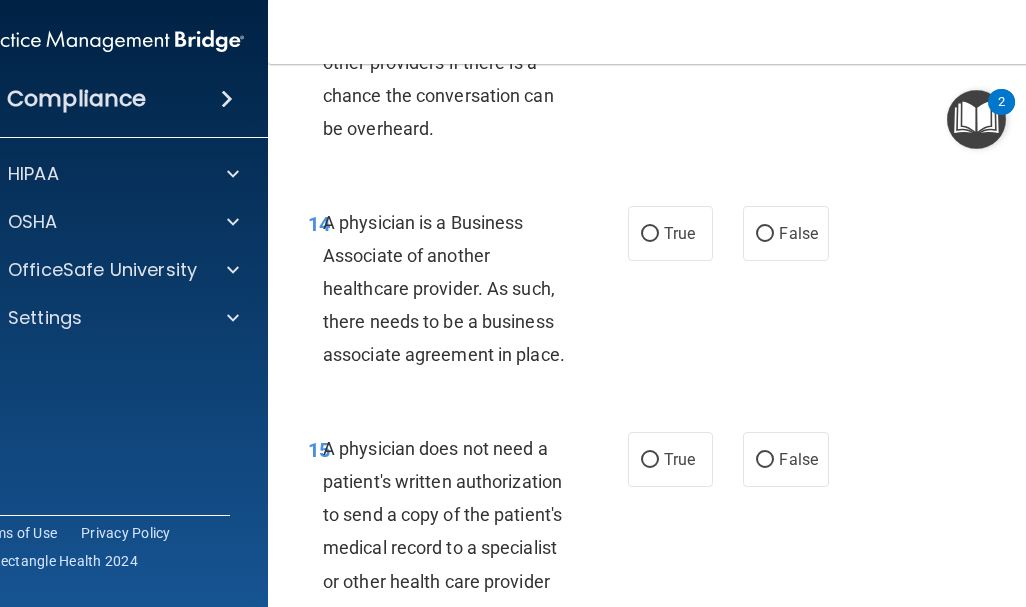 scroll, scrollTop: 3192, scrollLeft: 0, axis: vertical 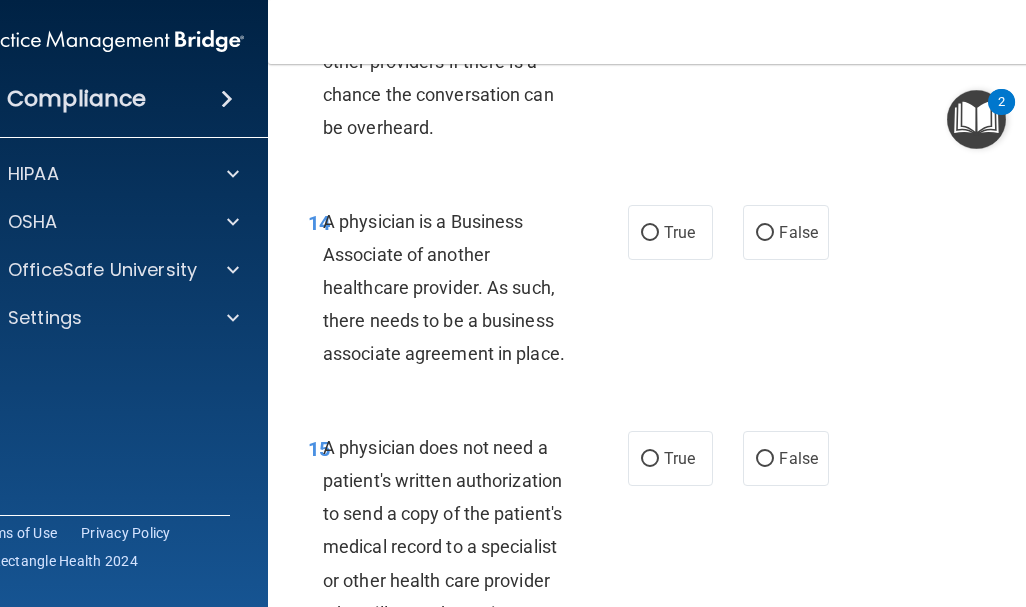 click on "A physician is a Business Associate of another healthcare provider.  As such, there needs to be a business associate agreement in place." at bounding box center [444, 288] 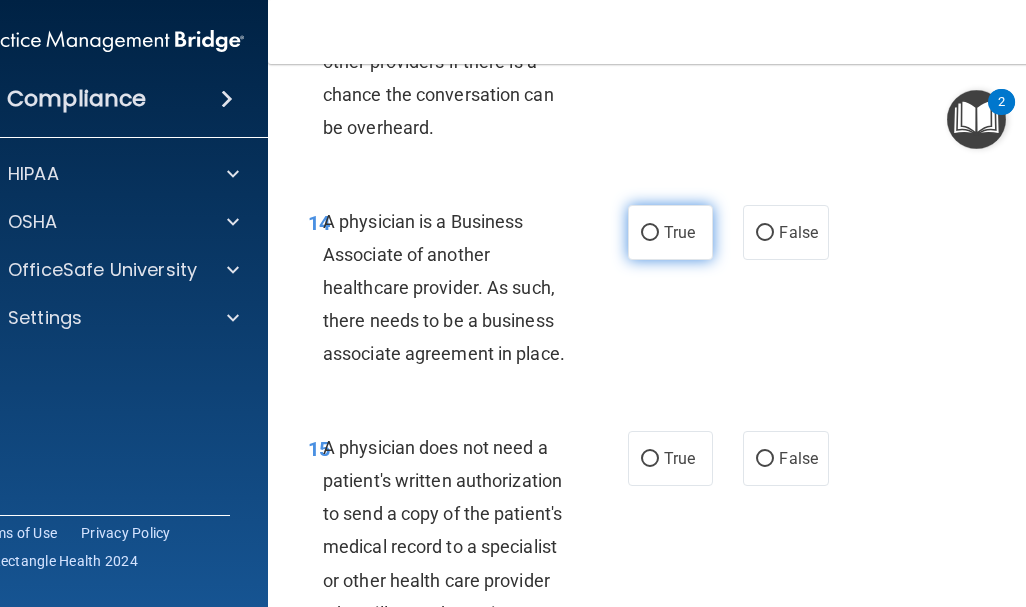 click on "True" at bounding box center [650, 233] 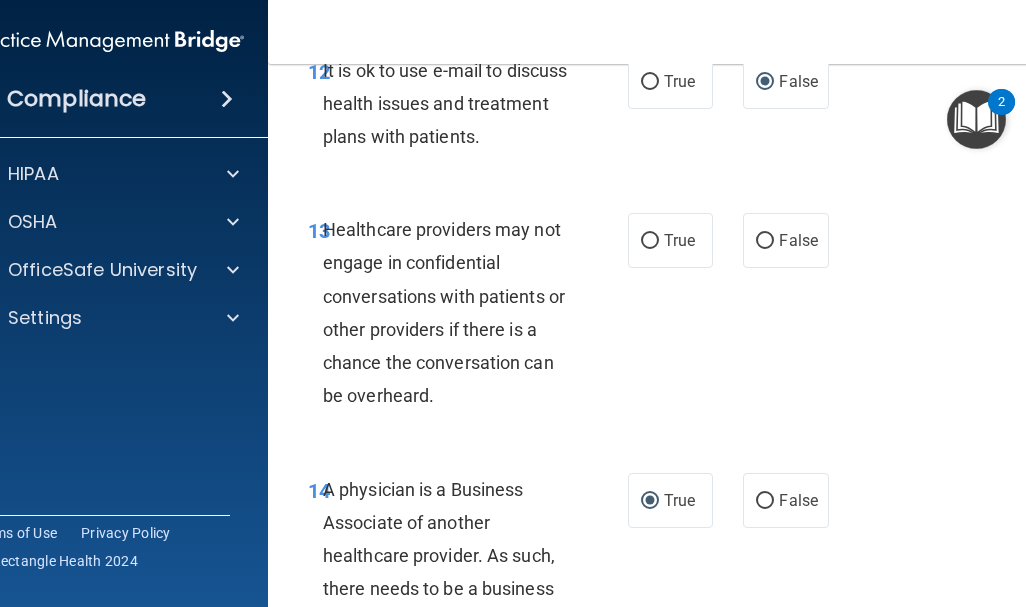 scroll, scrollTop: 2934, scrollLeft: 0, axis: vertical 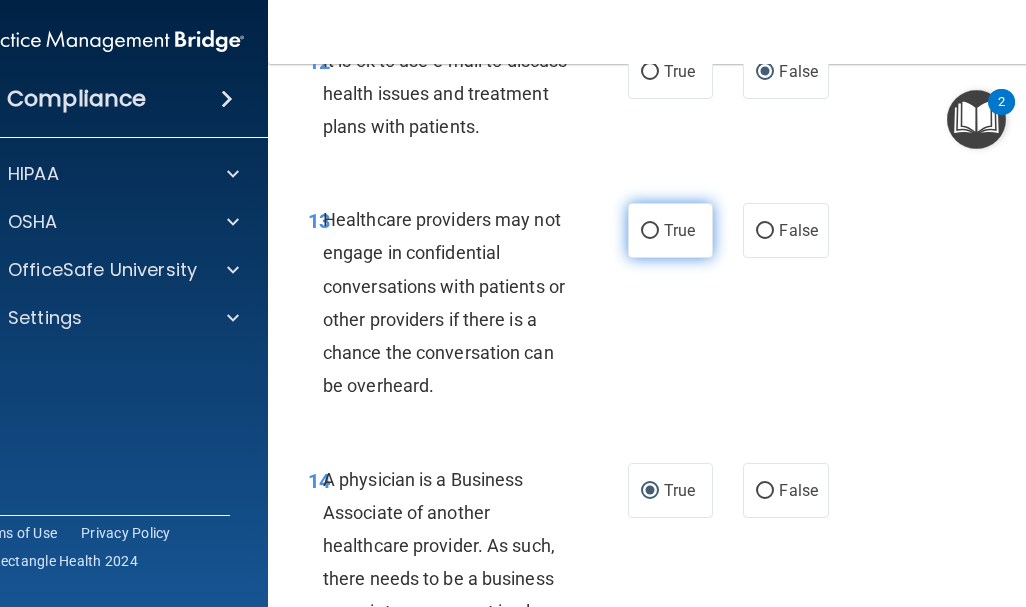 click on "True" at bounding box center (650, 231) 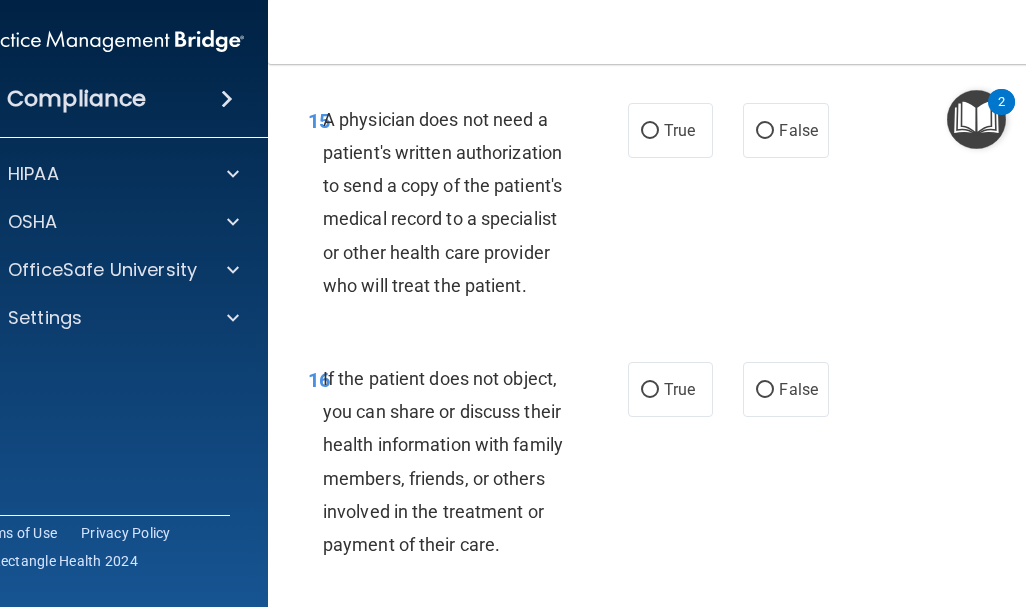 scroll, scrollTop: 3521, scrollLeft: 0, axis: vertical 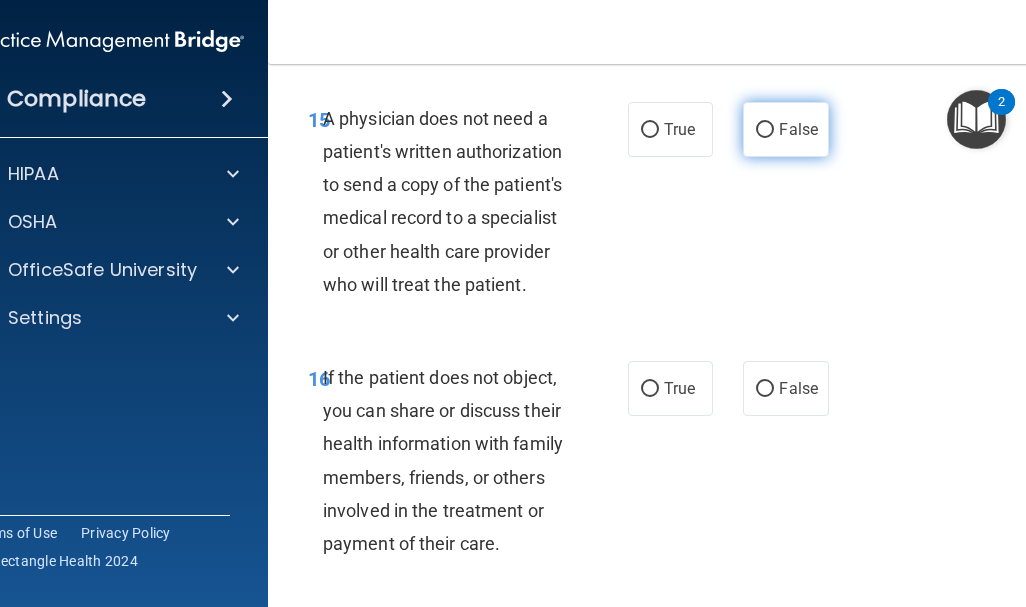 click on "False" at bounding box center [765, 130] 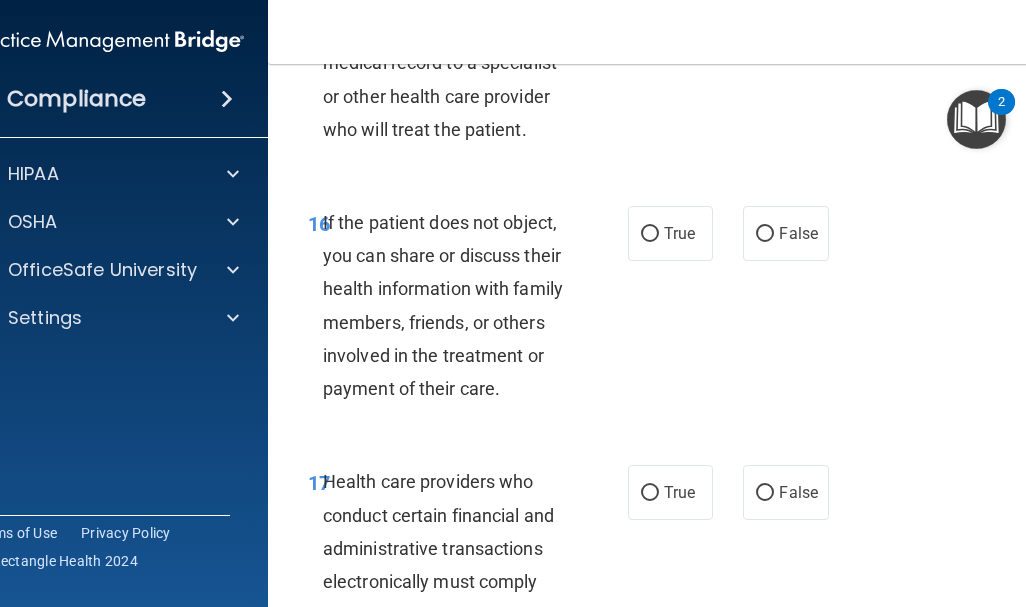 scroll, scrollTop: 3675, scrollLeft: 0, axis: vertical 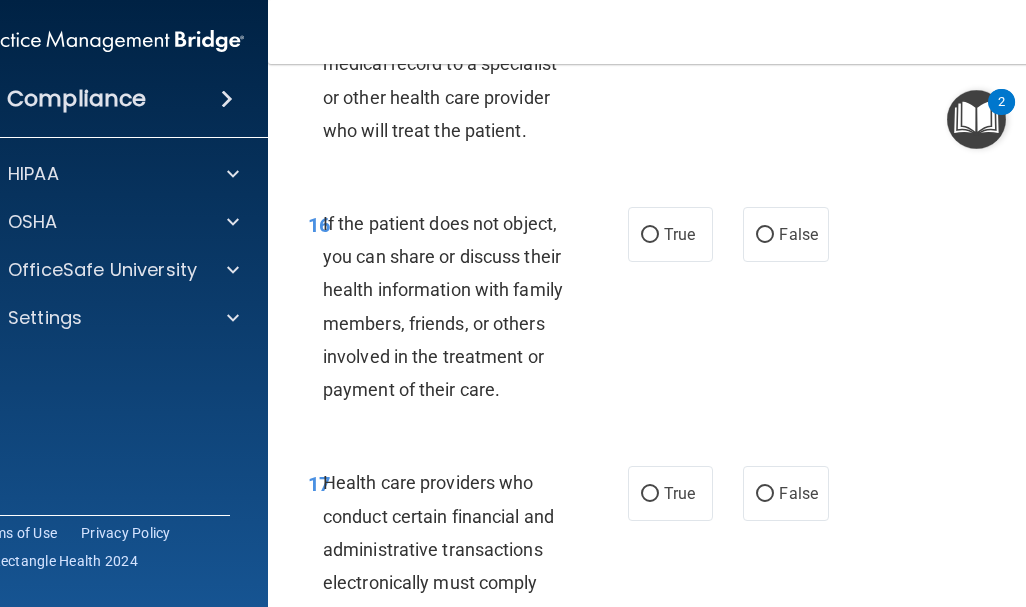 click on "If the patient does not object, you can share or discuss their health information with family members, friends, or others involved in the treatment or payment of their care." at bounding box center [454, 306] 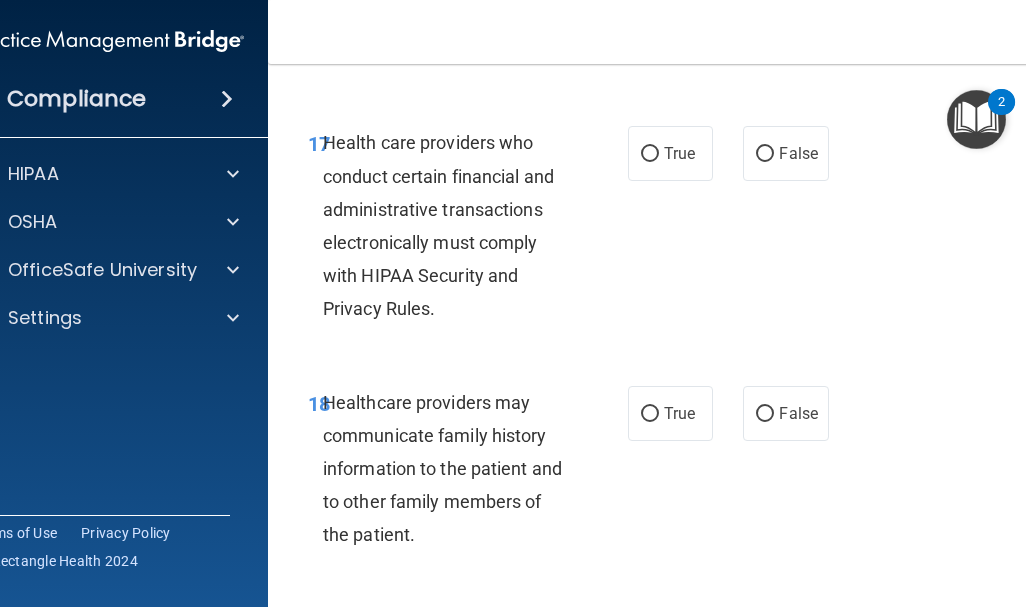 scroll, scrollTop: 4016, scrollLeft: 0, axis: vertical 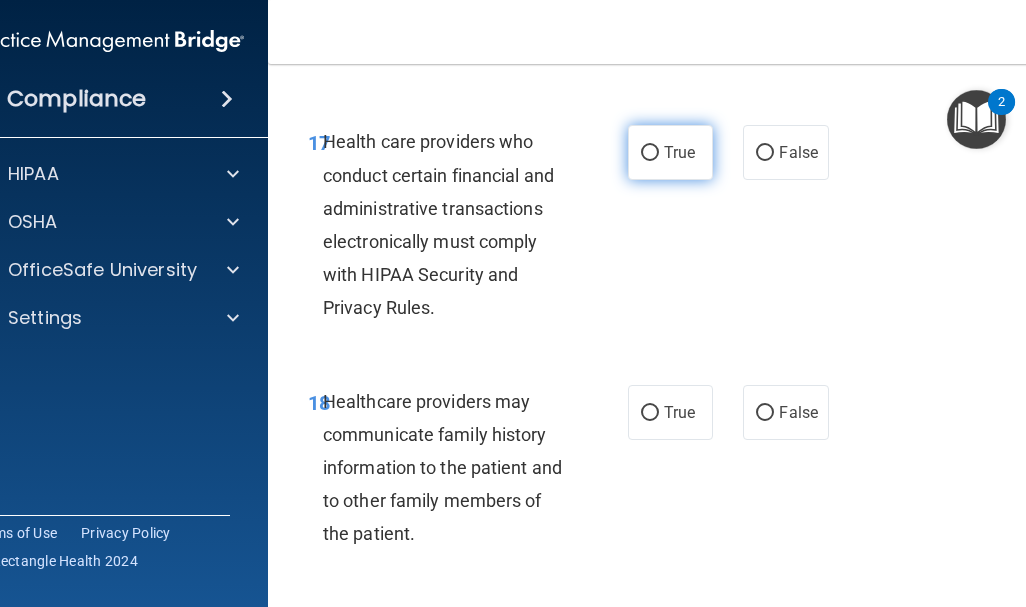click on "True" at bounding box center (650, 153) 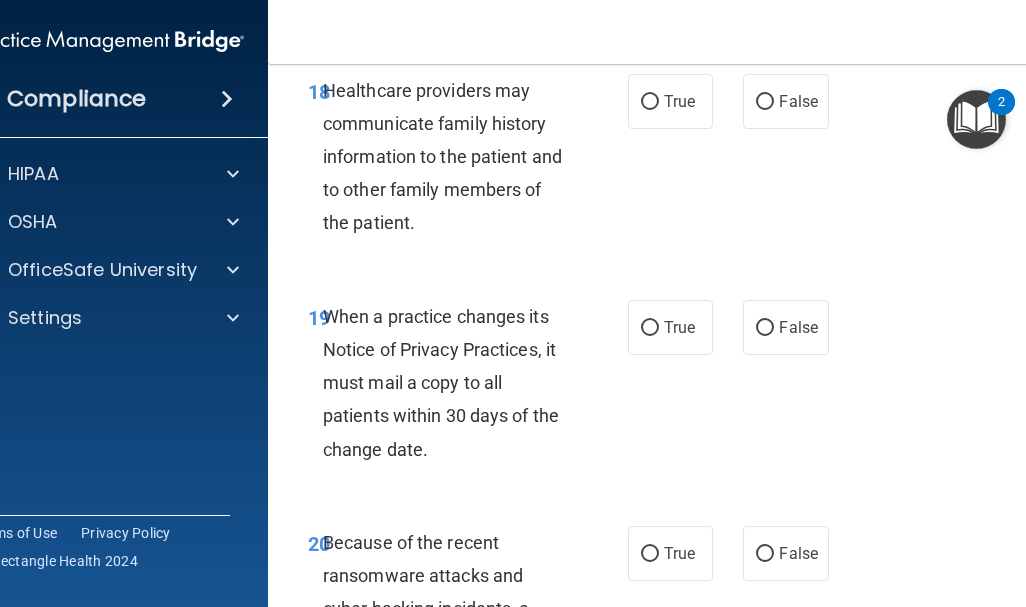 scroll, scrollTop: 4333, scrollLeft: 0, axis: vertical 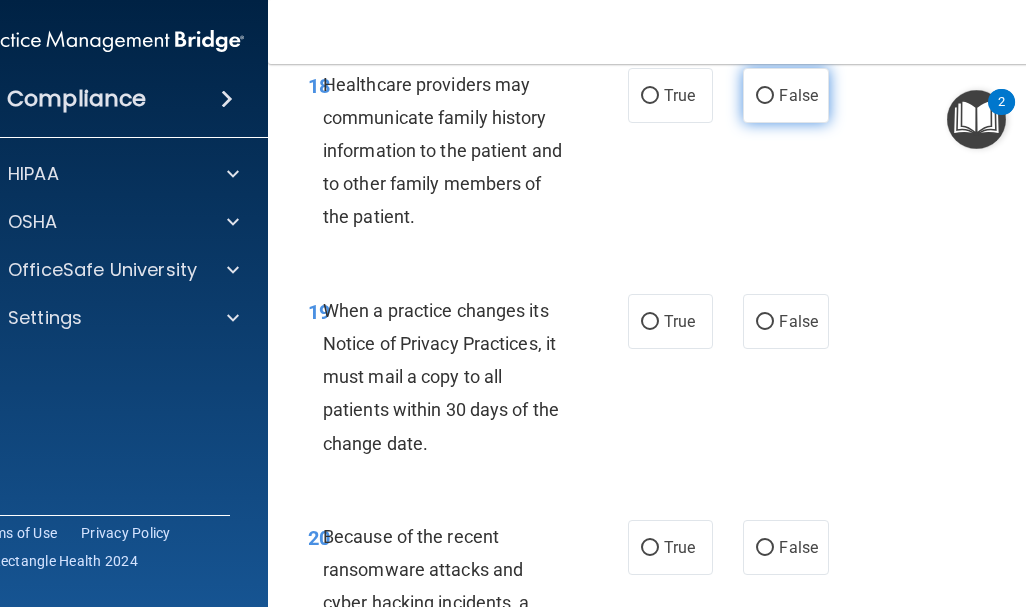 click on "False" at bounding box center (765, 96) 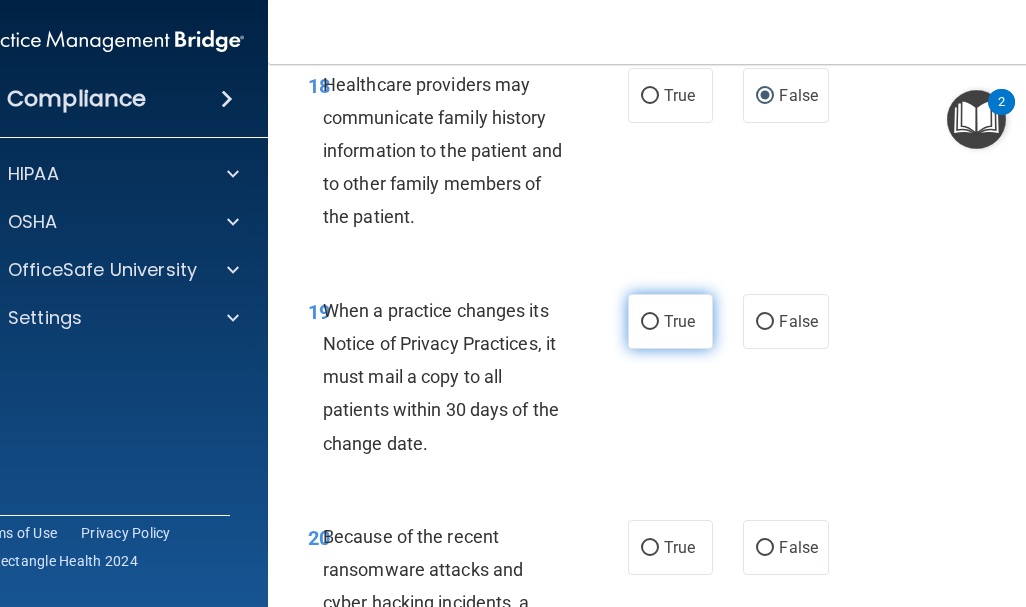 click on "True" at bounding box center [650, 322] 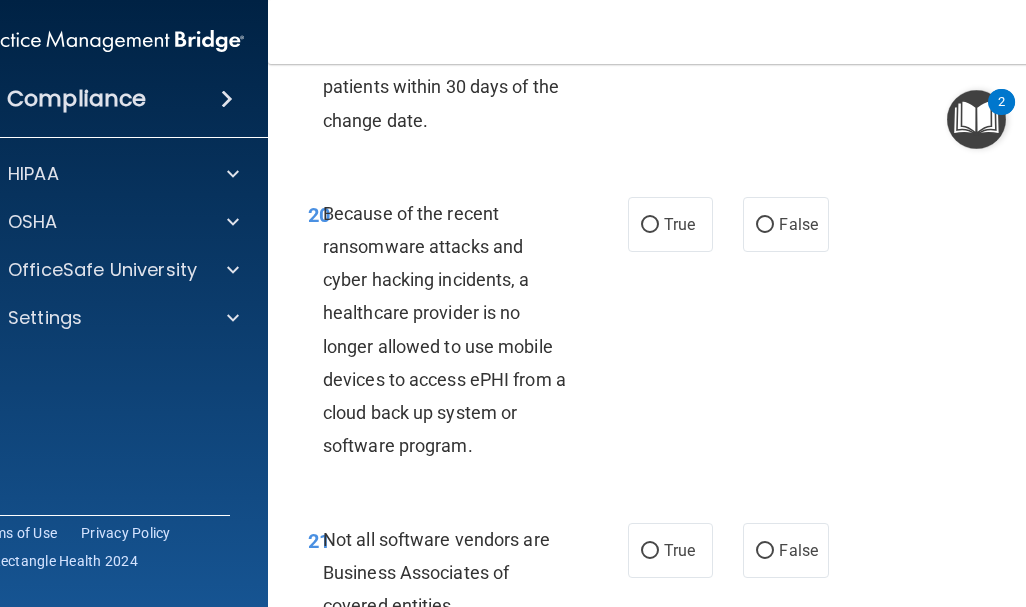 scroll, scrollTop: 4654, scrollLeft: 0, axis: vertical 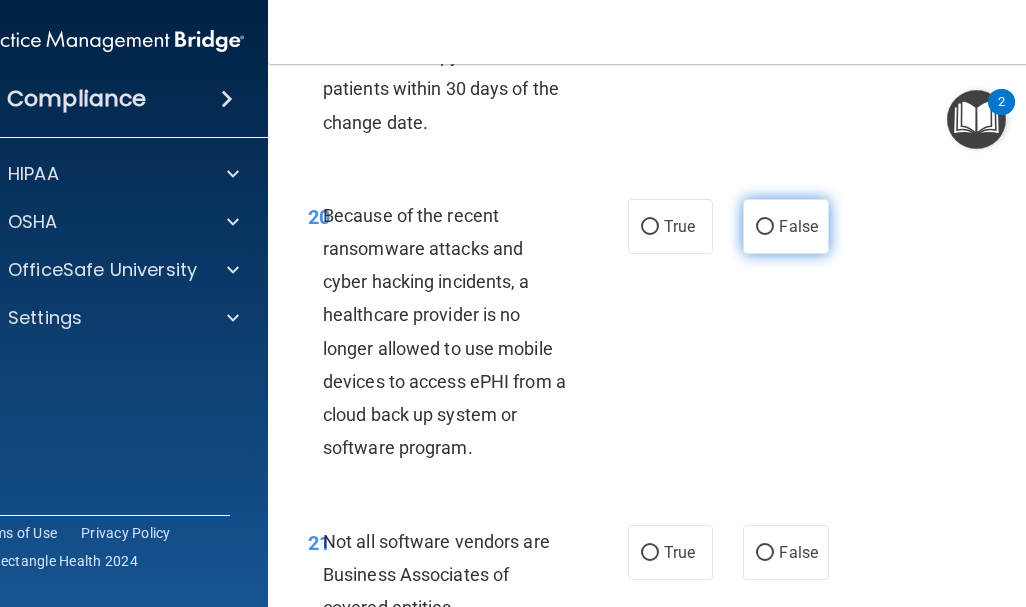 click on "False" at bounding box center (765, 227) 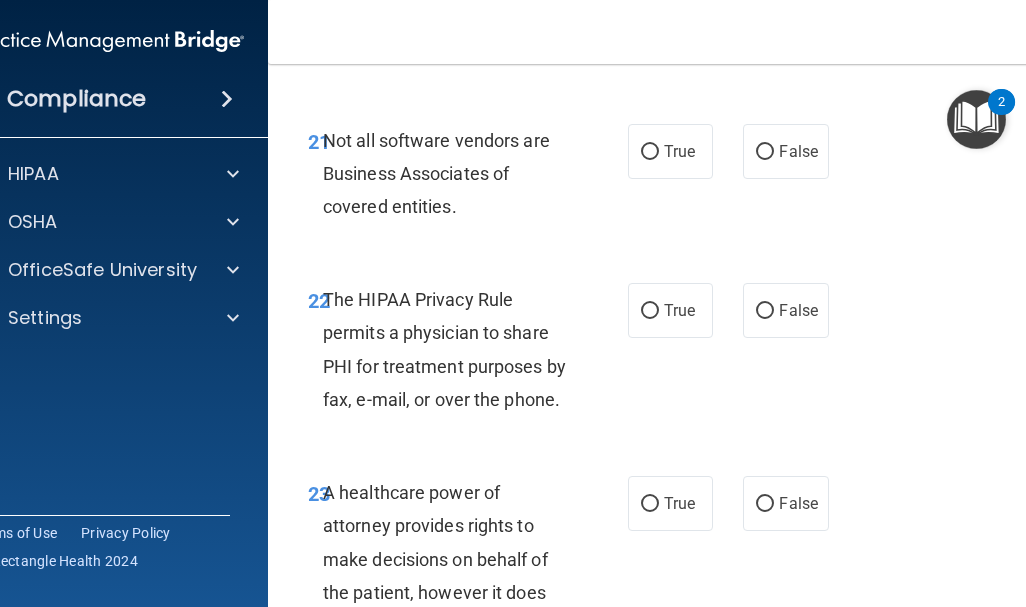 scroll, scrollTop: 5062, scrollLeft: 0, axis: vertical 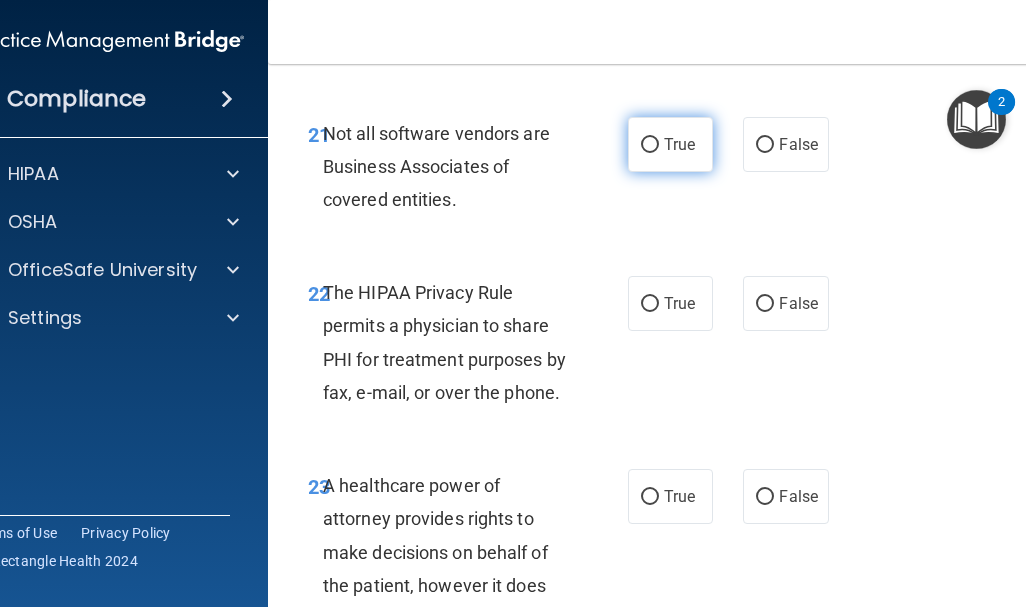 click on "True" at bounding box center [650, 145] 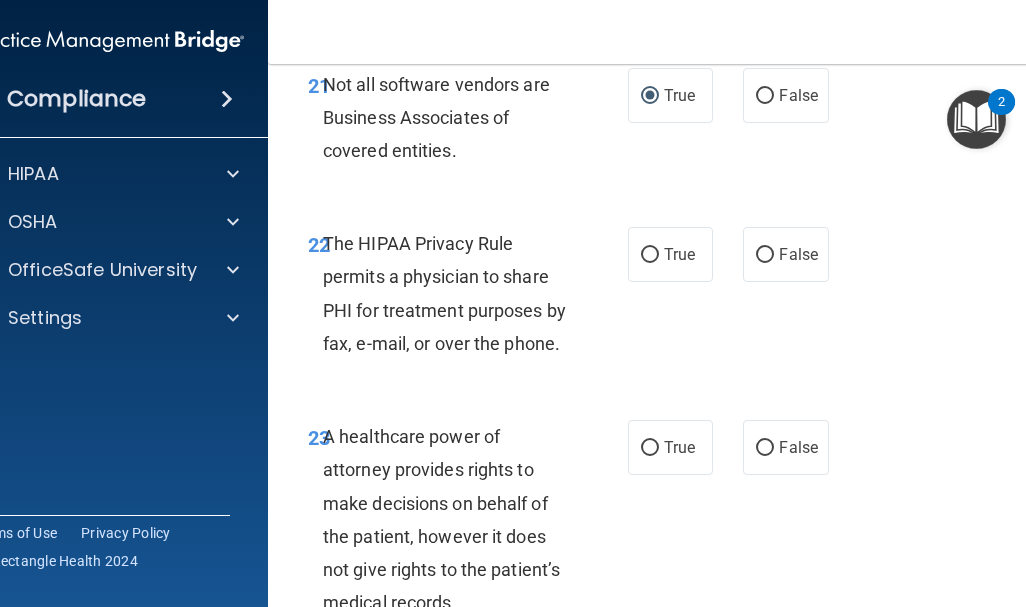 scroll, scrollTop: 5110, scrollLeft: 0, axis: vertical 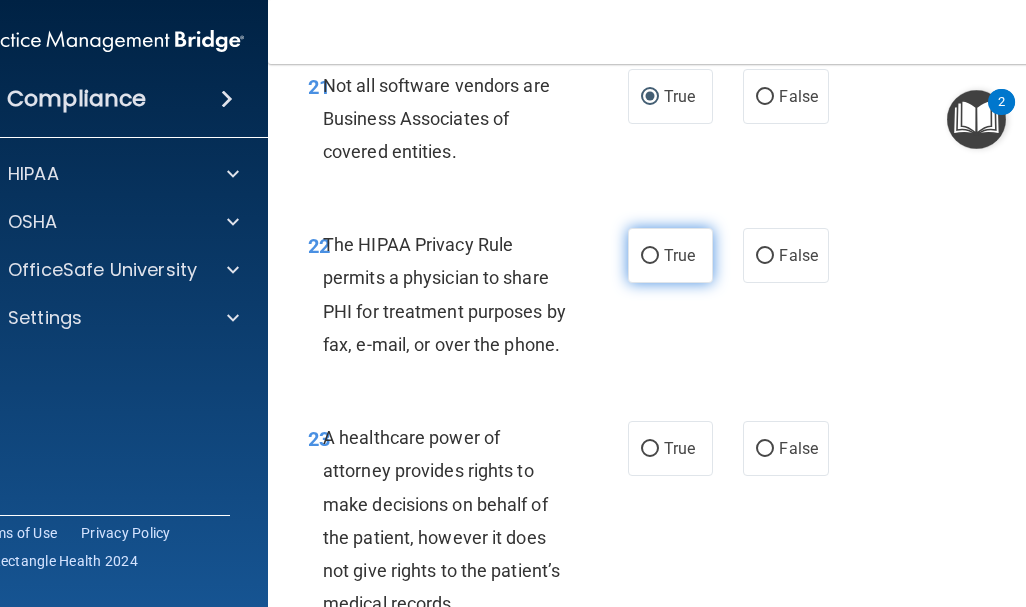 click on "True" at bounding box center (650, 256) 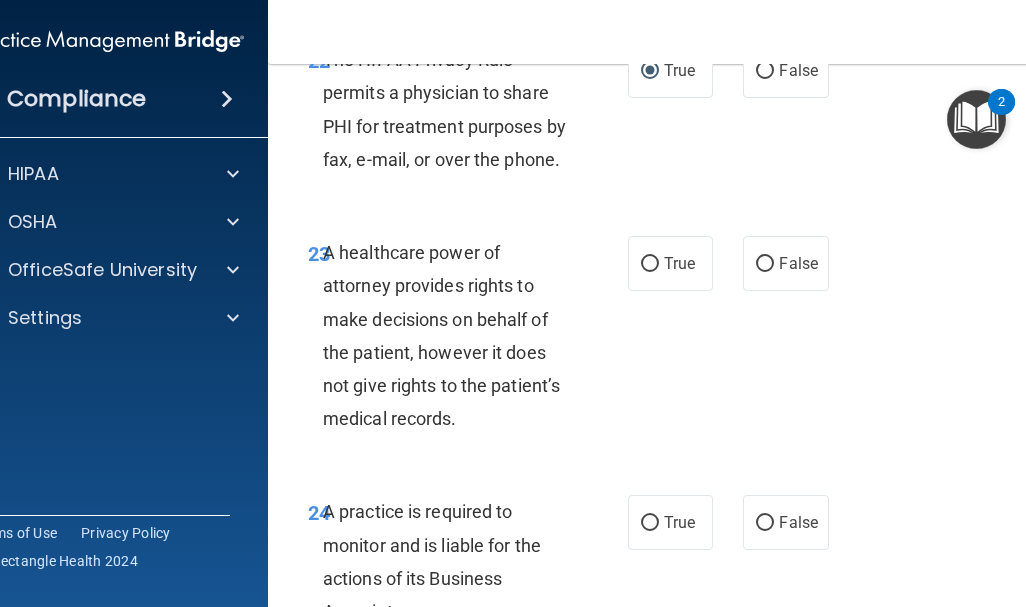 scroll, scrollTop: 5296, scrollLeft: 0, axis: vertical 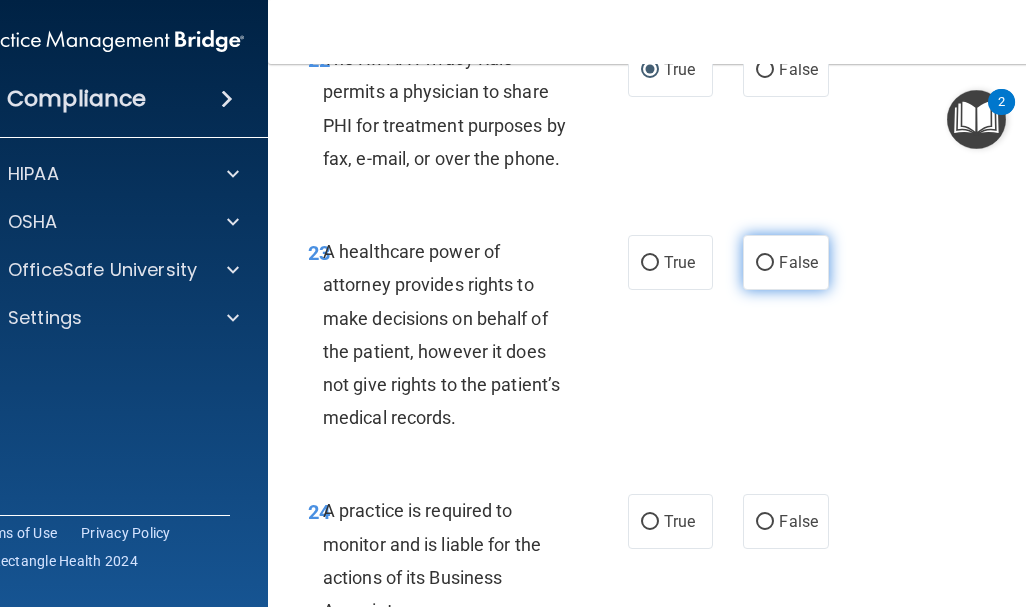 click on "False" at bounding box center [765, 263] 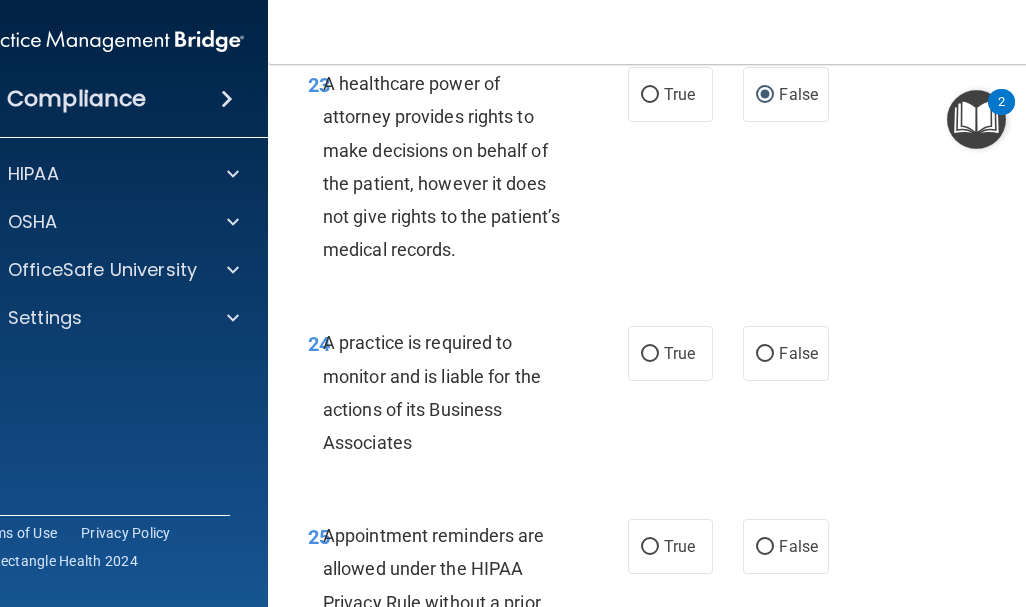 scroll, scrollTop: 5455, scrollLeft: 0, axis: vertical 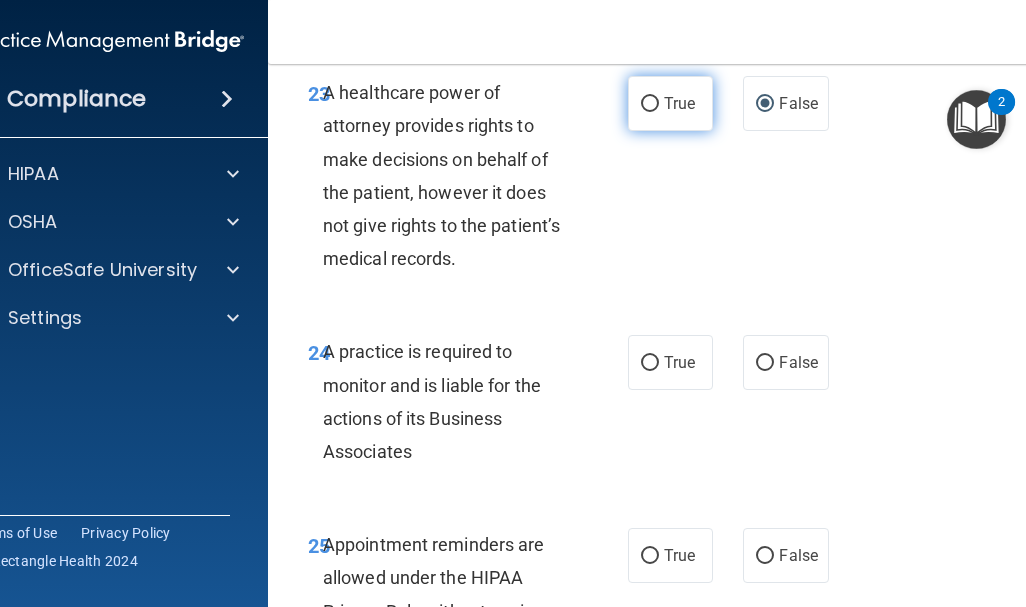 click on "True" at bounding box center (650, 104) 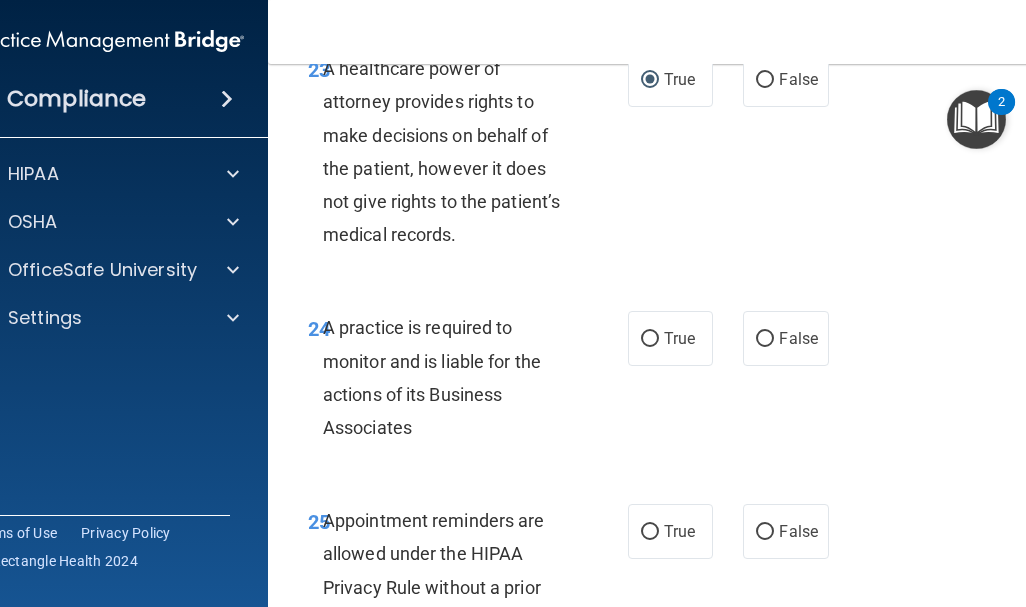scroll, scrollTop: 5478, scrollLeft: 0, axis: vertical 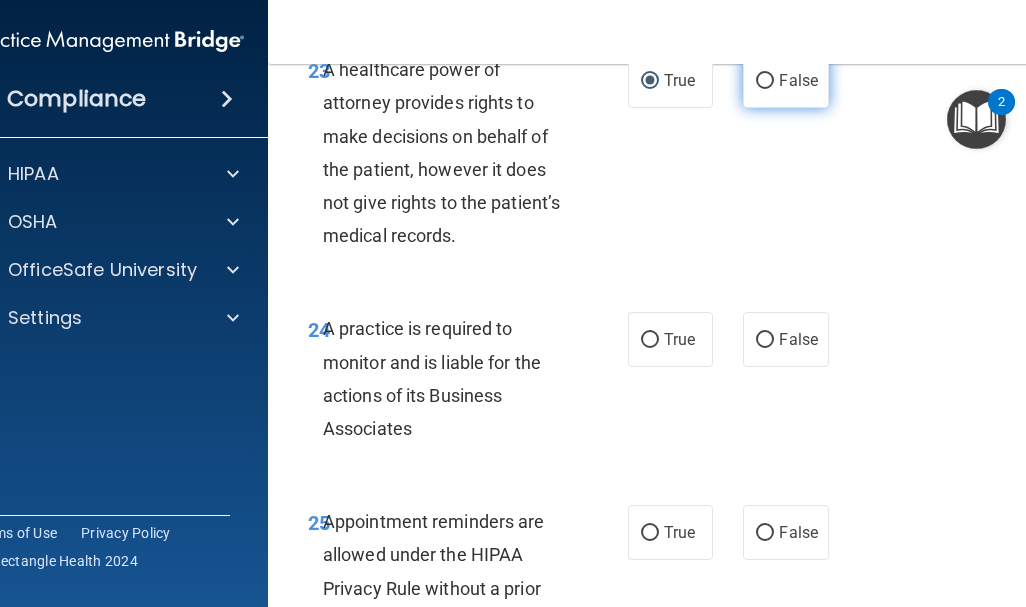 click on "False" at bounding box center [765, 81] 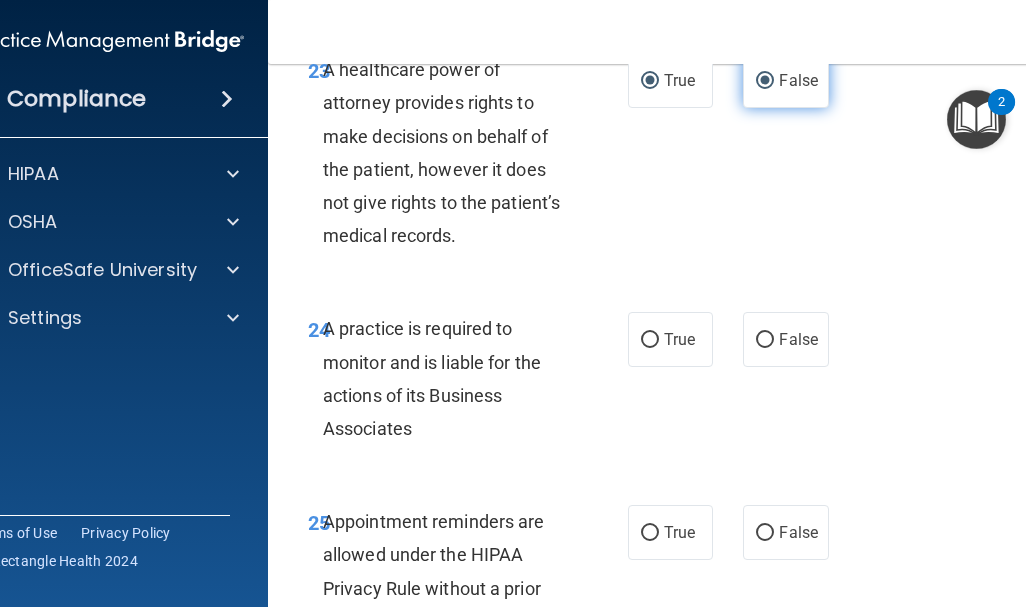 radio on "false" 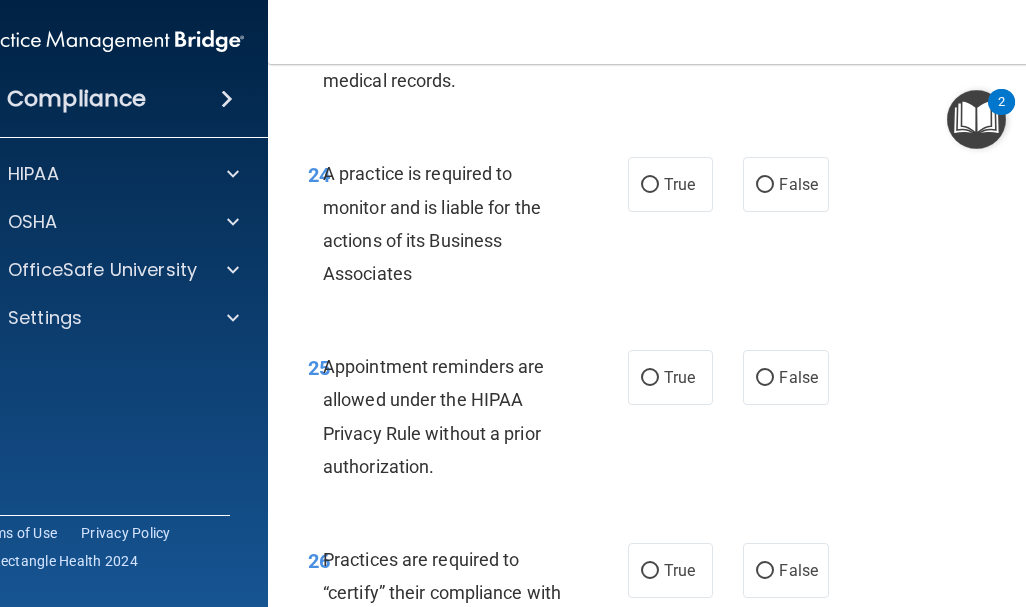 scroll, scrollTop: 5632, scrollLeft: 0, axis: vertical 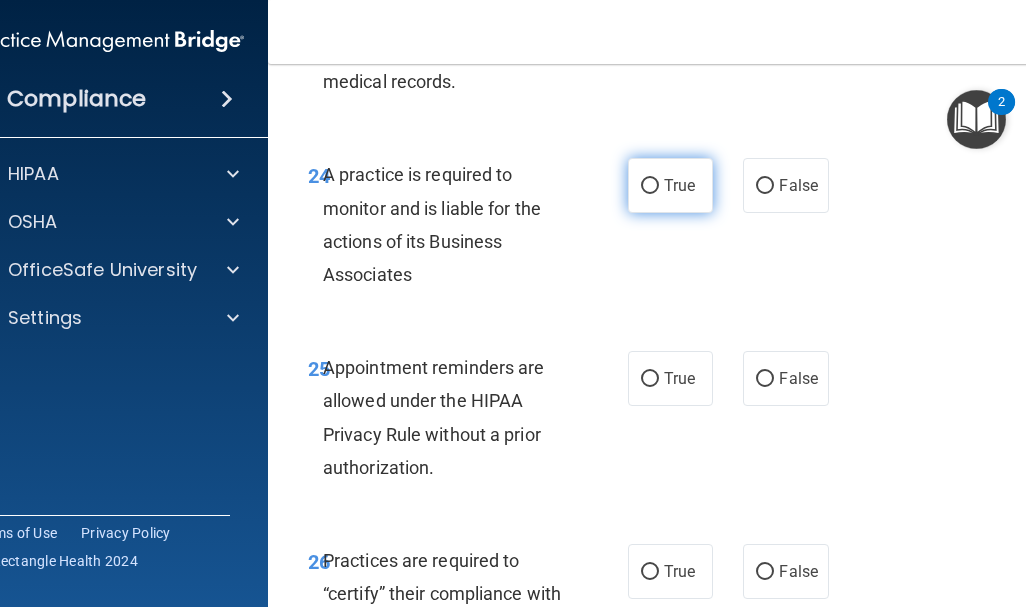 click on "True" at bounding box center (650, 186) 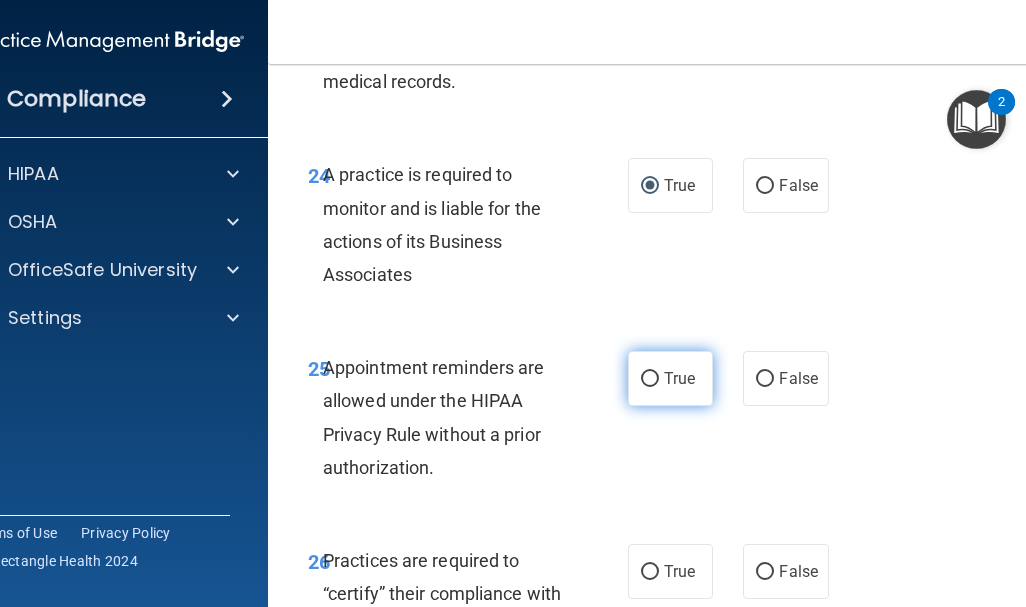 click on "True" at bounding box center (650, 379) 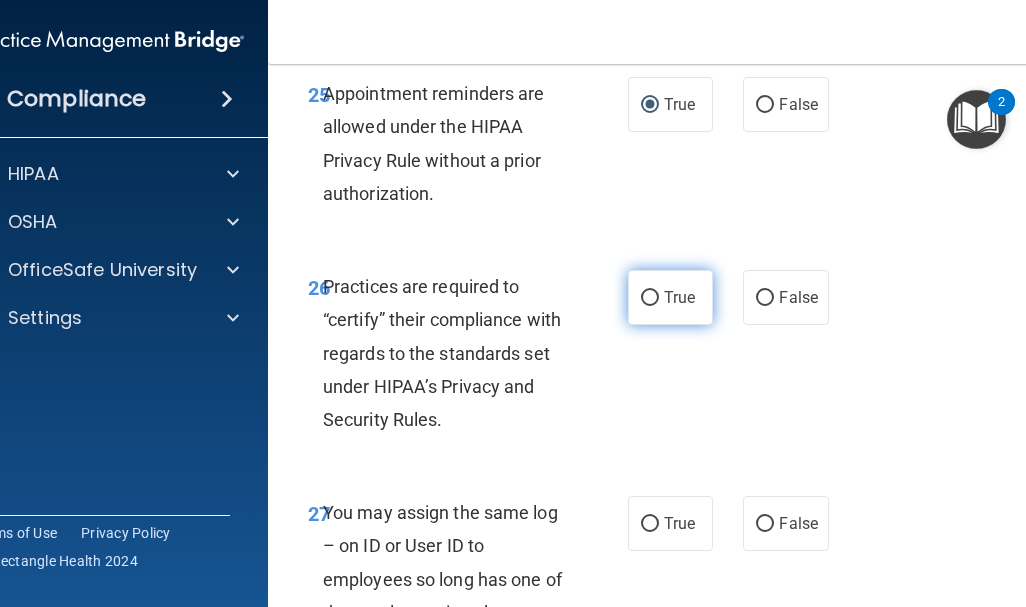scroll, scrollTop: 5907, scrollLeft: 0, axis: vertical 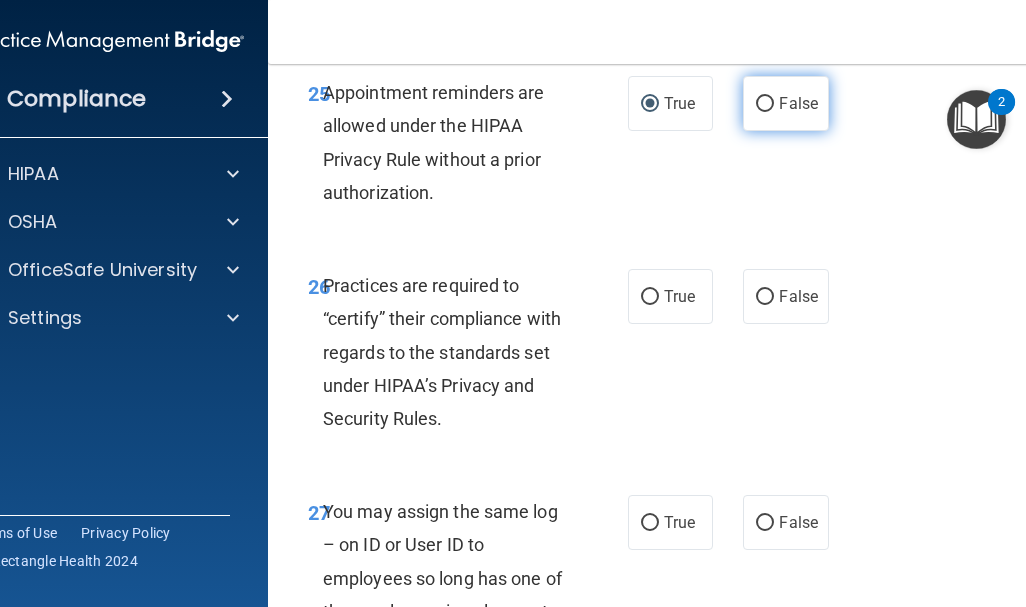 click on "False" at bounding box center (765, 104) 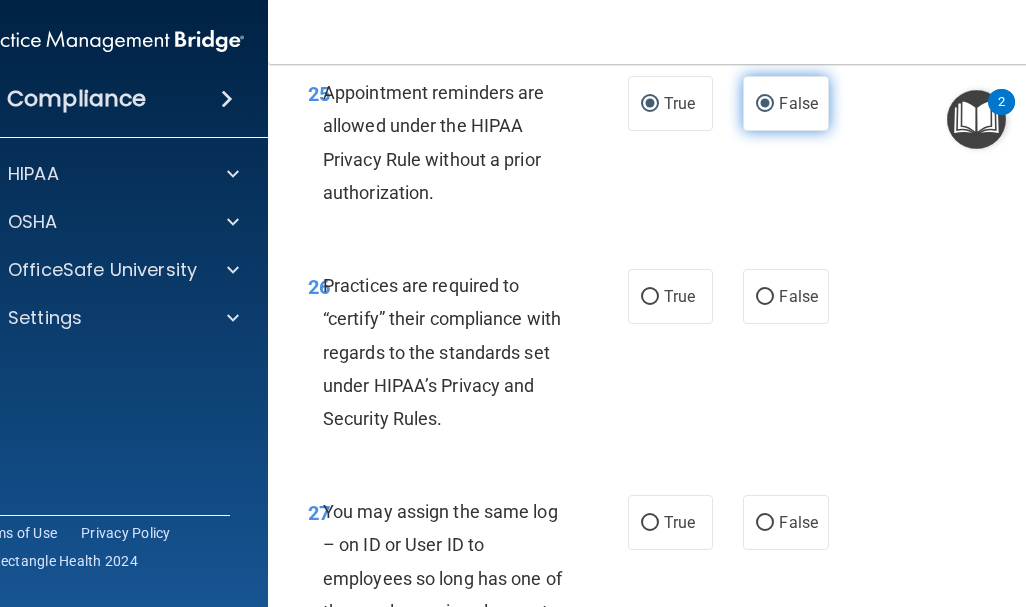 radio on "false" 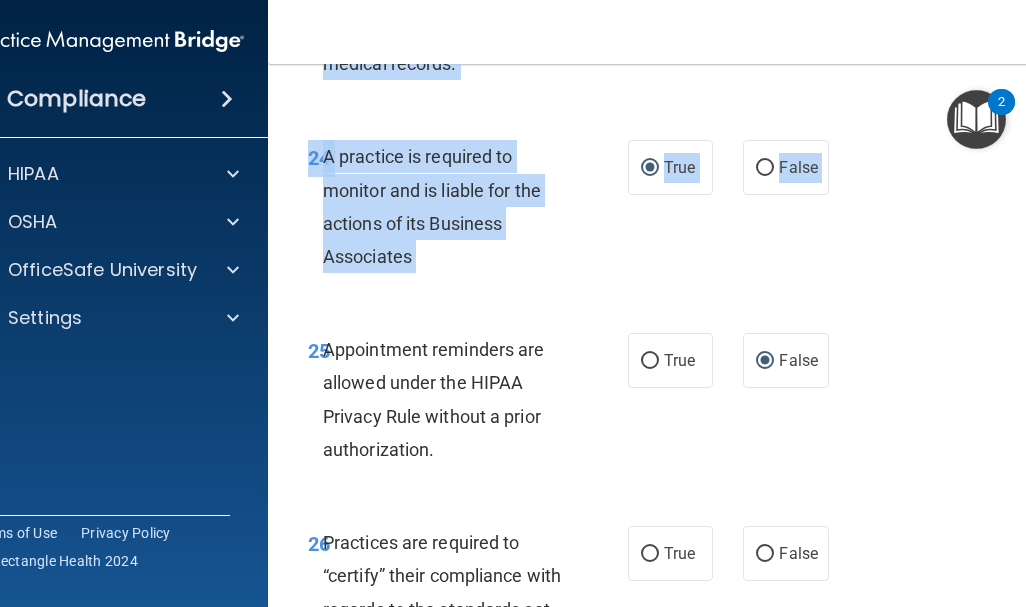 scroll, scrollTop: 5619, scrollLeft: 0, axis: vertical 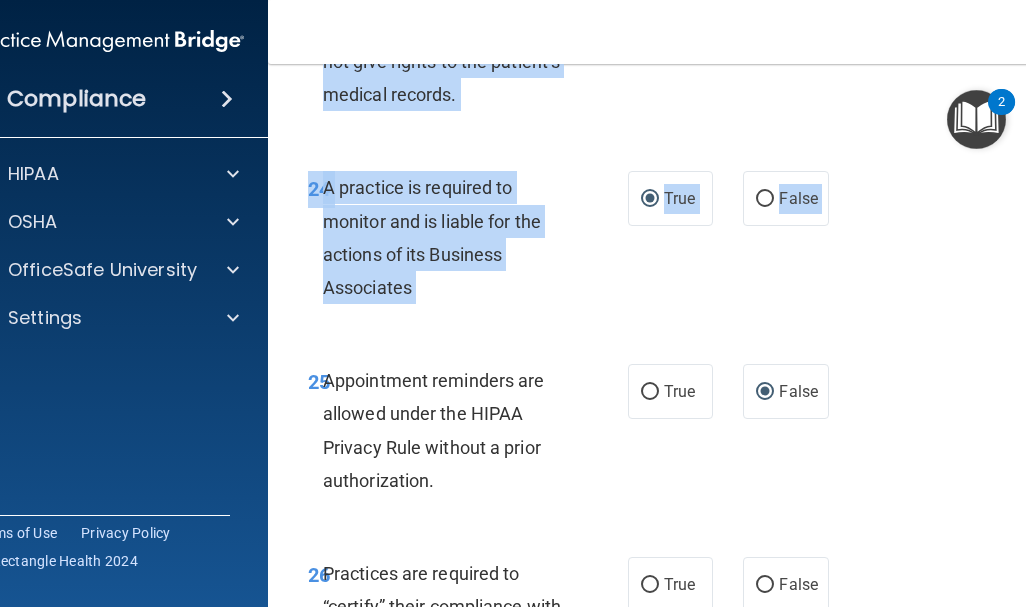 drag, startPoint x: 761, startPoint y: 135, endPoint x: 678, endPoint y: 101, distance: 89.693924 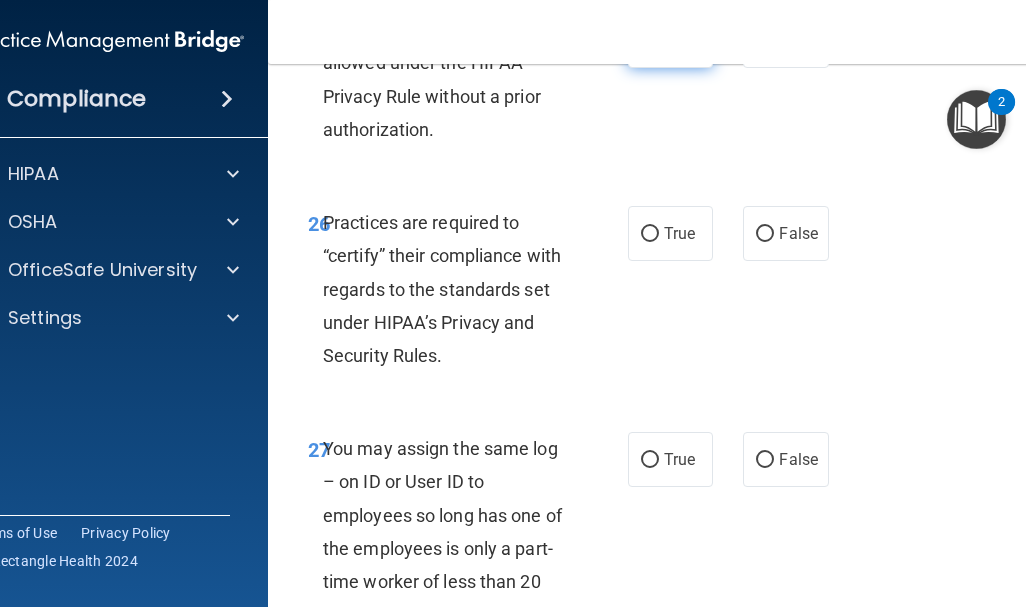 scroll, scrollTop: 5975, scrollLeft: 0, axis: vertical 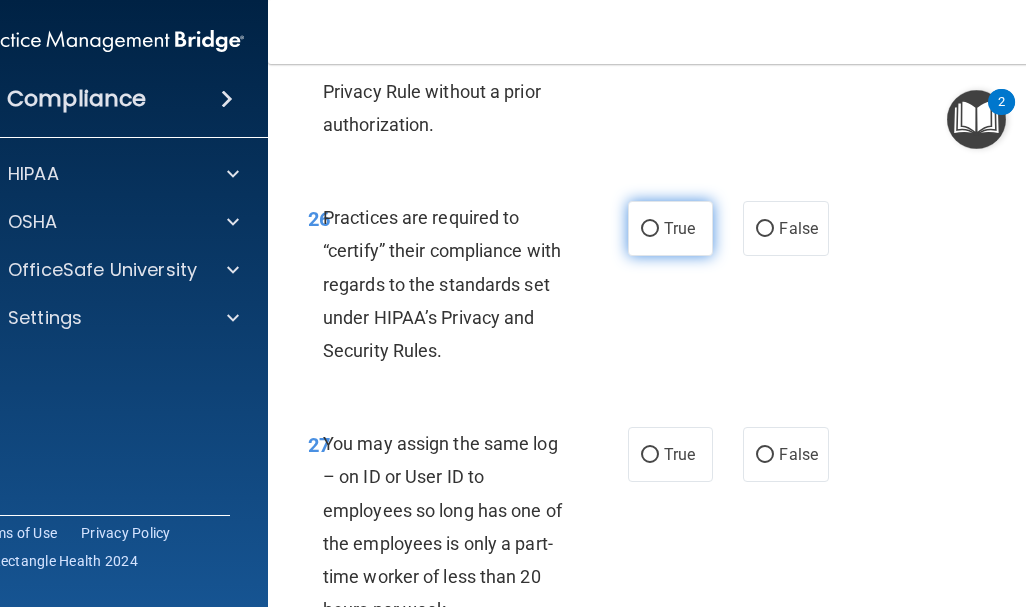 click on "True" at bounding box center (650, 229) 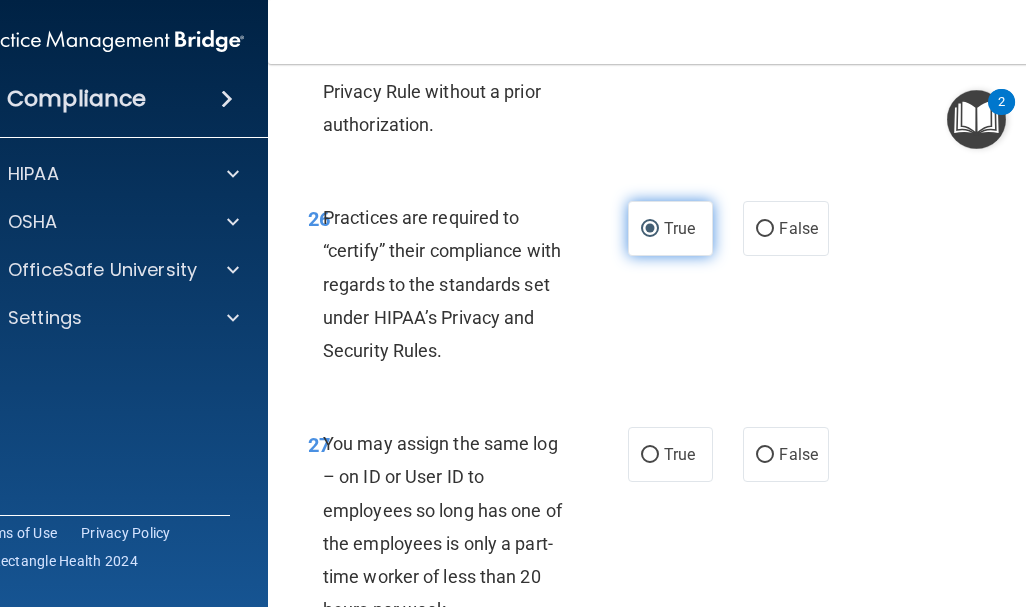 click on "True" at bounding box center [650, 229] 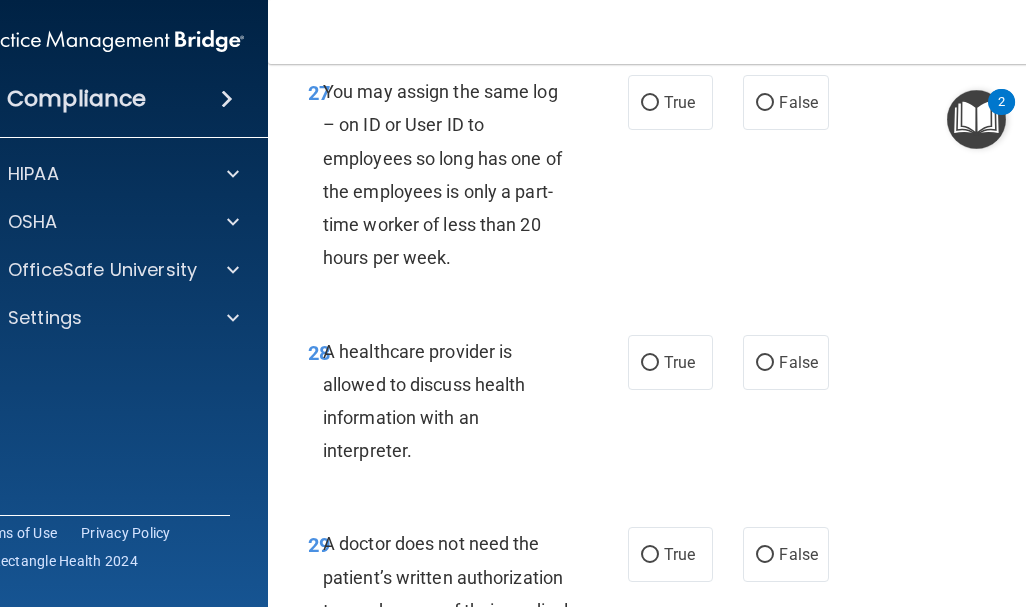 scroll, scrollTop: 6326, scrollLeft: 0, axis: vertical 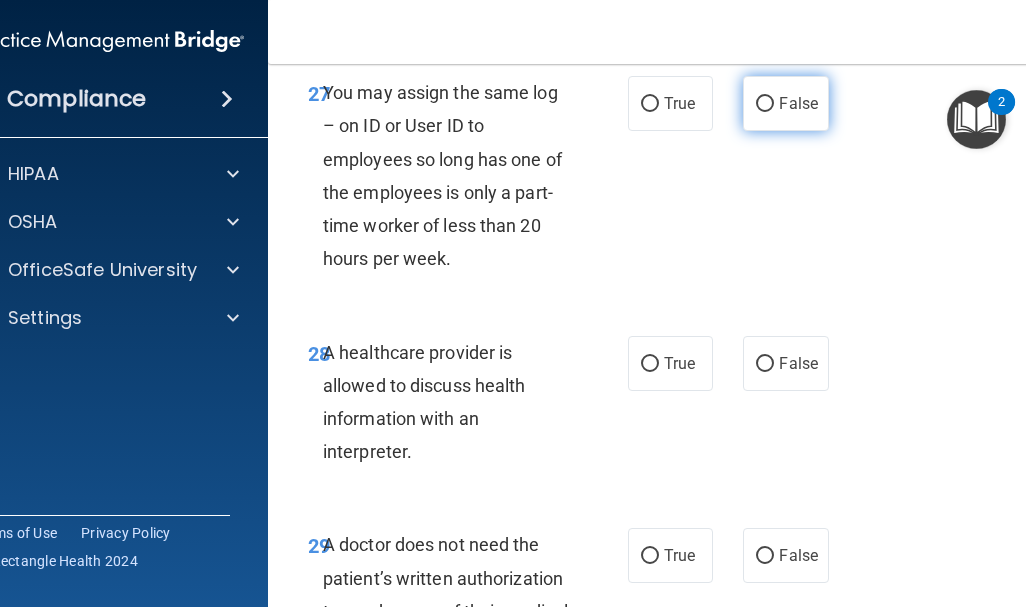 click on "False" at bounding box center [765, 104] 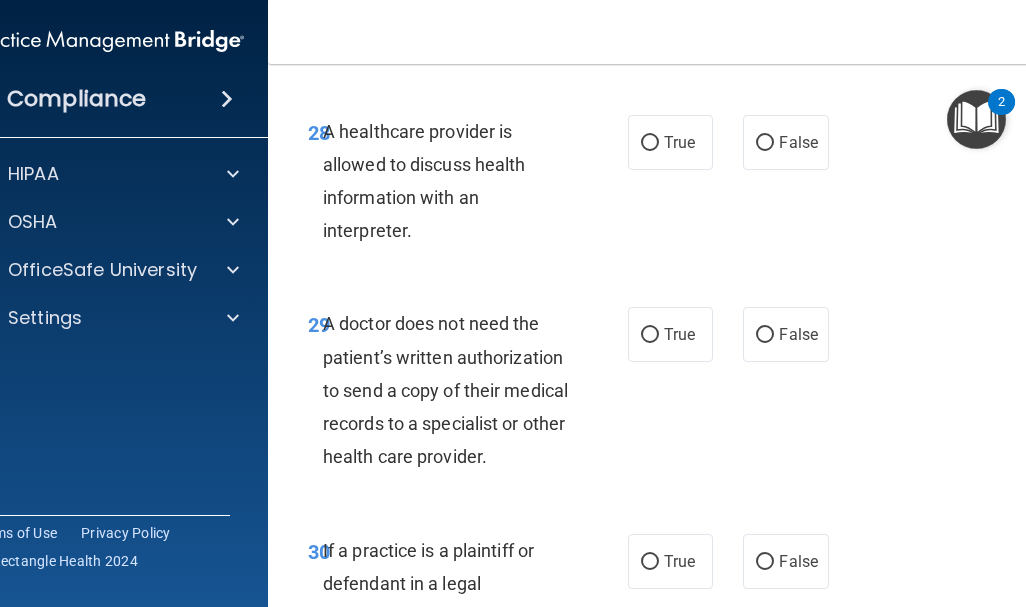 scroll, scrollTop: 6548, scrollLeft: 0, axis: vertical 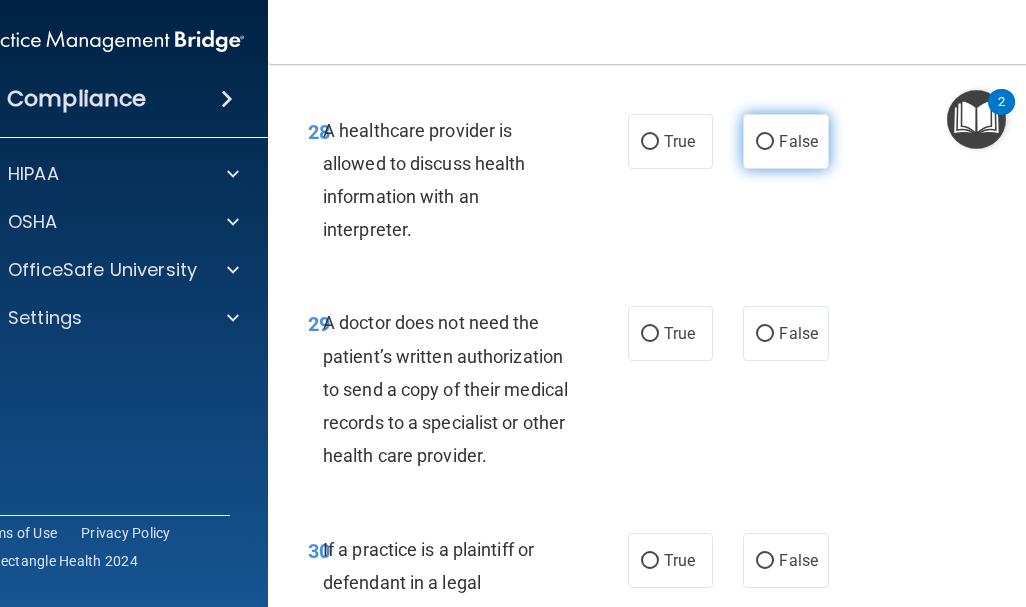 click on "False" at bounding box center (765, 142) 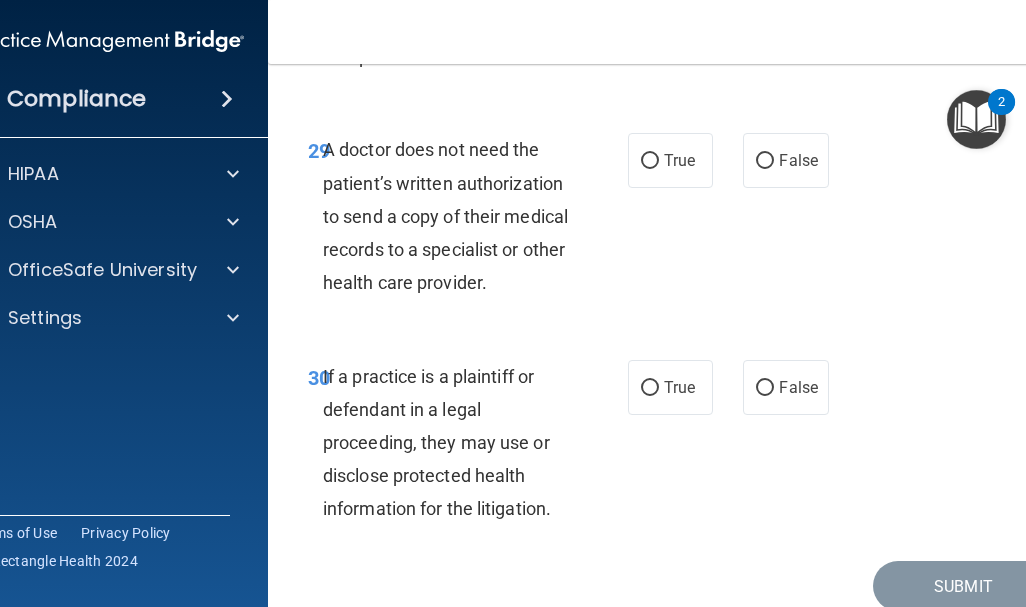 scroll, scrollTop: 6720, scrollLeft: 0, axis: vertical 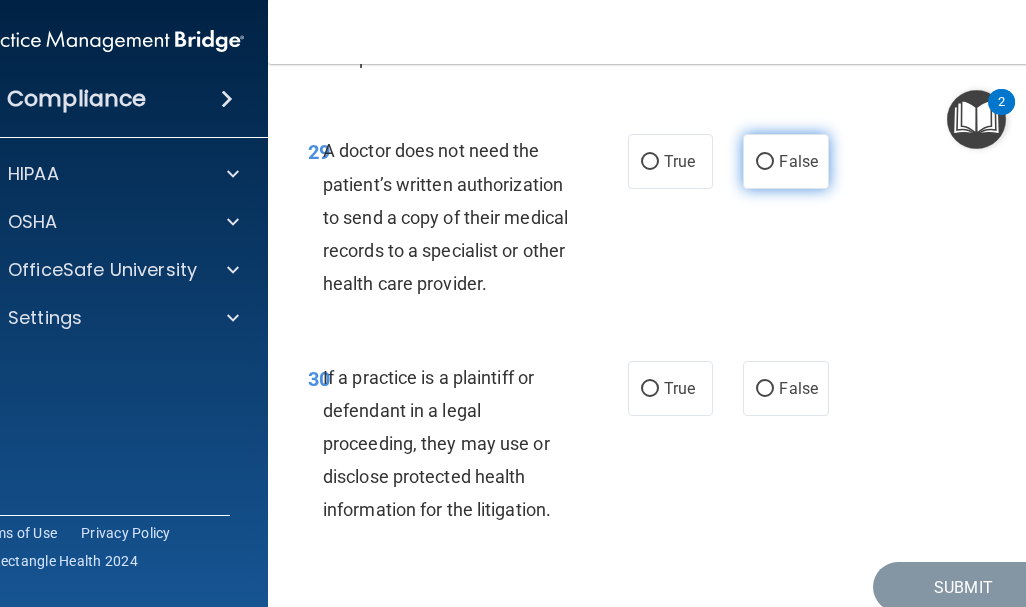 click on "False" at bounding box center [765, 162] 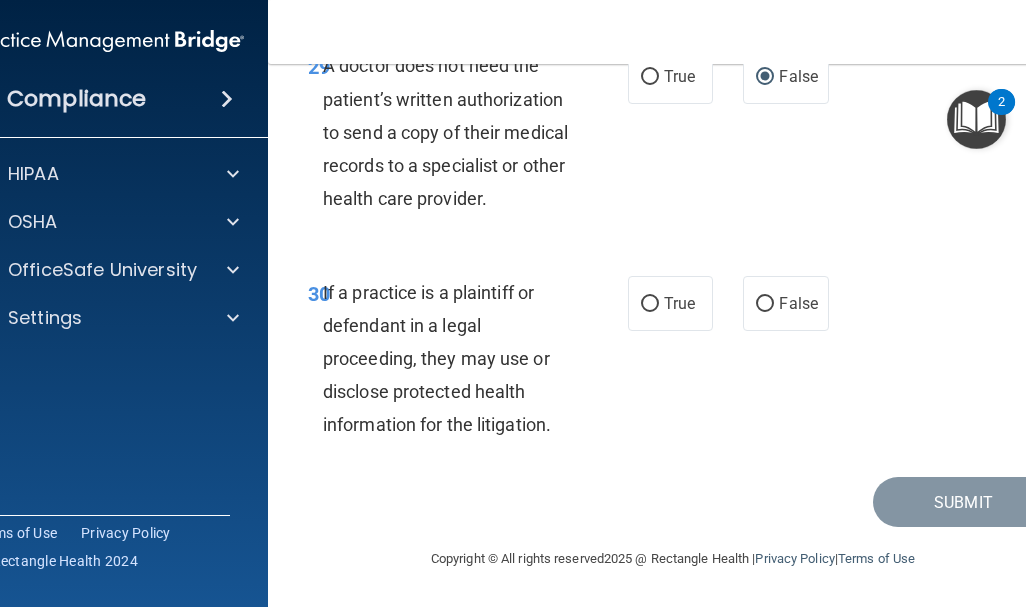 scroll, scrollTop: 6805, scrollLeft: 0, axis: vertical 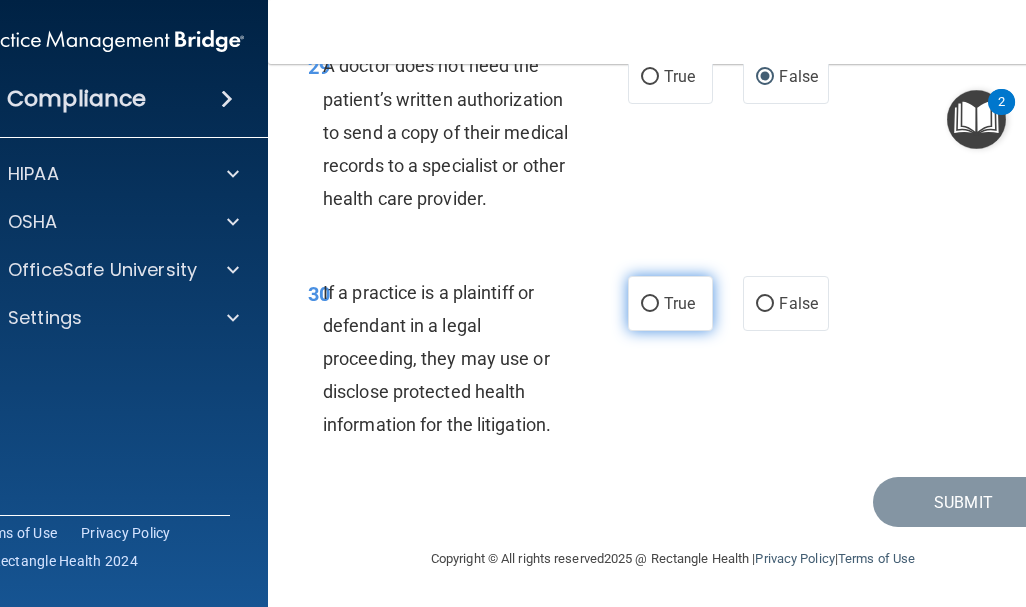 click on "True" at bounding box center [650, 304] 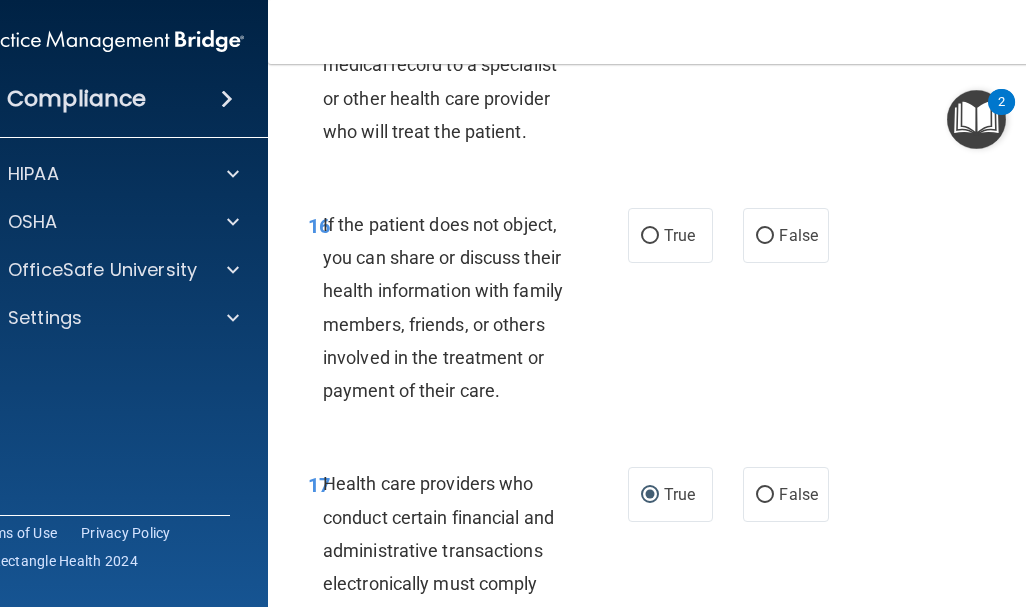 scroll, scrollTop: 3672, scrollLeft: 0, axis: vertical 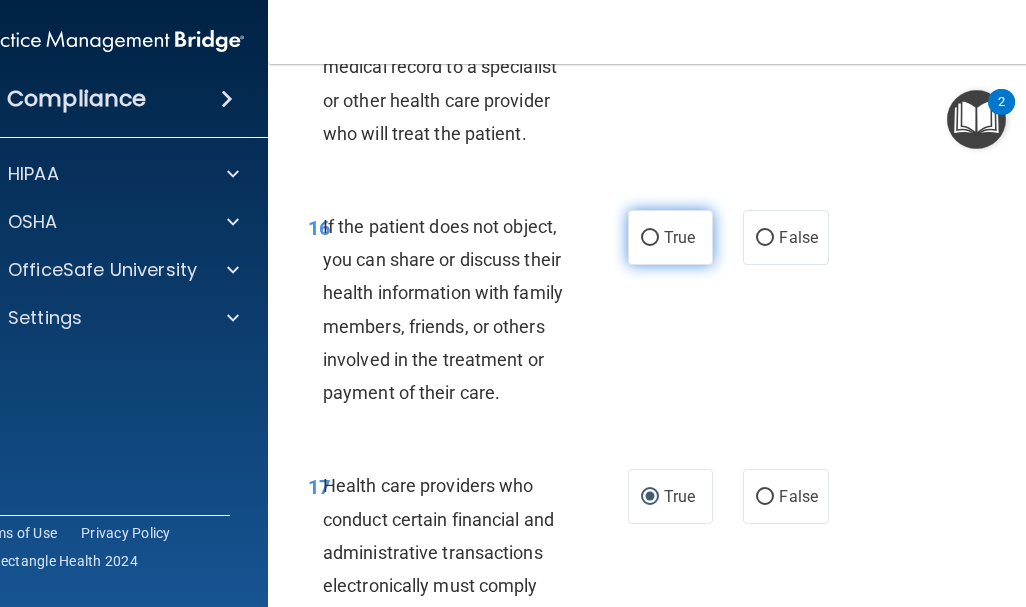 click on "True" at bounding box center [650, 238] 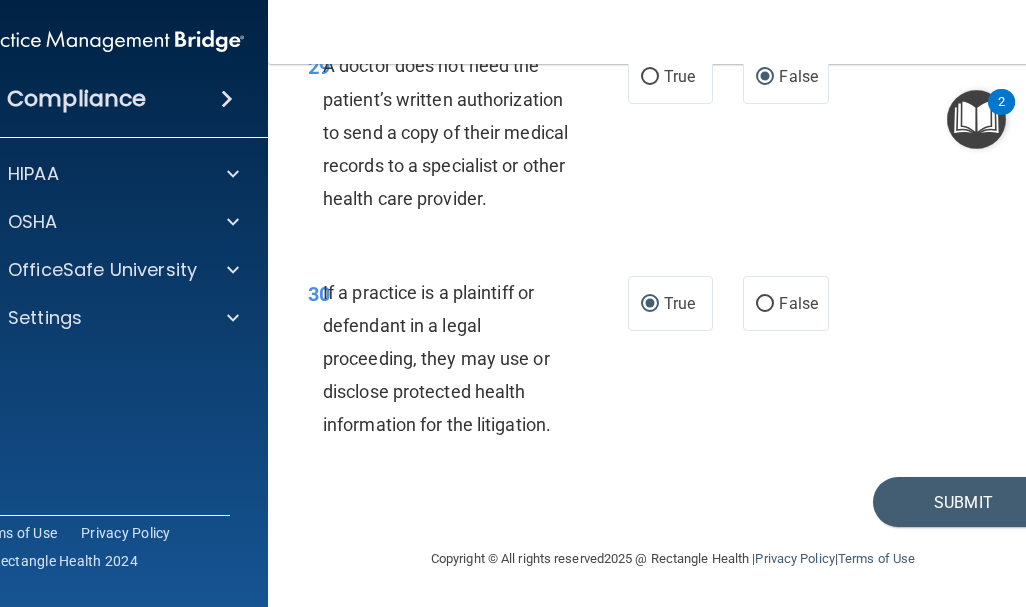 scroll, scrollTop: 6805, scrollLeft: 0, axis: vertical 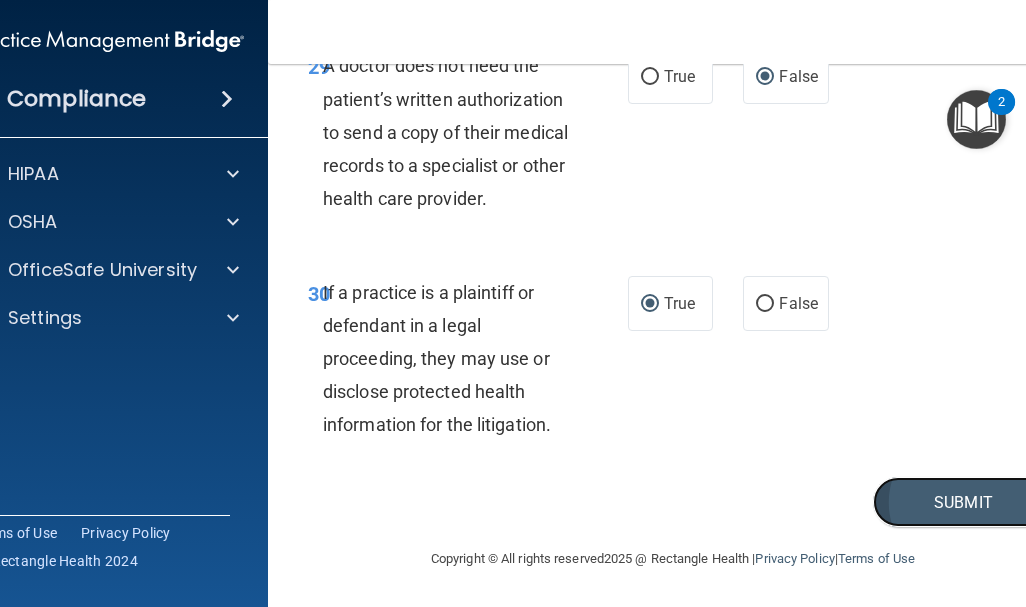 click on "Submit" at bounding box center (963, 502) 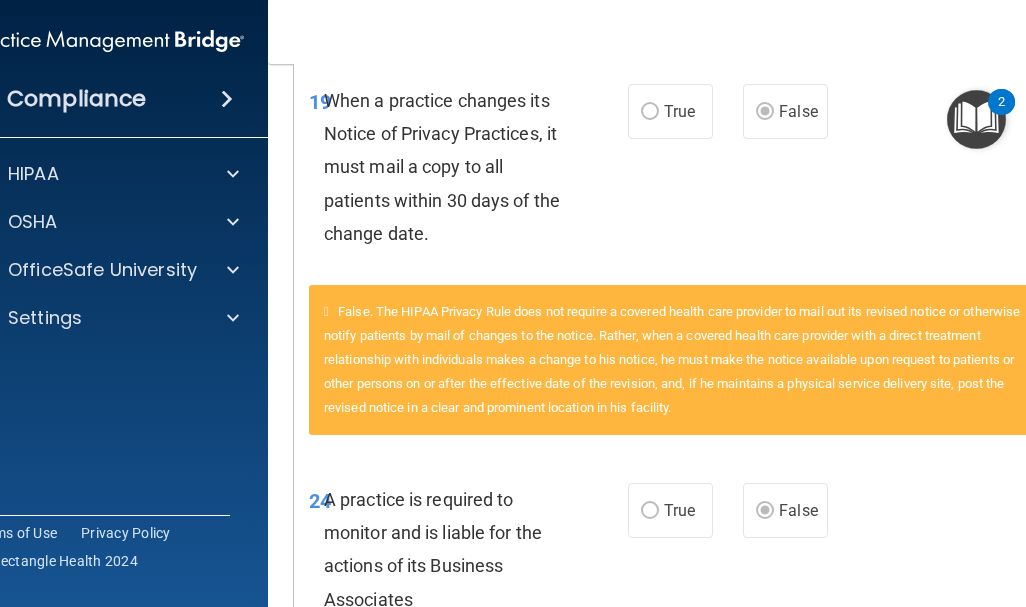 scroll, scrollTop: 3064, scrollLeft: 0, axis: vertical 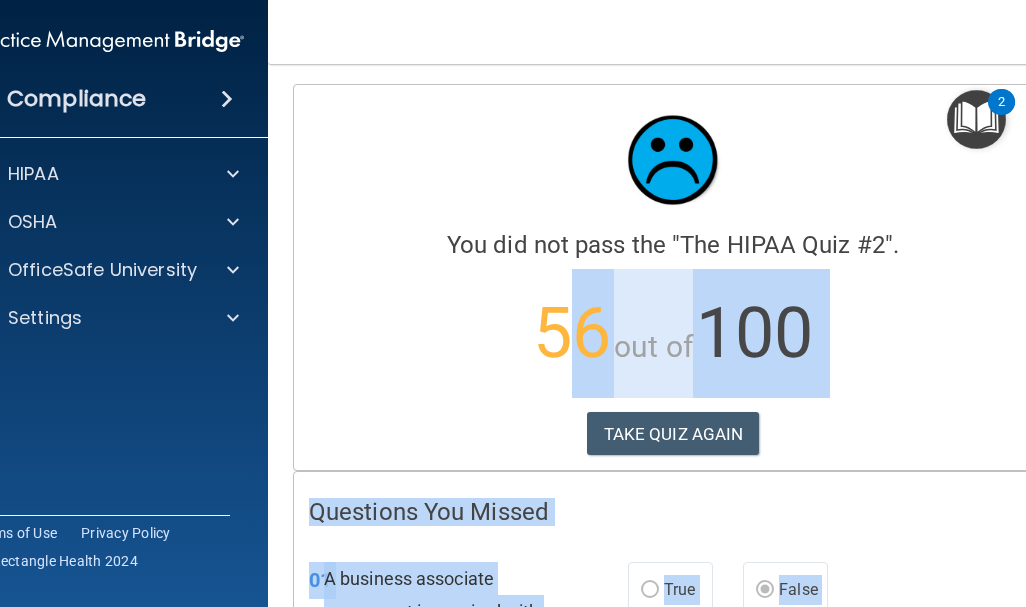 drag, startPoint x: 498, startPoint y: 100, endPoint x: 540, endPoint y: 336, distance: 239.70816 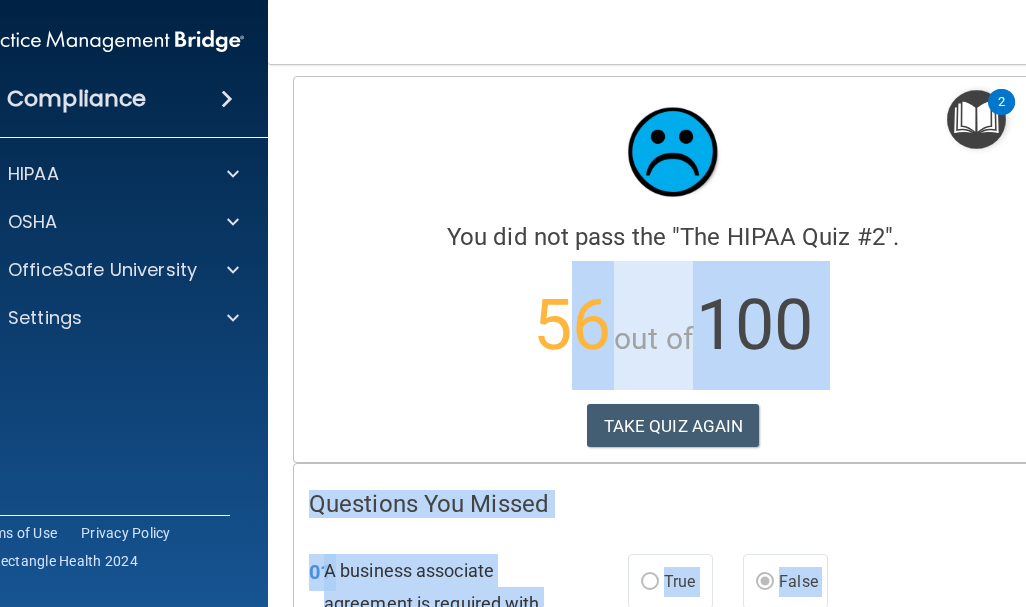 scroll, scrollTop: 1, scrollLeft: 0, axis: vertical 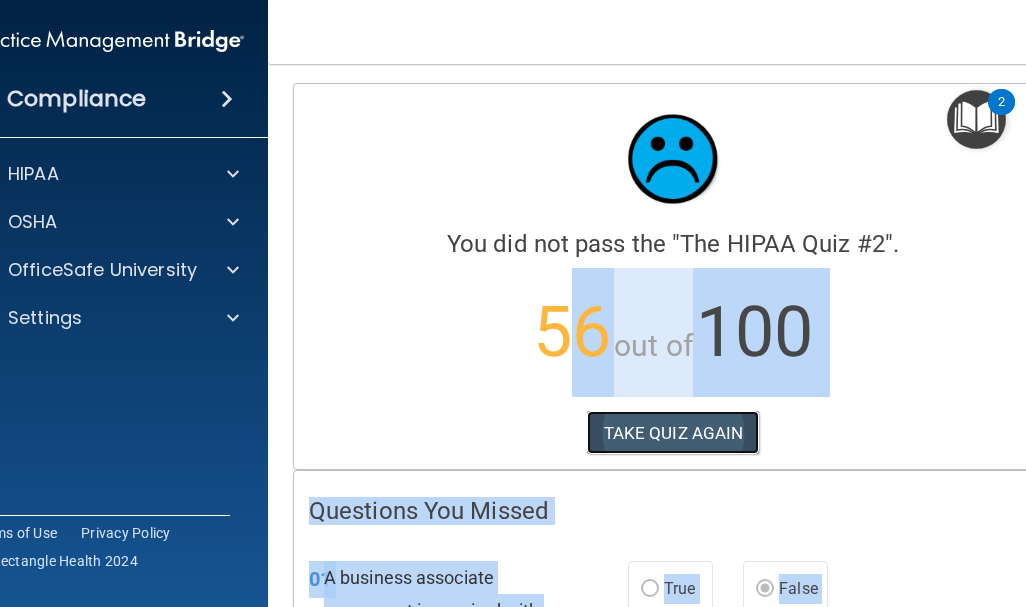 click on "TAKE QUIZ AGAIN" at bounding box center [673, 433] 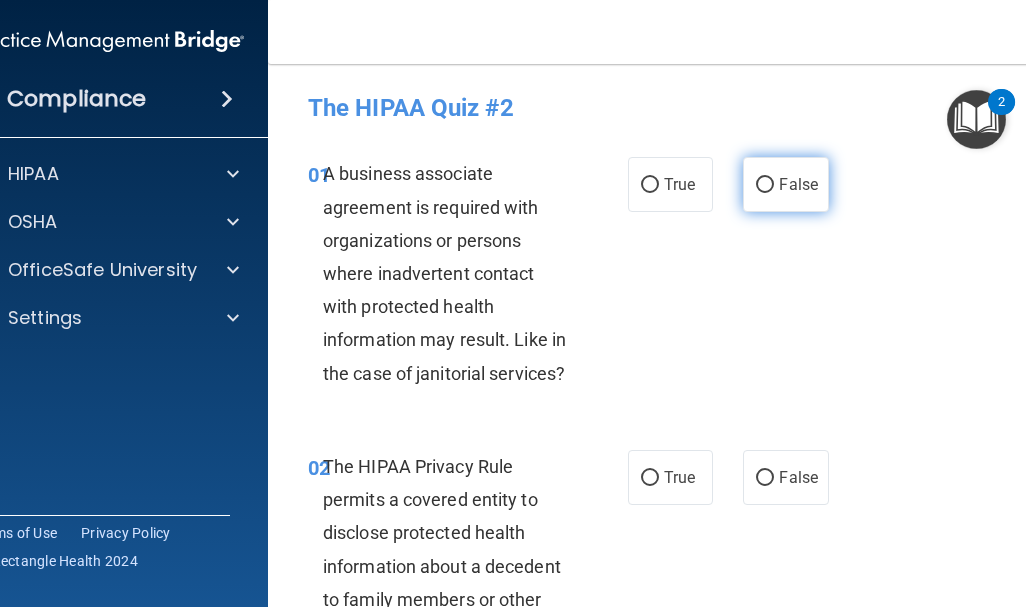 click on "False" at bounding box center (765, 185) 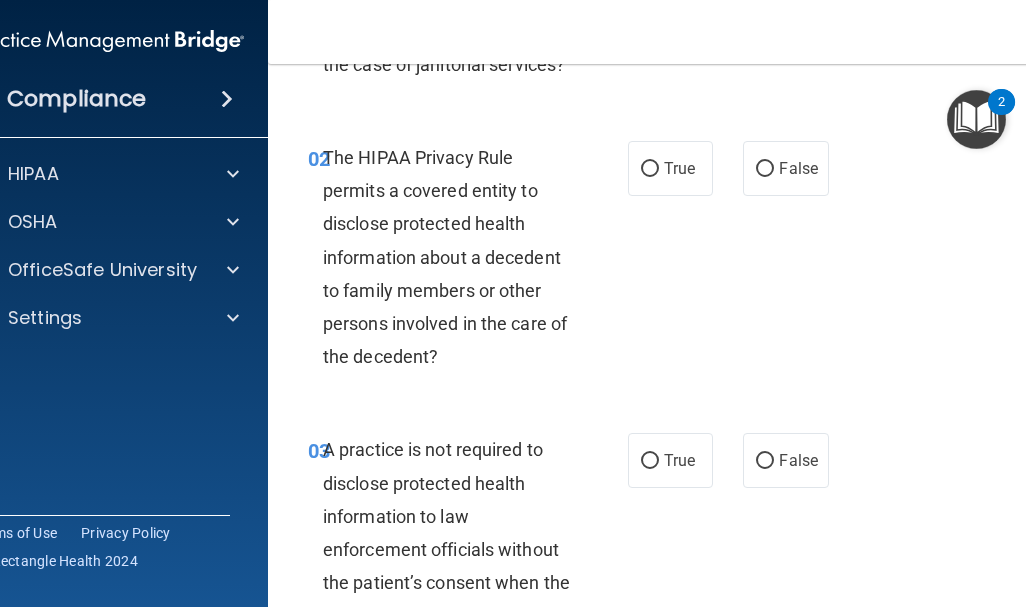 scroll, scrollTop: 316, scrollLeft: 0, axis: vertical 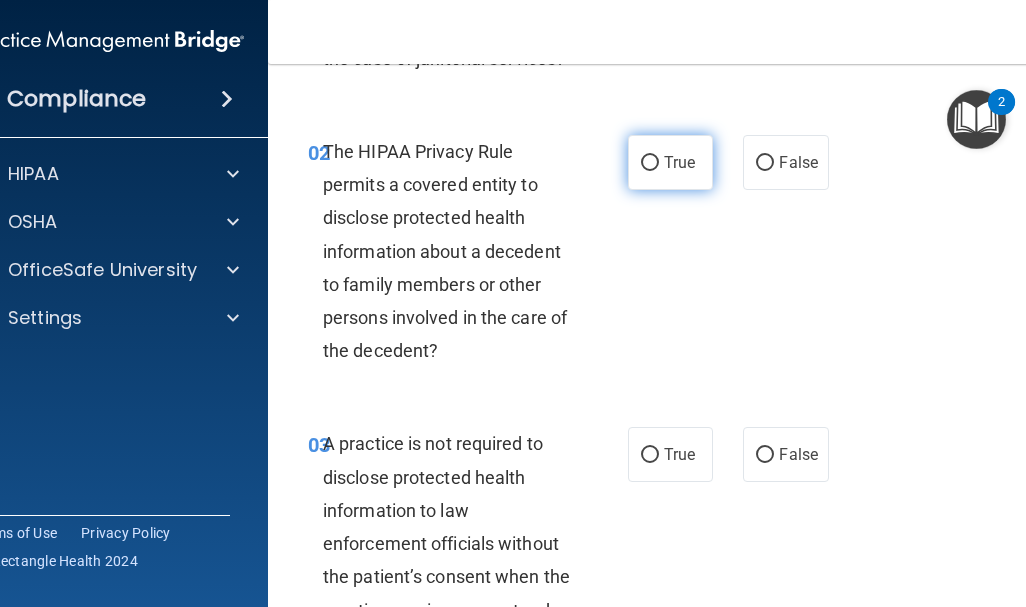 click on "True" at bounding box center [650, 163] 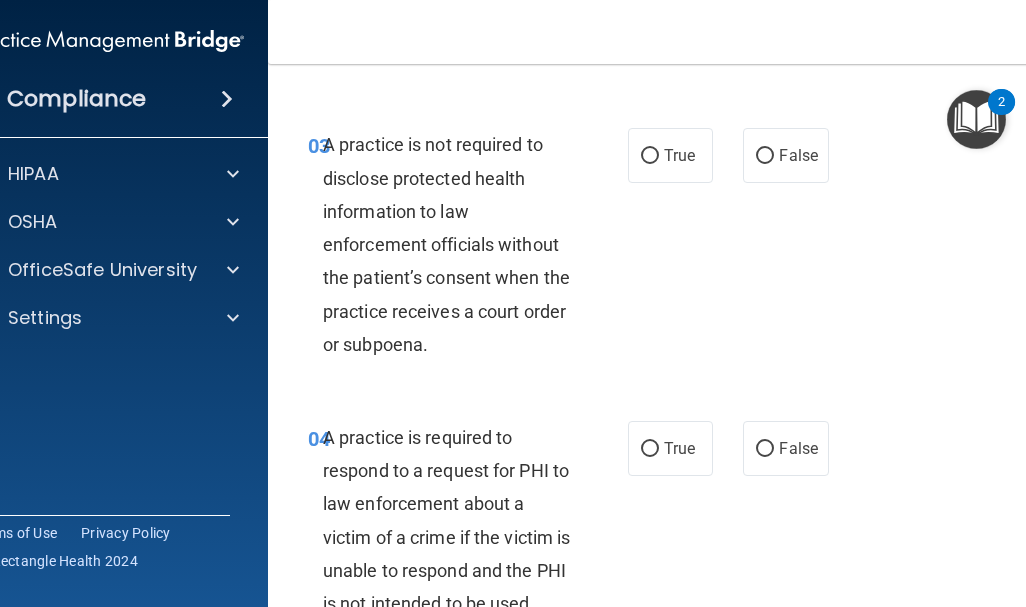 scroll, scrollTop: 616, scrollLeft: 0, axis: vertical 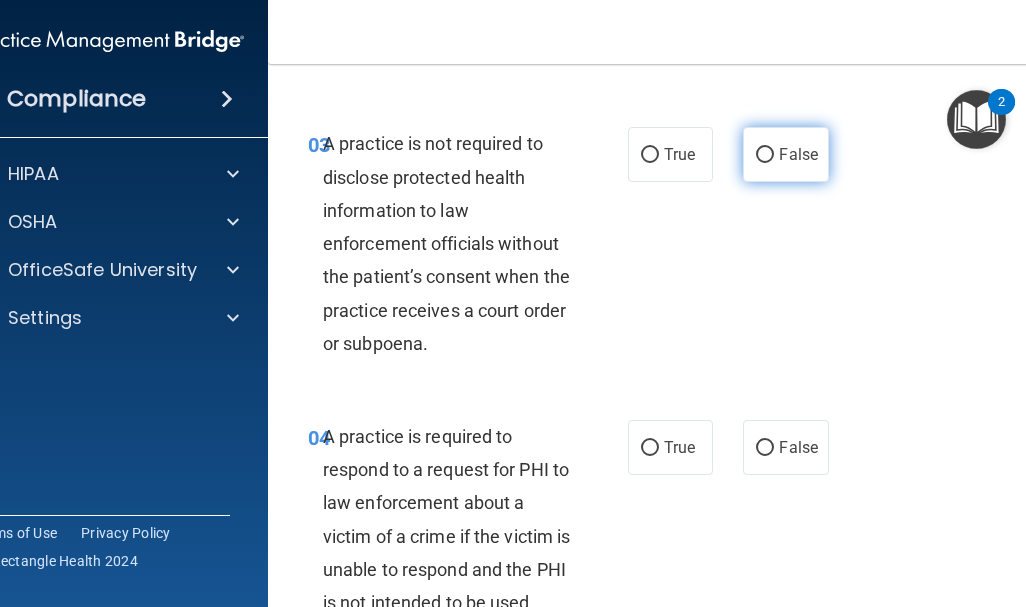 click on "False" at bounding box center [765, 155] 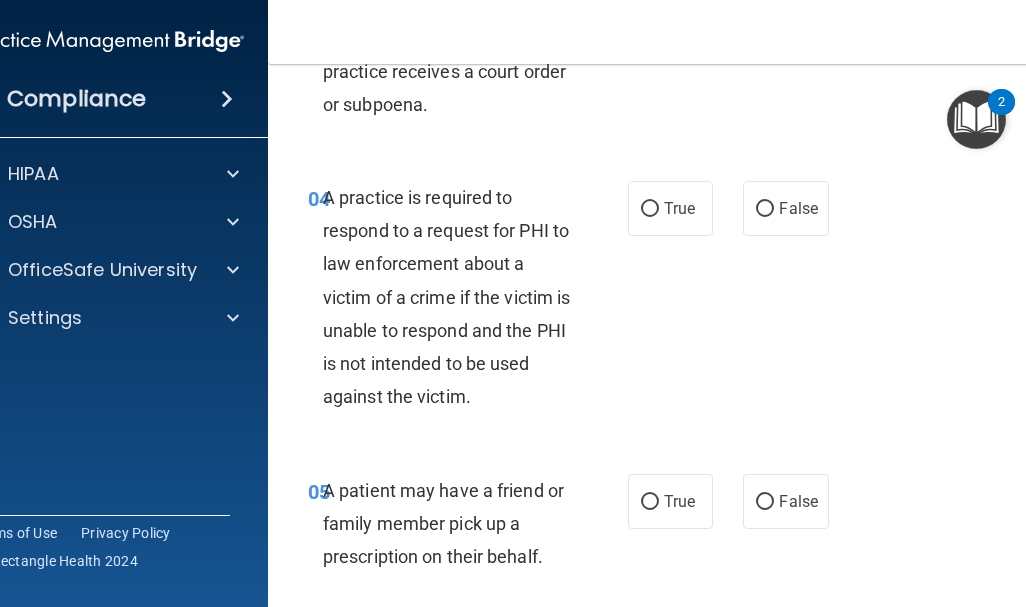 scroll, scrollTop: 856, scrollLeft: 0, axis: vertical 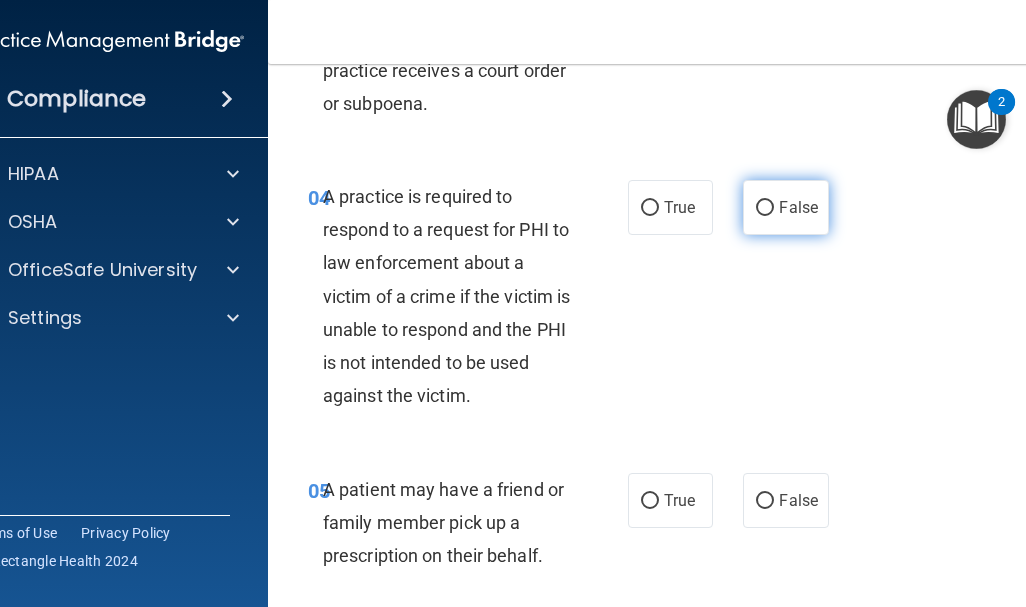 click on "False" at bounding box center [765, 208] 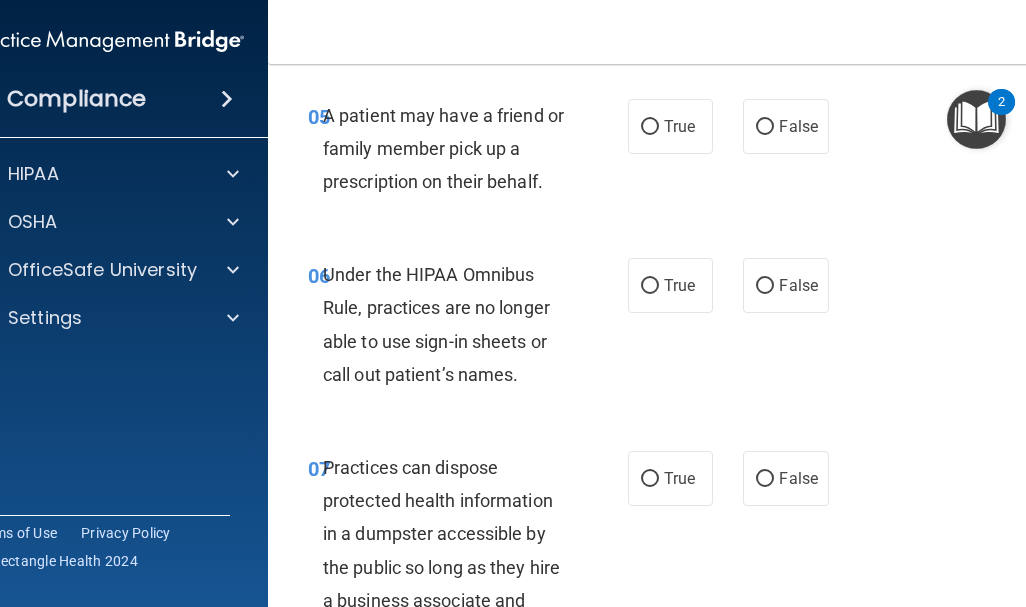 scroll, scrollTop: 1231, scrollLeft: 0, axis: vertical 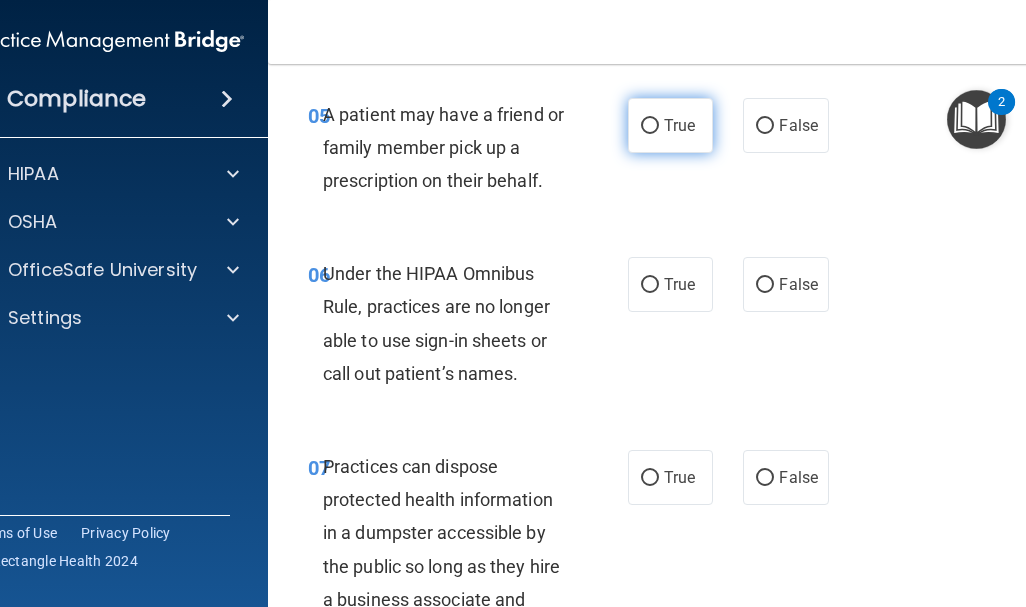 click on "True" at bounding box center (650, 126) 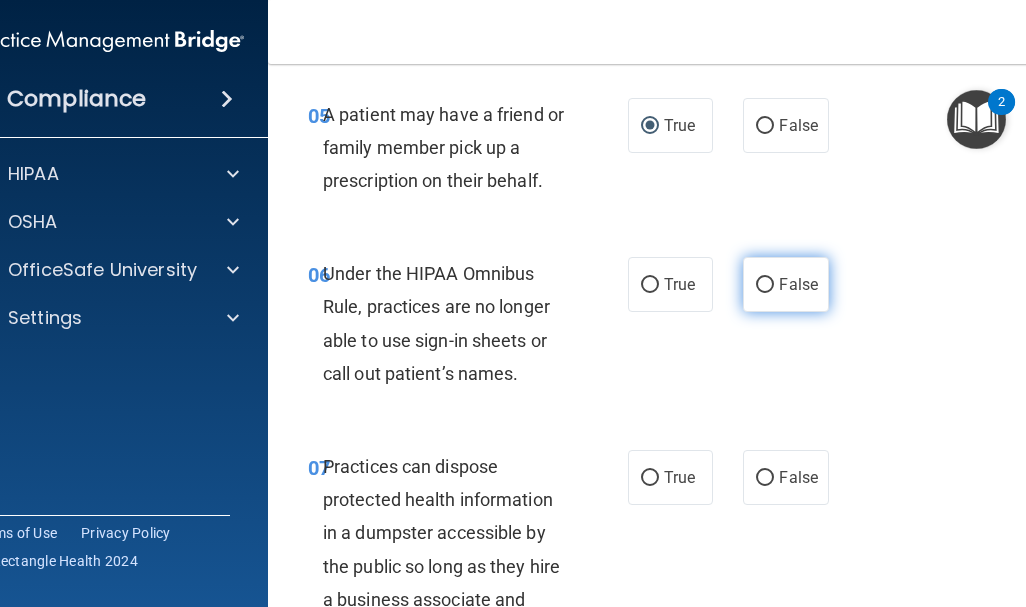 click on "False" at bounding box center (765, 285) 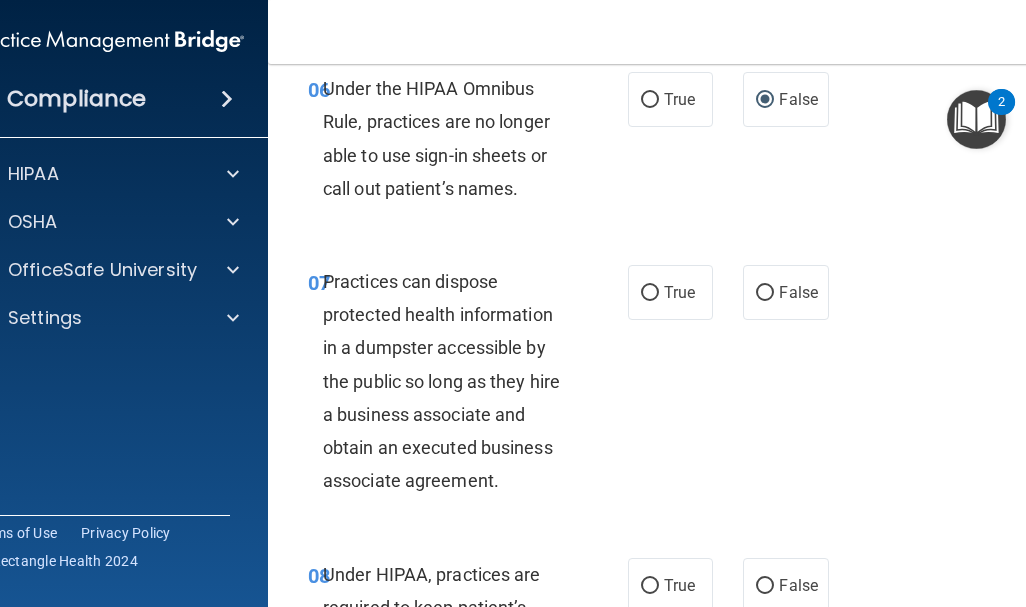 scroll, scrollTop: 1414, scrollLeft: 0, axis: vertical 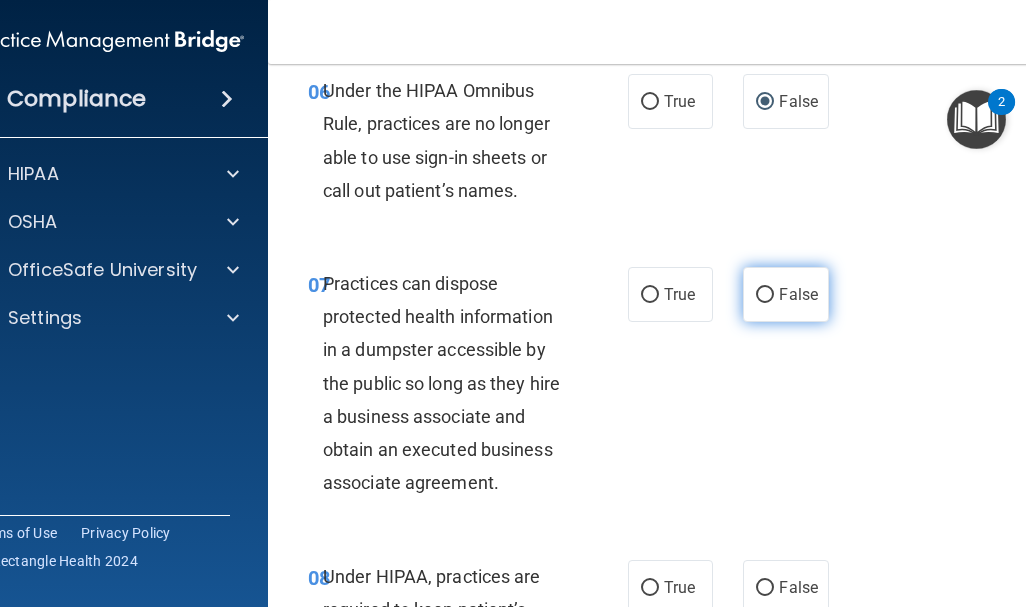 click on "False" at bounding box center [765, 295] 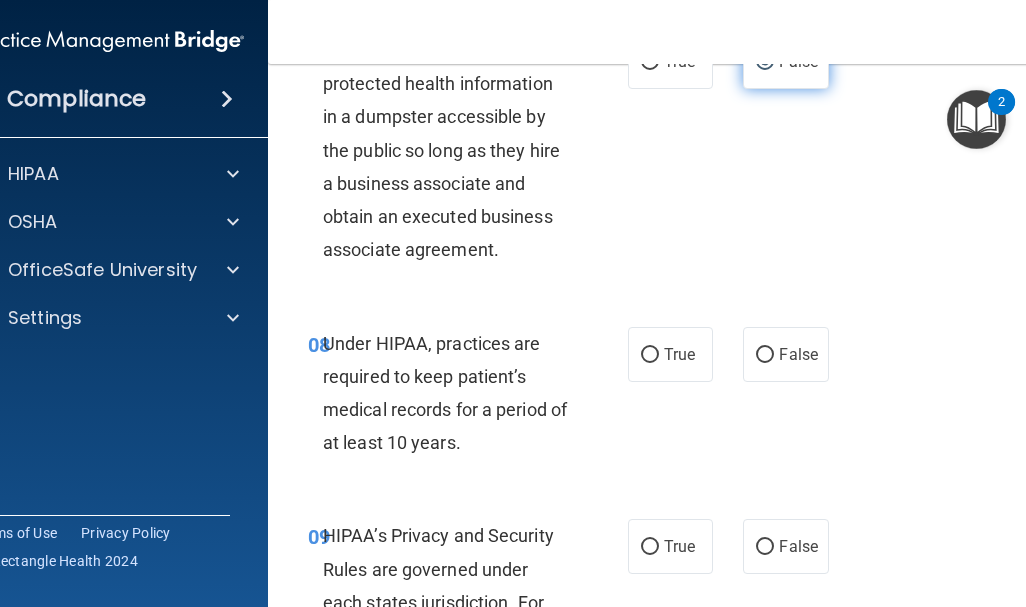 scroll, scrollTop: 1702, scrollLeft: 0, axis: vertical 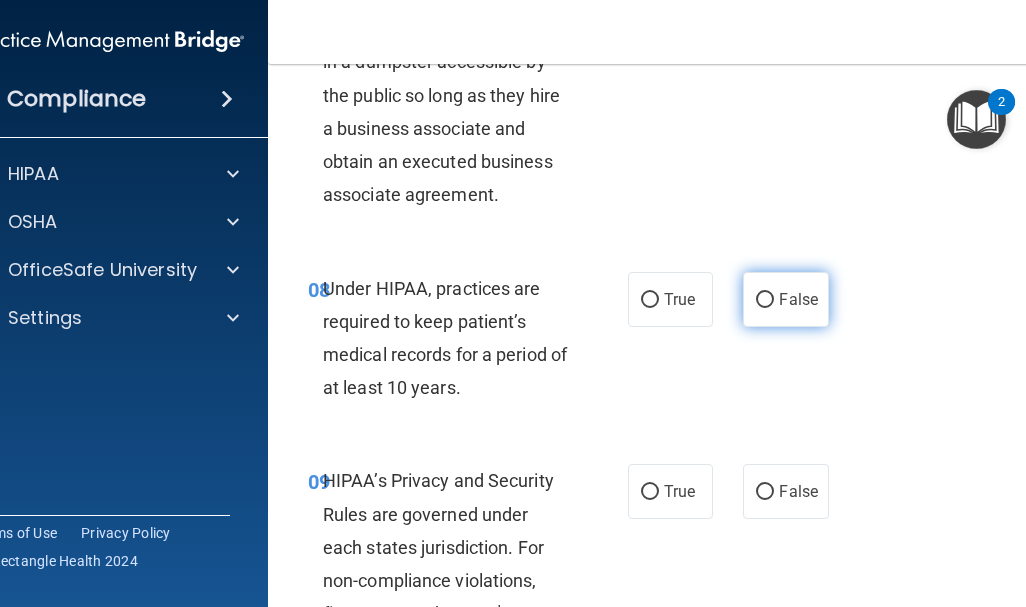 click on "False" at bounding box center [765, 300] 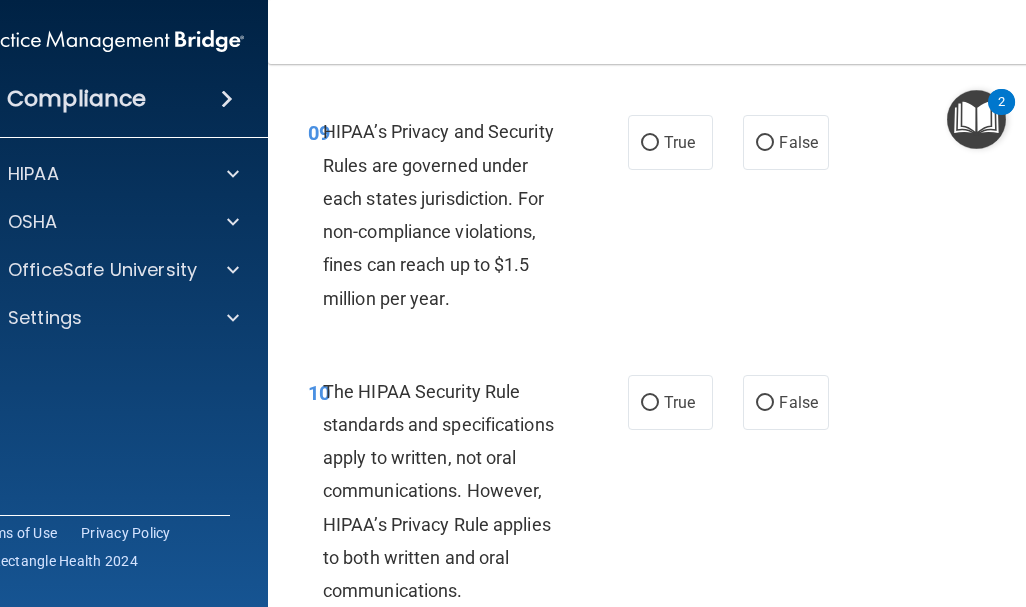 scroll, scrollTop: 2050, scrollLeft: 0, axis: vertical 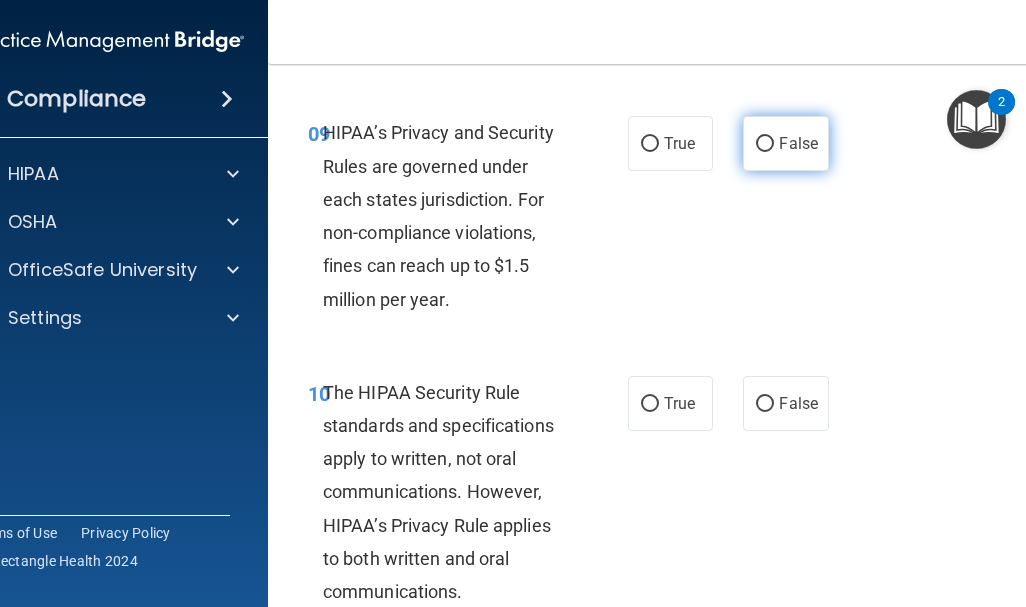 click on "False" at bounding box center [765, 144] 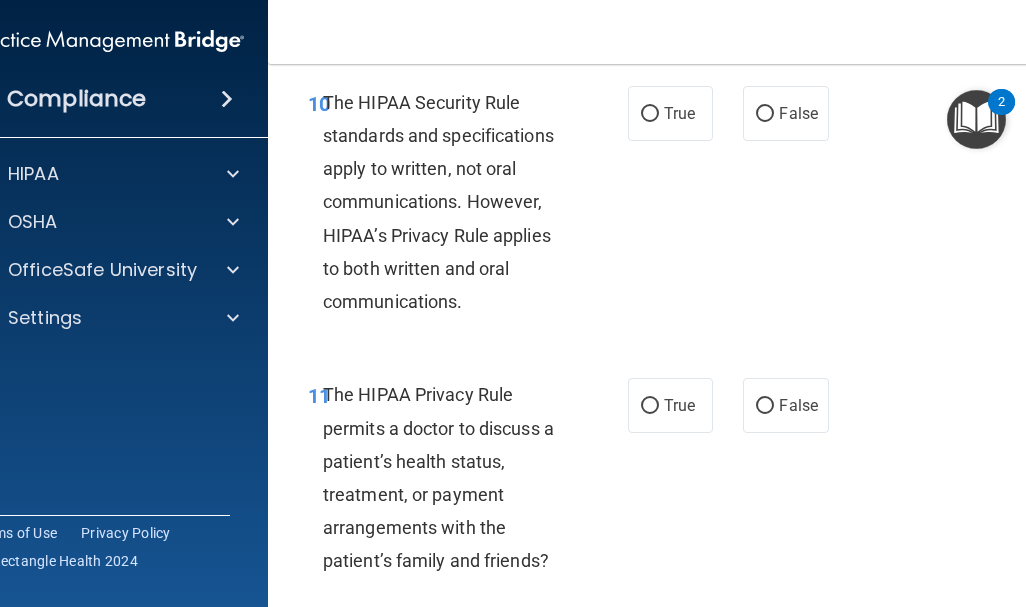 scroll, scrollTop: 2338, scrollLeft: 0, axis: vertical 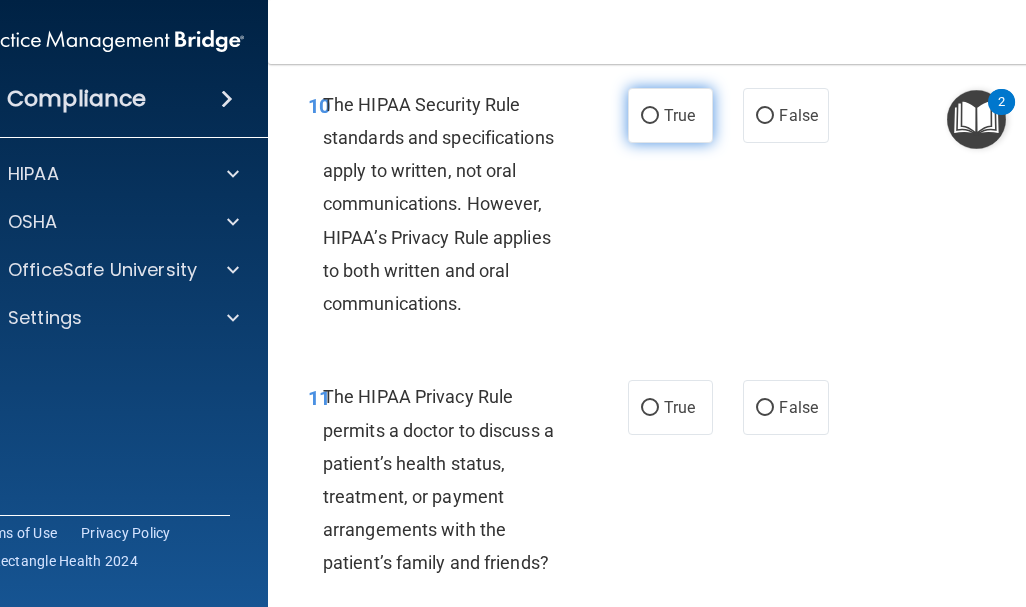 click on "True" at bounding box center [650, 116] 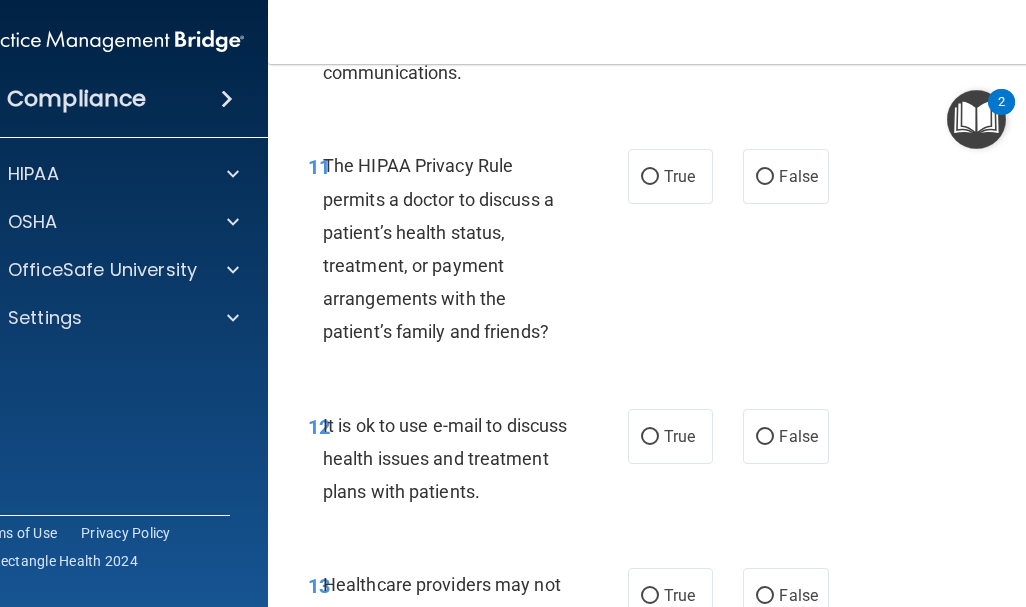 scroll, scrollTop: 2570, scrollLeft: 0, axis: vertical 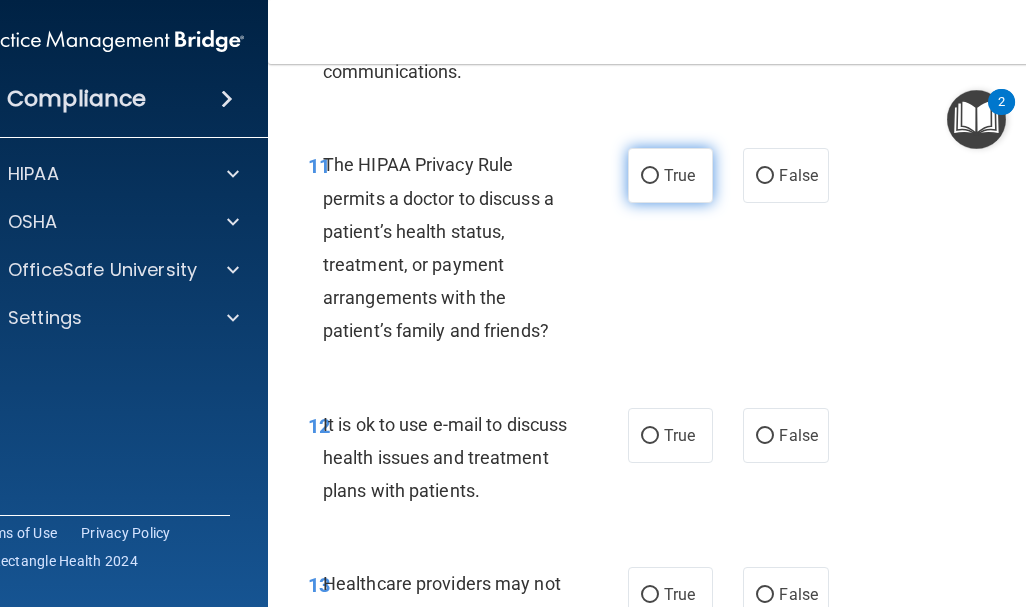 click on "True" at bounding box center (650, 176) 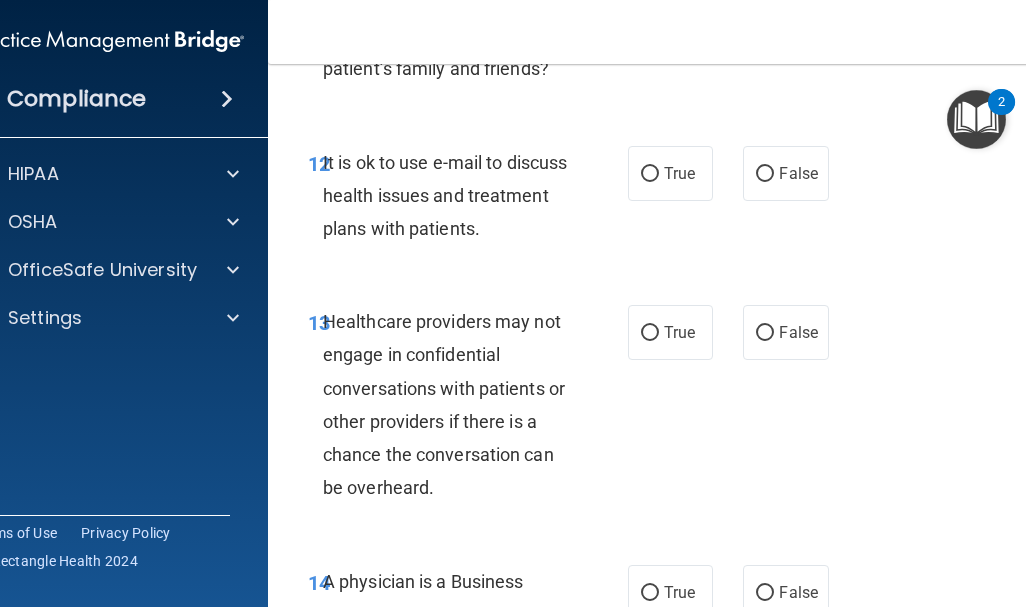 scroll, scrollTop: 2834, scrollLeft: 0, axis: vertical 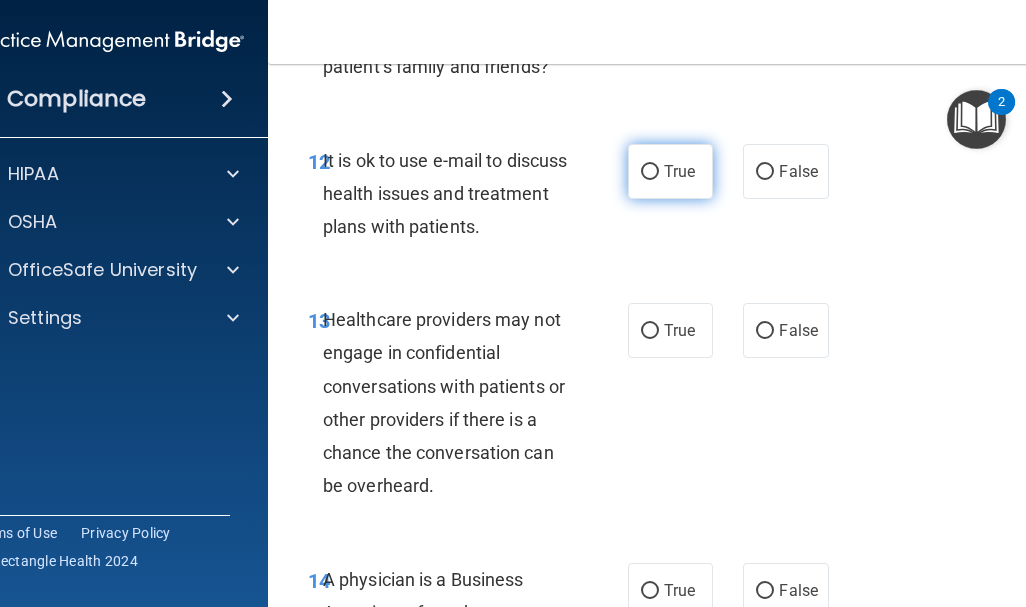 click on "True" at bounding box center (650, 172) 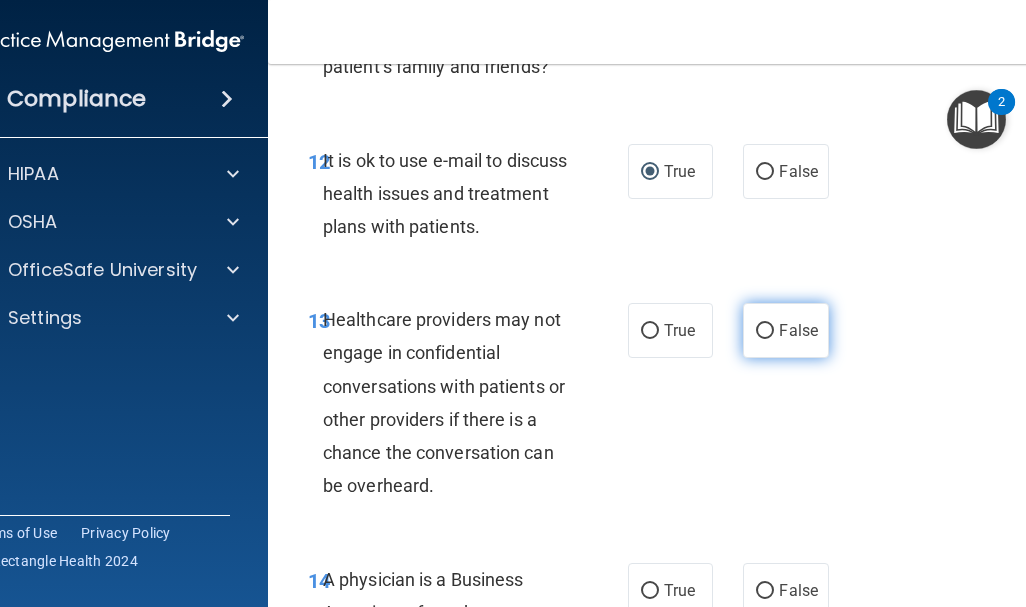 click on "False" at bounding box center [765, 331] 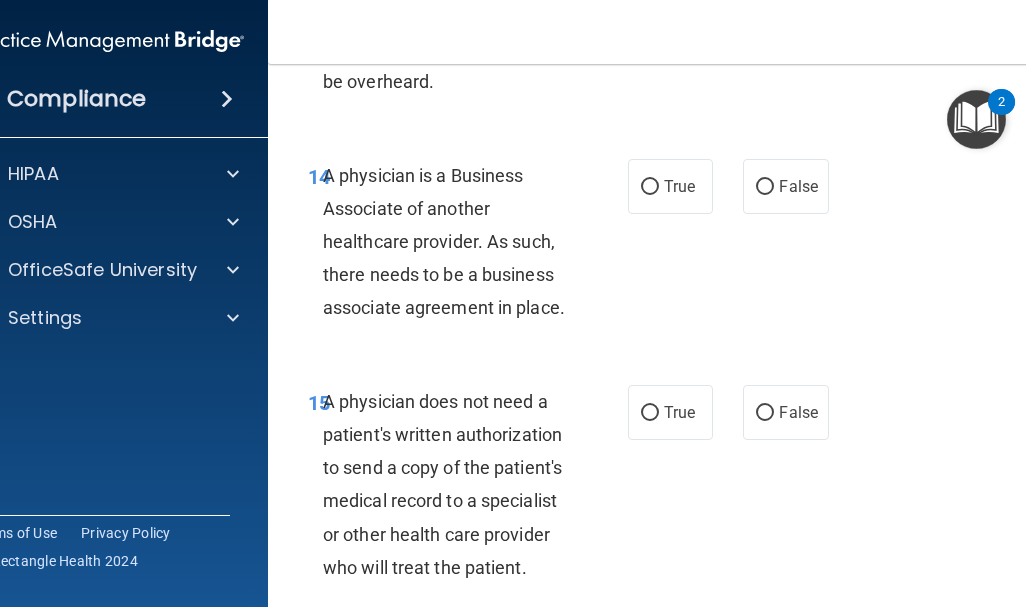 scroll, scrollTop: 3239, scrollLeft: 0, axis: vertical 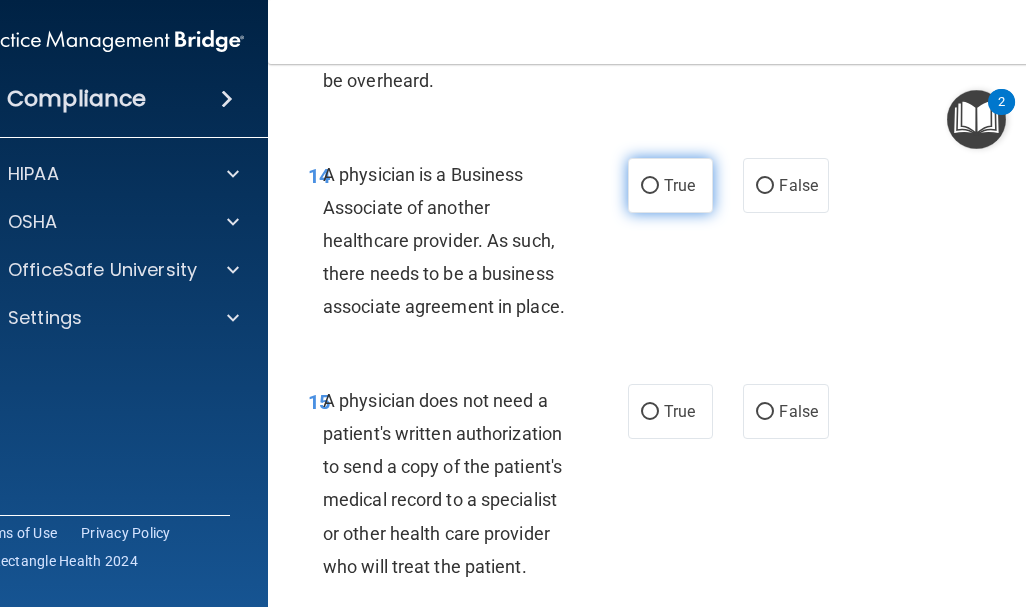 click on "True" at bounding box center [650, 186] 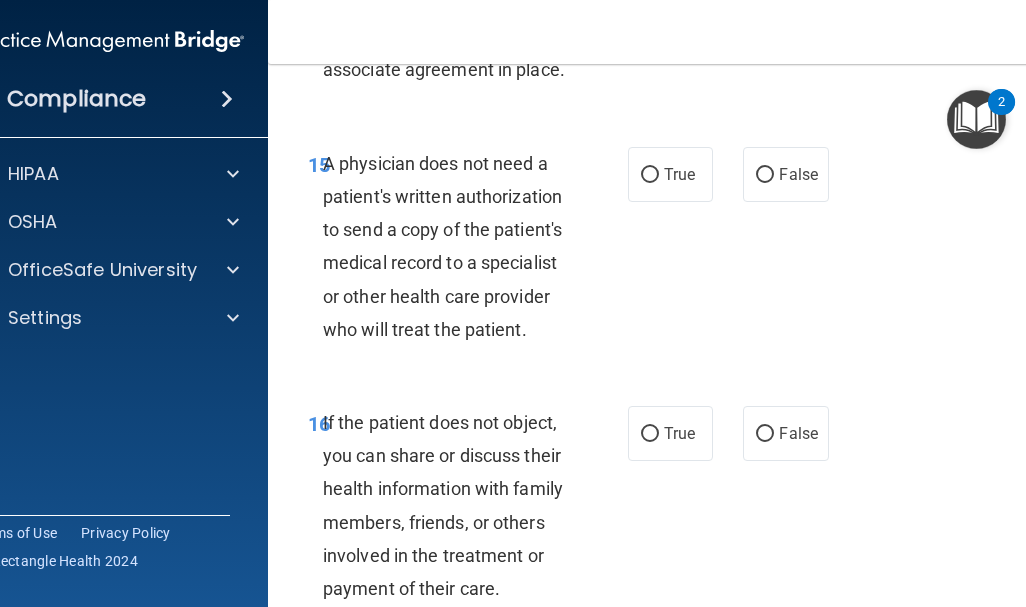 scroll, scrollTop: 3474, scrollLeft: 0, axis: vertical 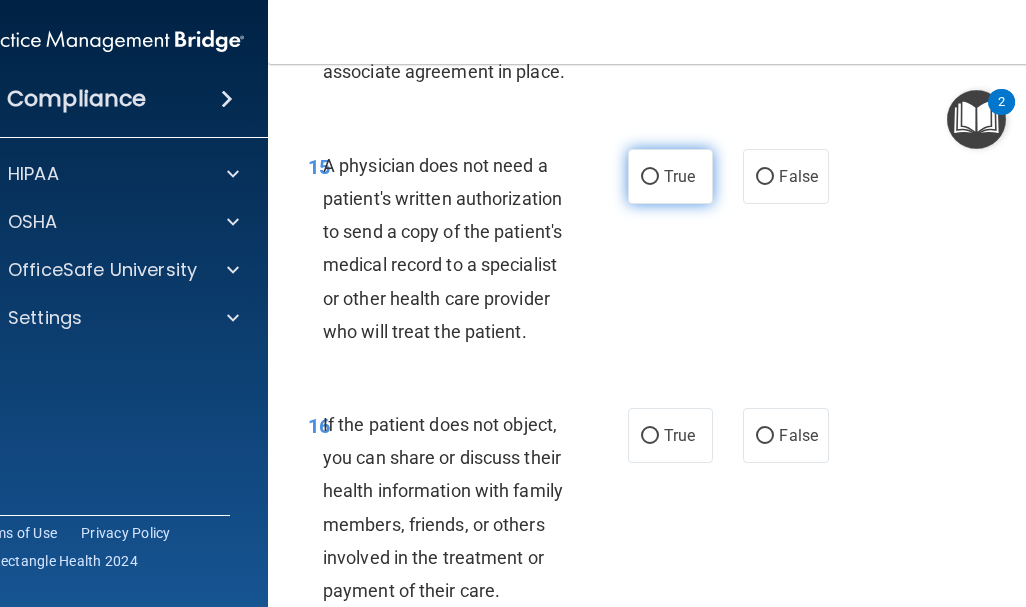 click on "True" at bounding box center (650, 177) 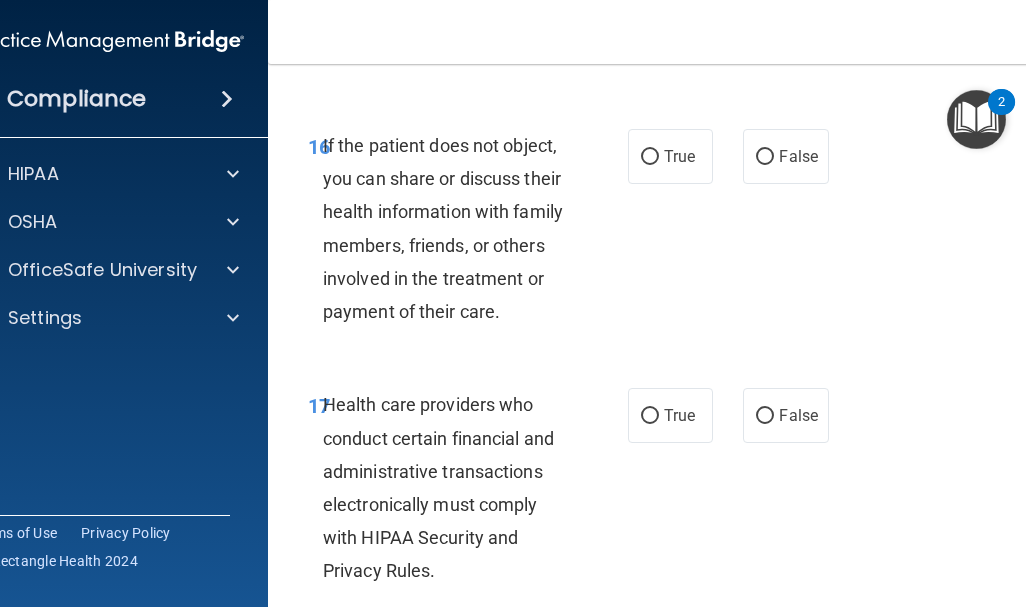 scroll, scrollTop: 3753, scrollLeft: 0, axis: vertical 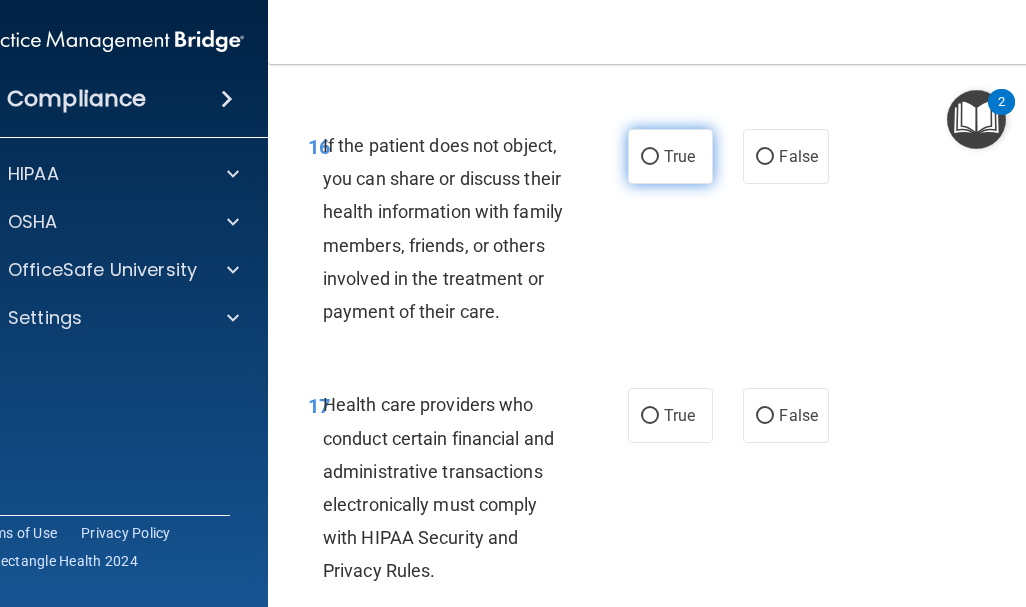 click on "True" at bounding box center (650, 157) 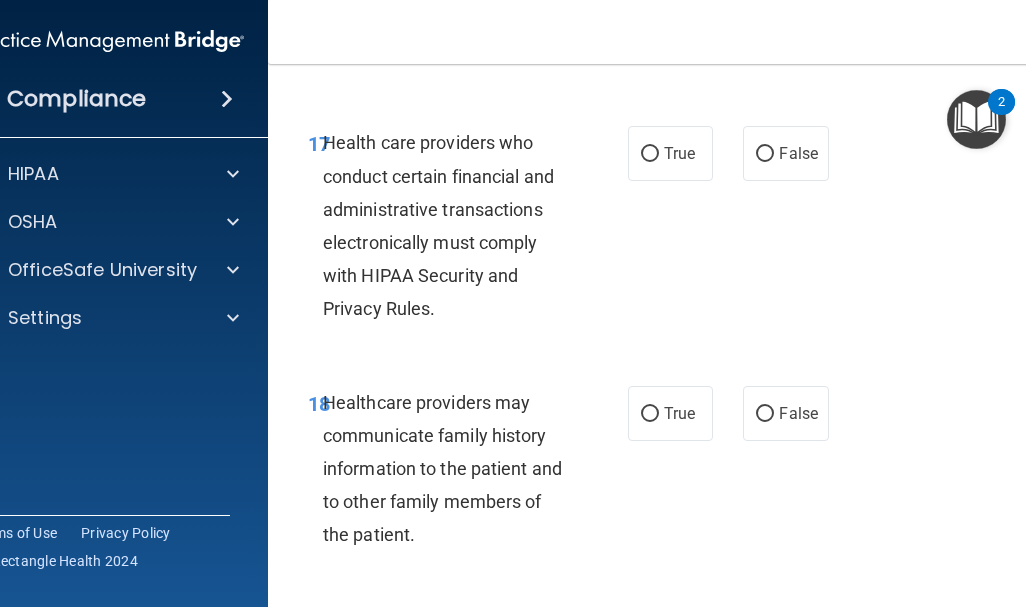 scroll, scrollTop: 4016, scrollLeft: 0, axis: vertical 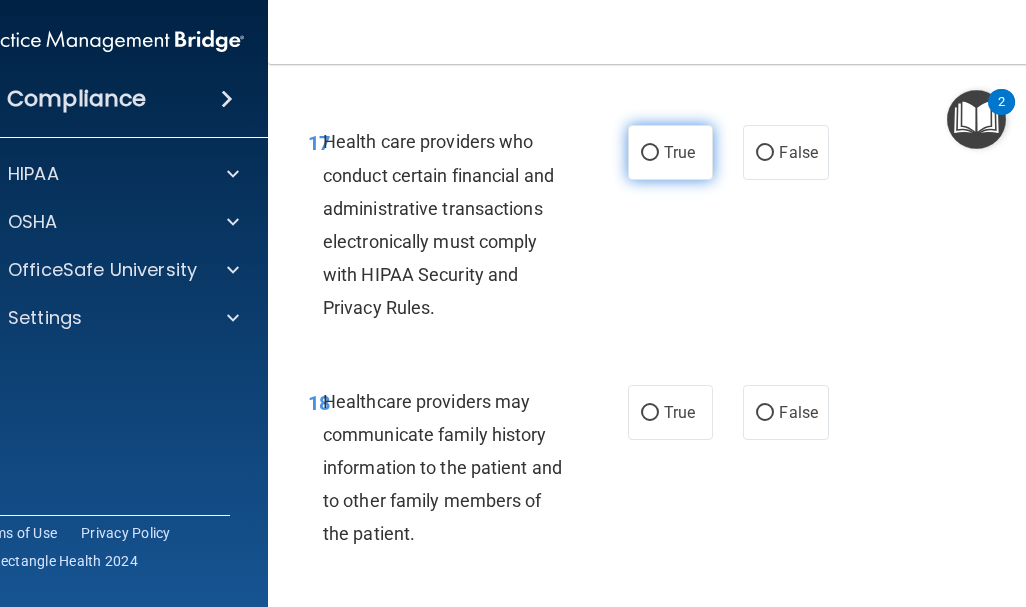 click on "True" at bounding box center (650, 153) 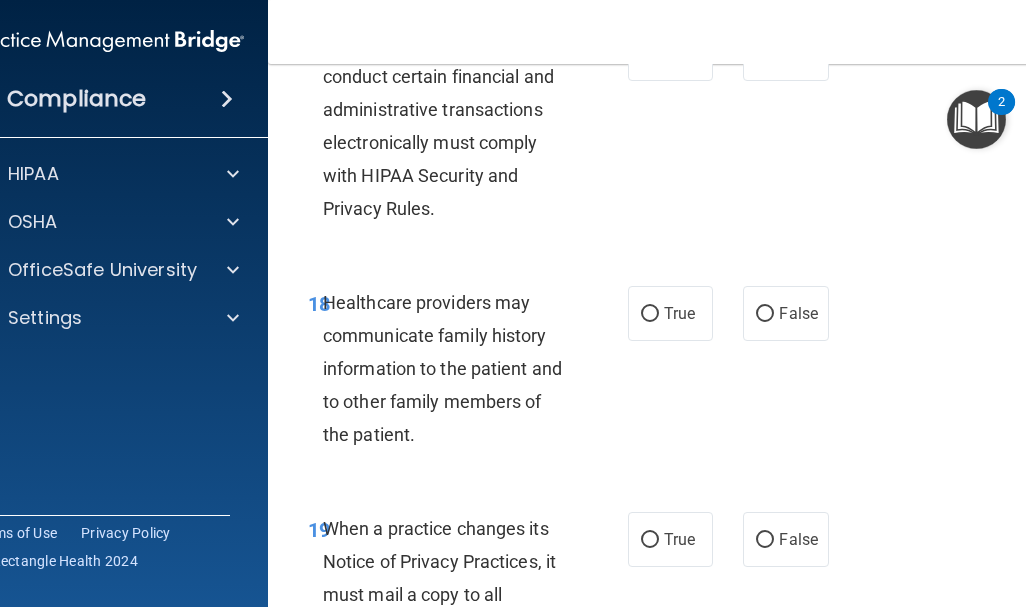 scroll, scrollTop: 4115, scrollLeft: 0, axis: vertical 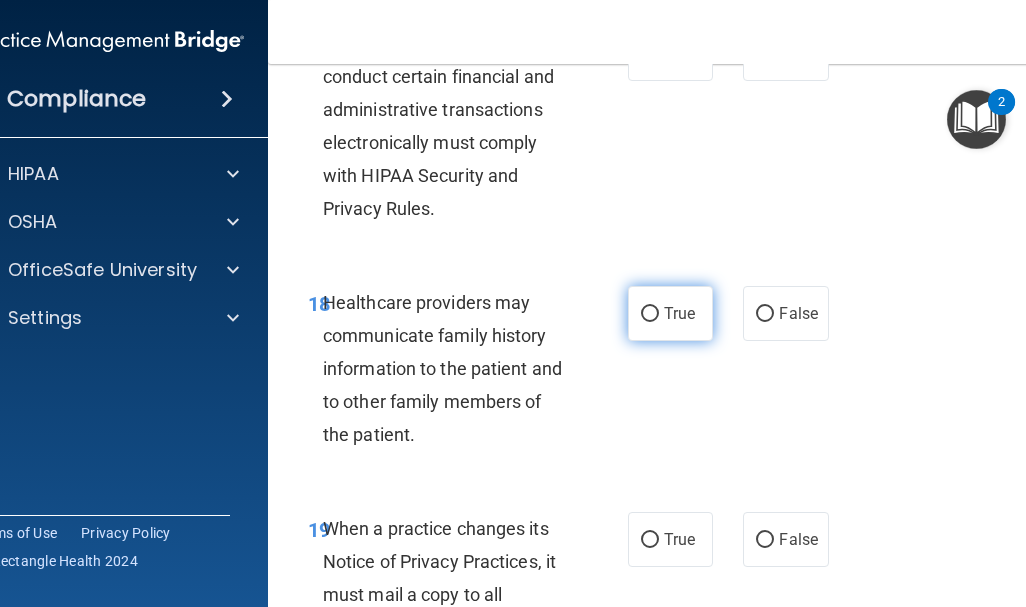 click on "True" at bounding box center [650, 314] 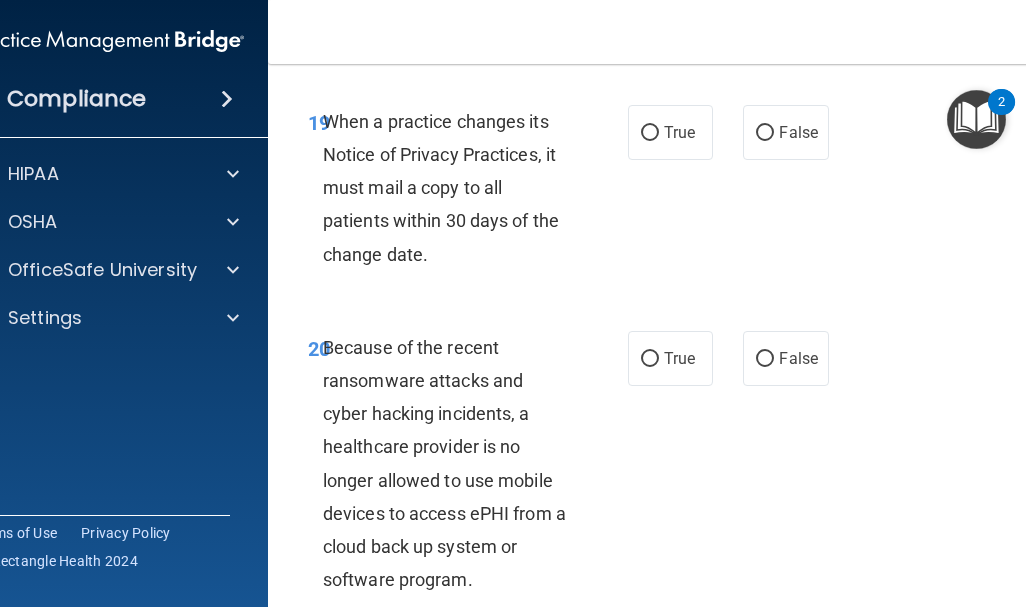 scroll, scrollTop: 4521, scrollLeft: 0, axis: vertical 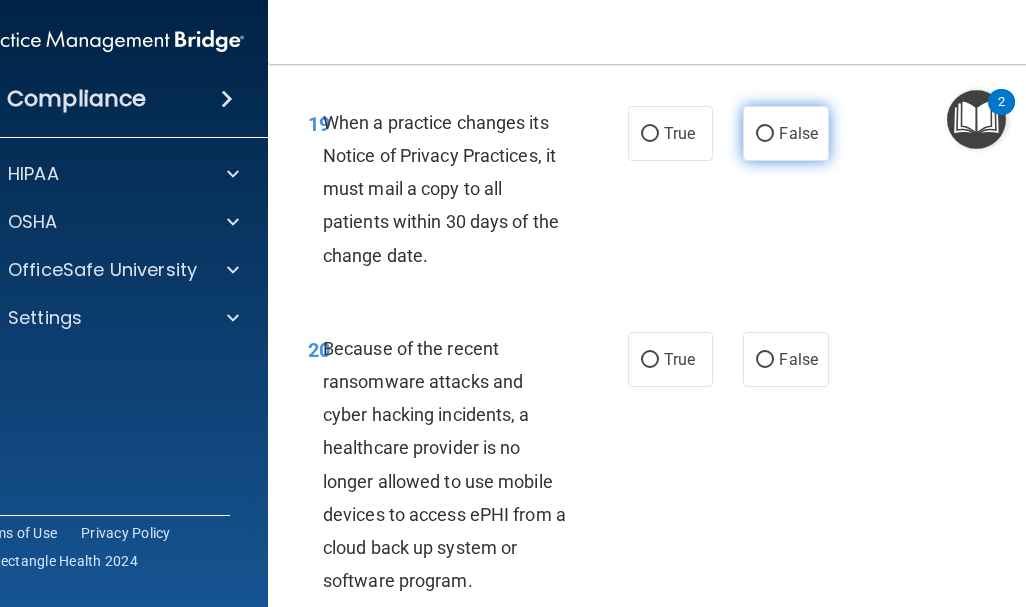 click on "False" at bounding box center (765, 134) 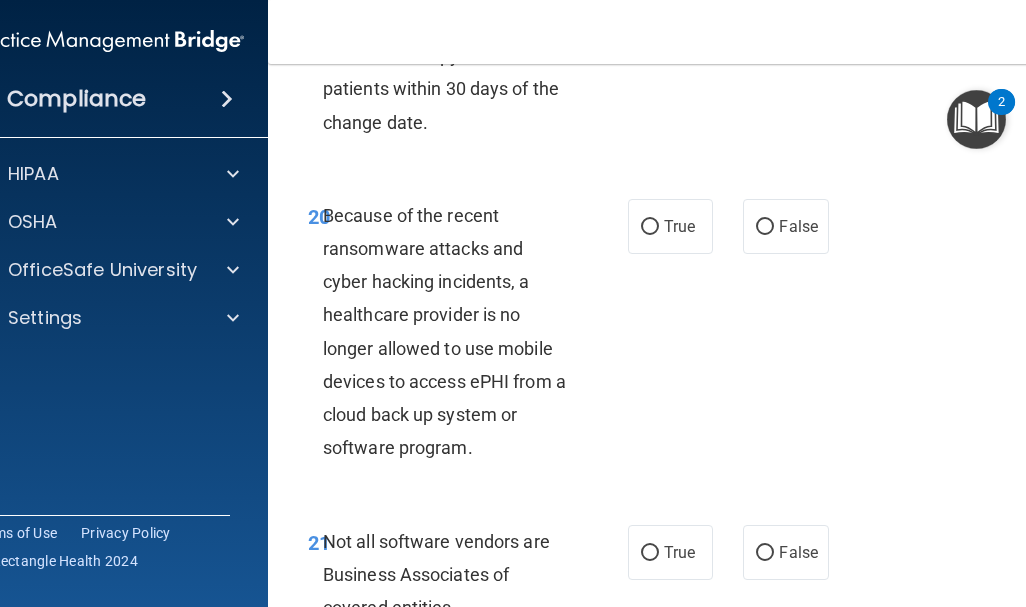 scroll, scrollTop: 4656, scrollLeft: 0, axis: vertical 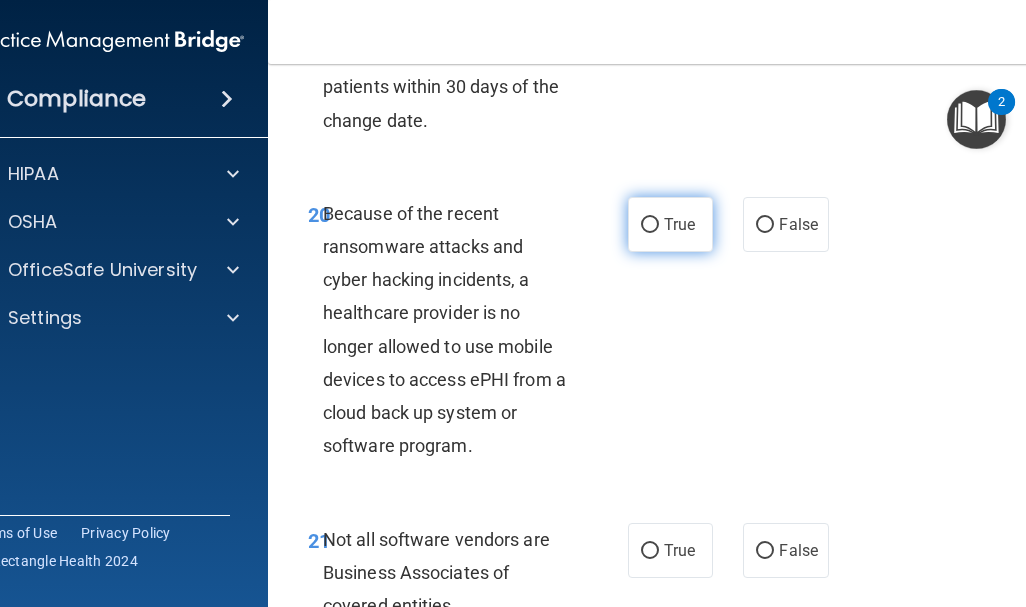 click on "True" at bounding box center (650, 225) 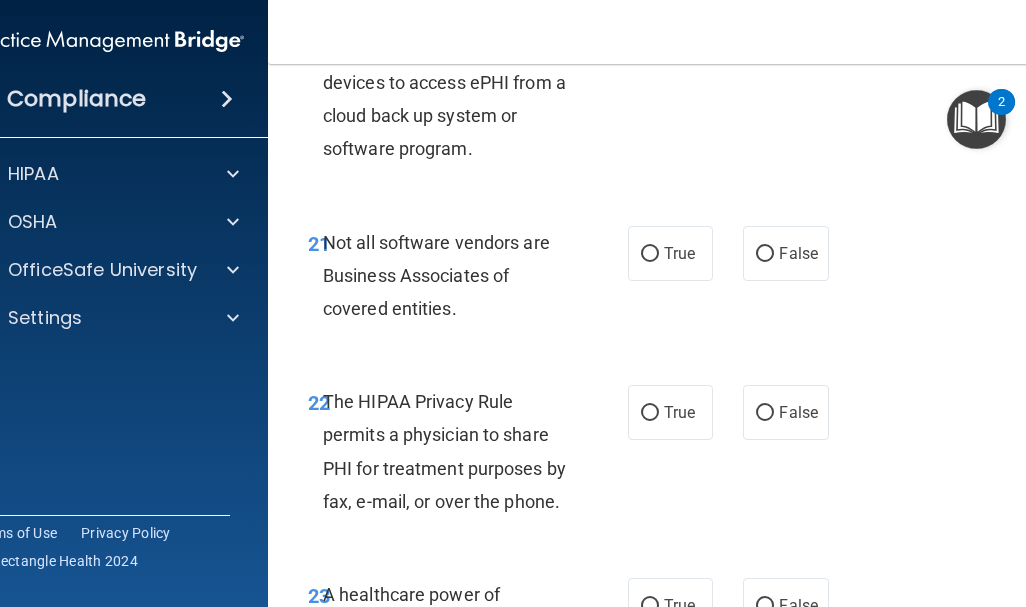 scroll, scrollTop: 4954, scrollLeft: 0, axis: vertical 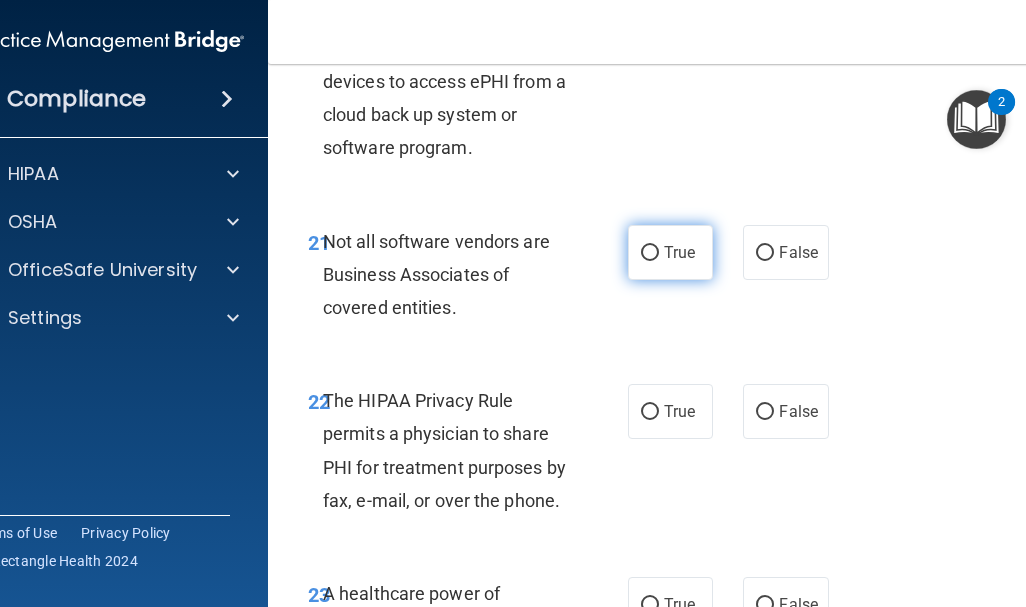 click on "True" at bounding box center [670, 252] 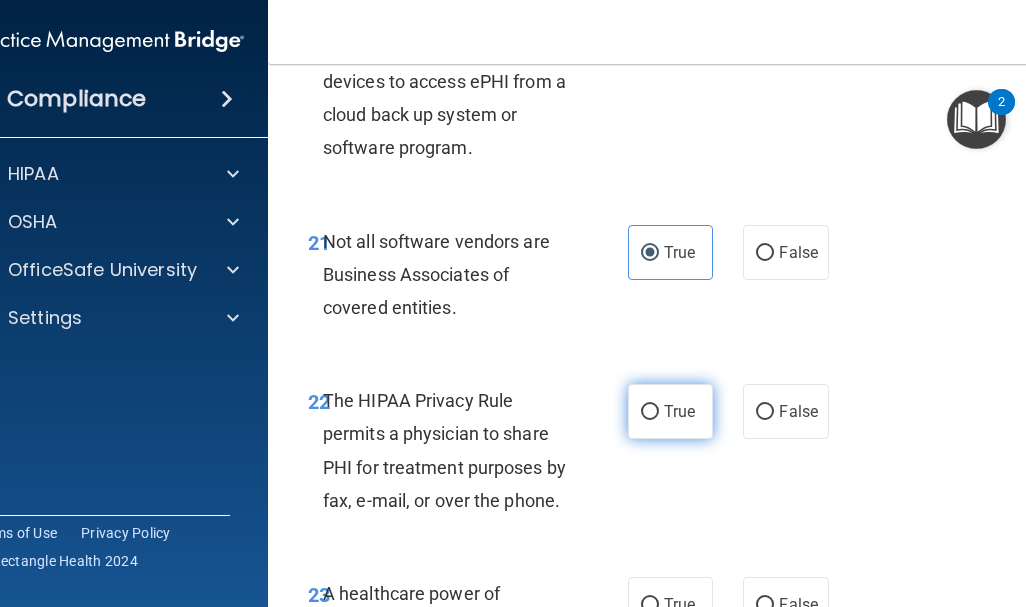 click on "True" at bounding box center [650, 412] 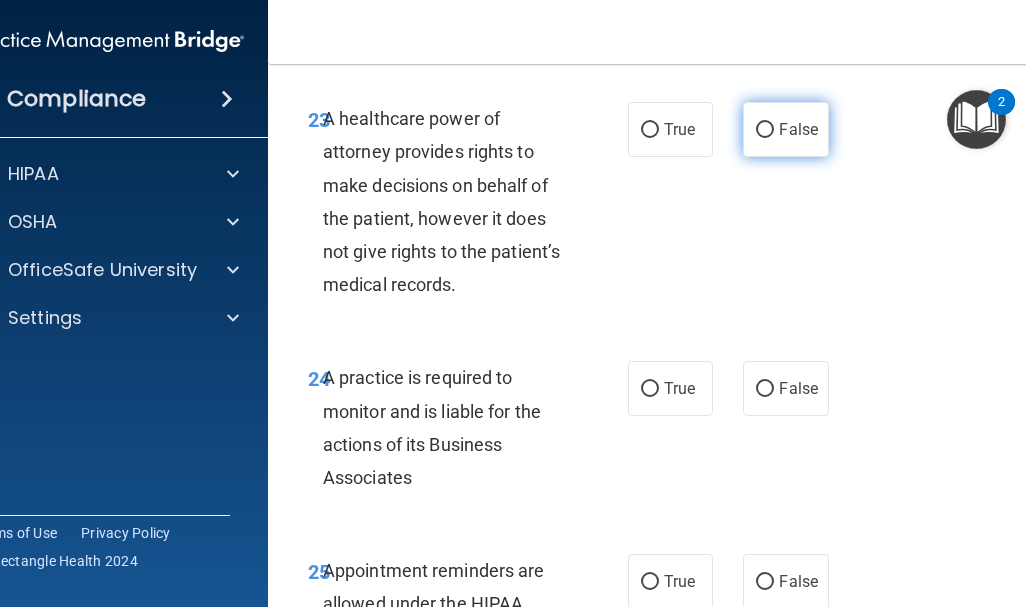 scroll, scrollTop: 5430, scrollLeft: 0, axis: vertical 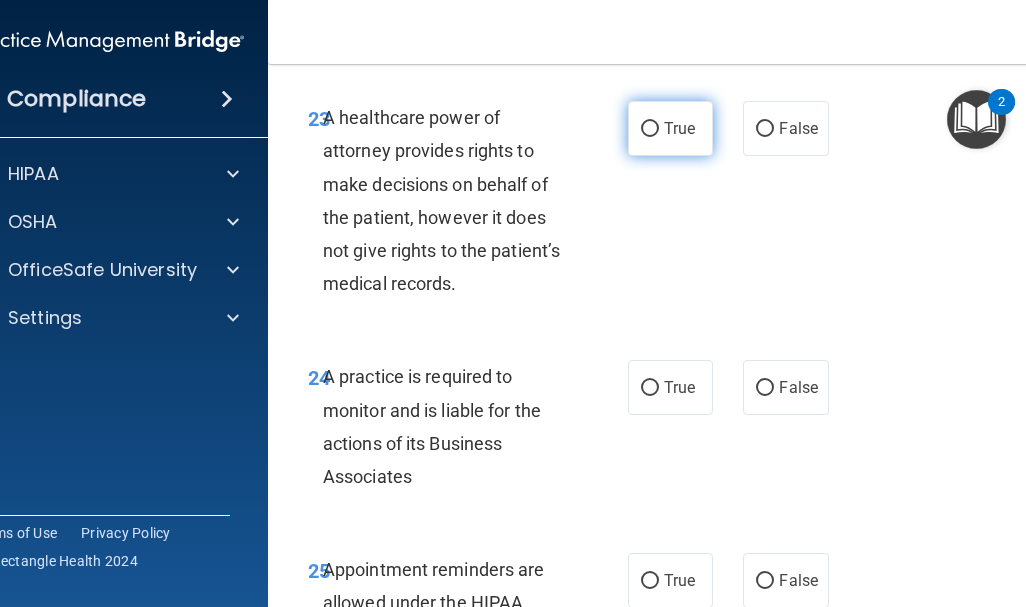 click on "True" at bounding box center [650, 129] 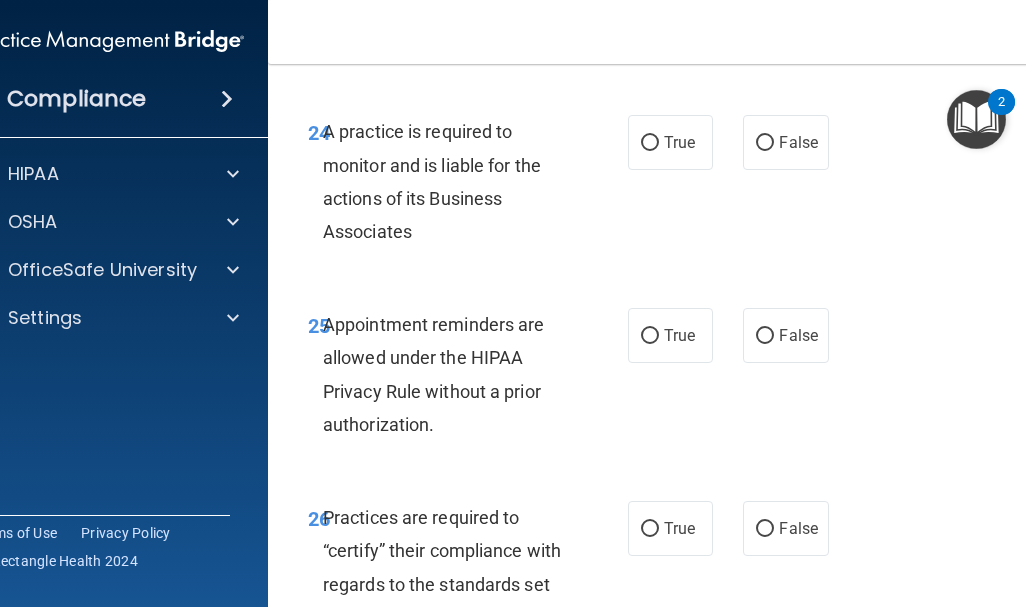 scroll, scrollTop: 5679, scrollLeft: 0, axis: vertical 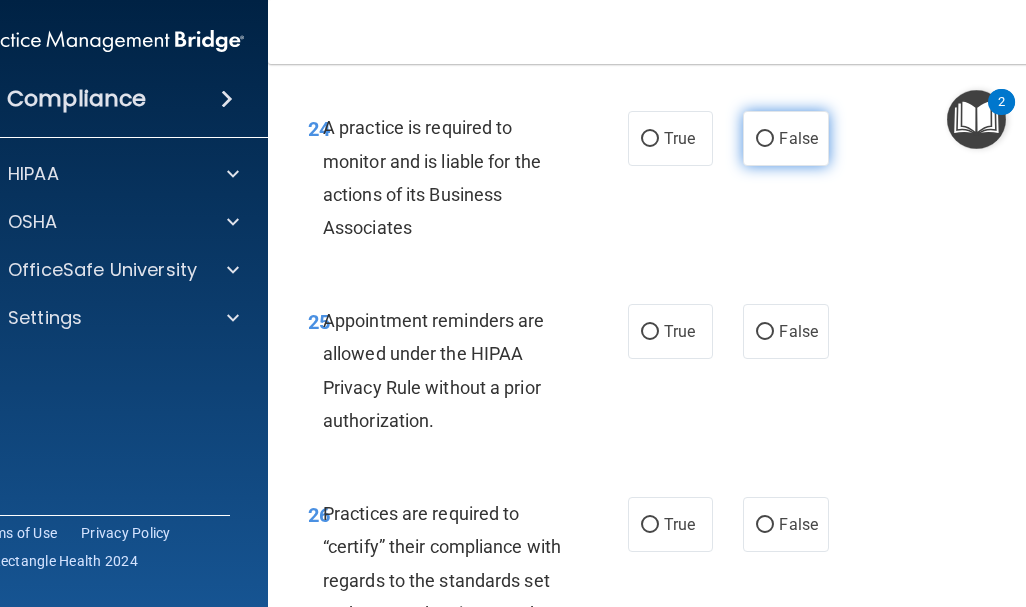 click on "False" at bounding box center [765, 139] 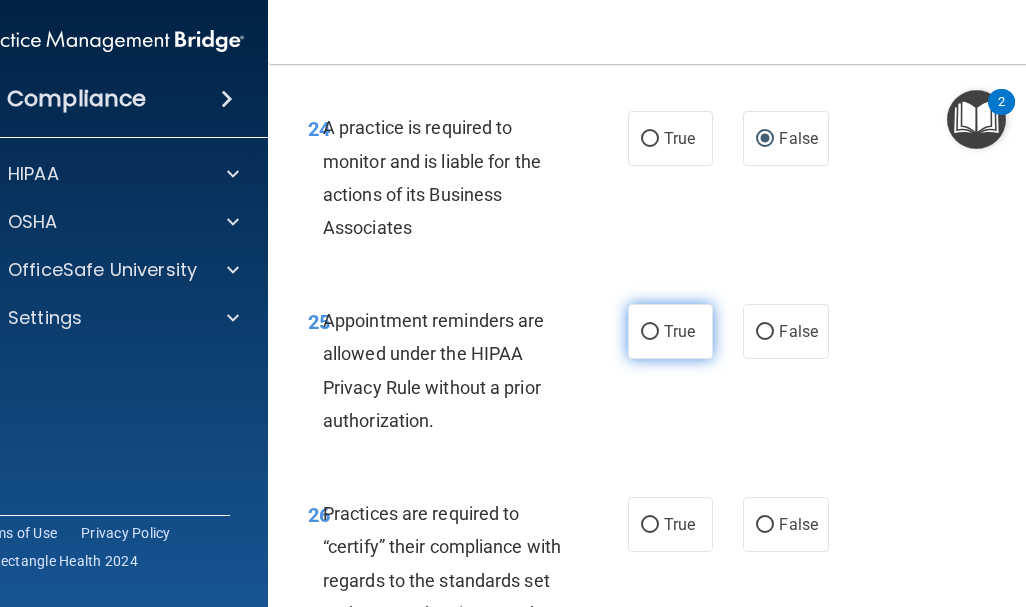 click on "True" at bounding box center [650, 332] 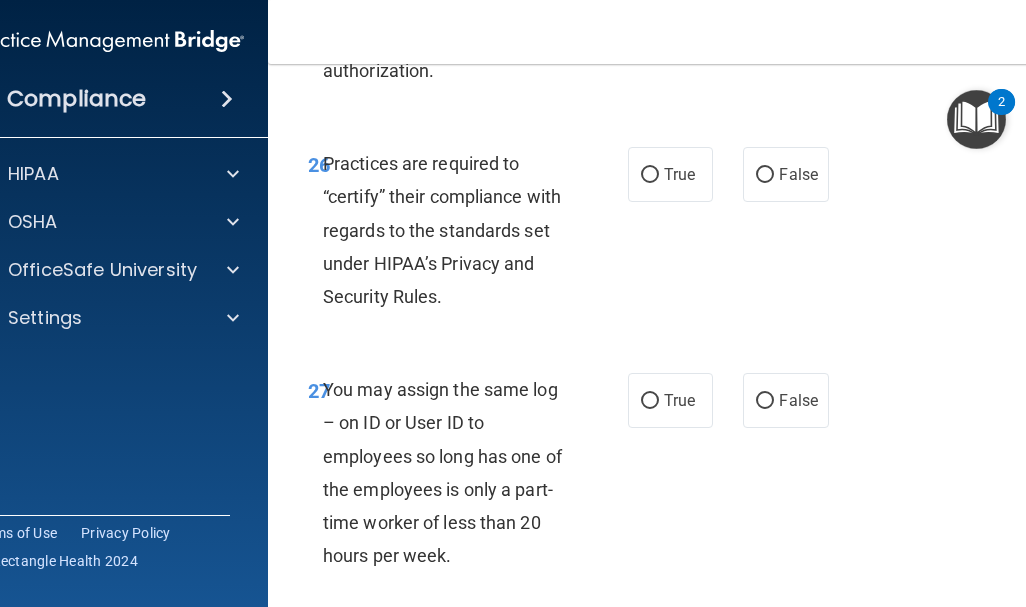 scroll, scrollTop: 6028, scrollLeft: 0, axis: vertical 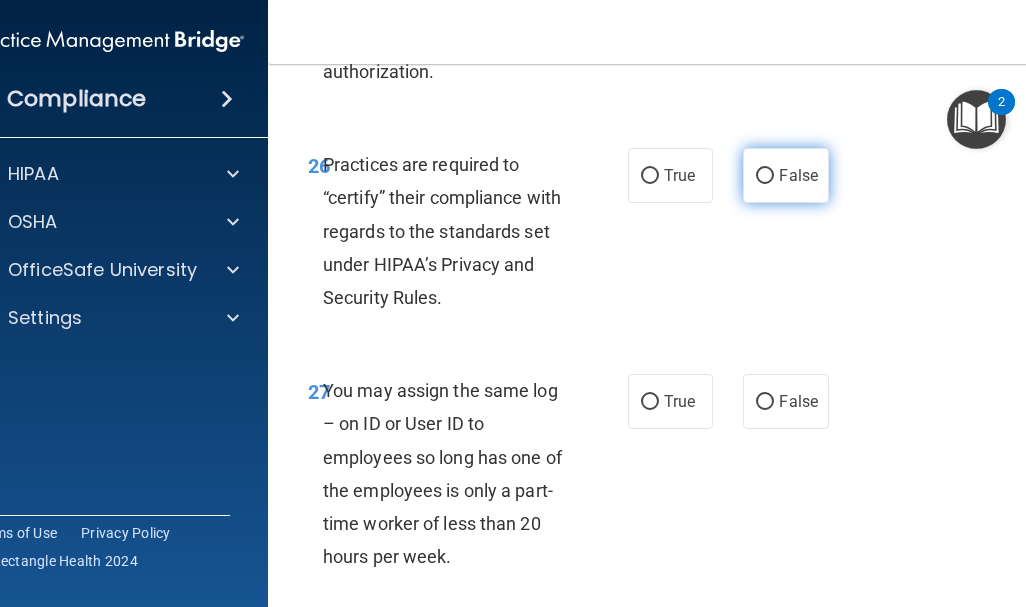 click on "False" at bounding box center (765, 176) 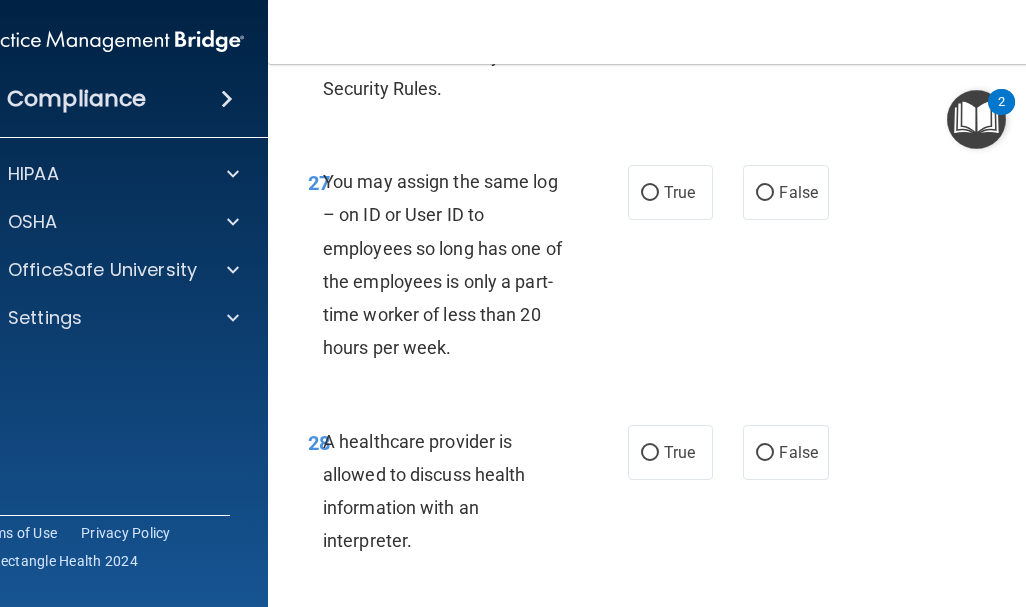 scroll, scrollTop: 6250, scrollLeft: 0, axis: vertical 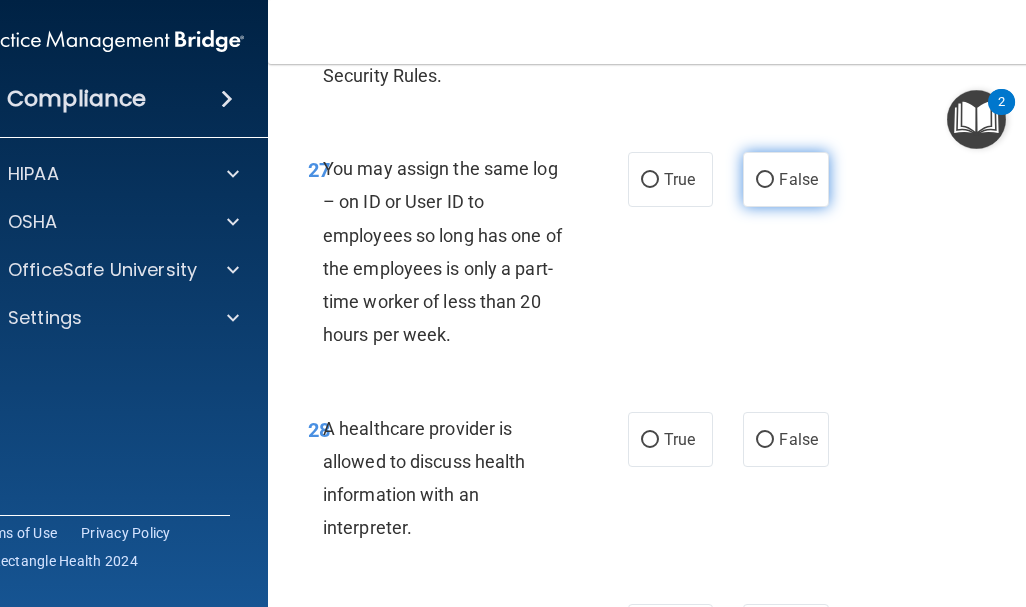 click on "False" at bounding box center [765, 180] 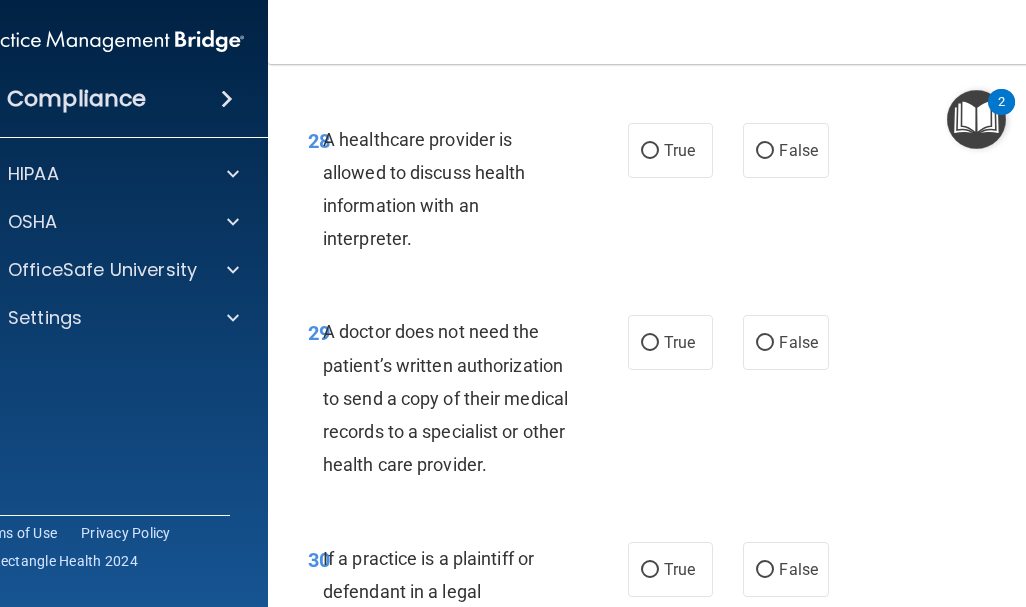 scroll, scrollTop: 6539, scrollLeft: 0, axis: vertical 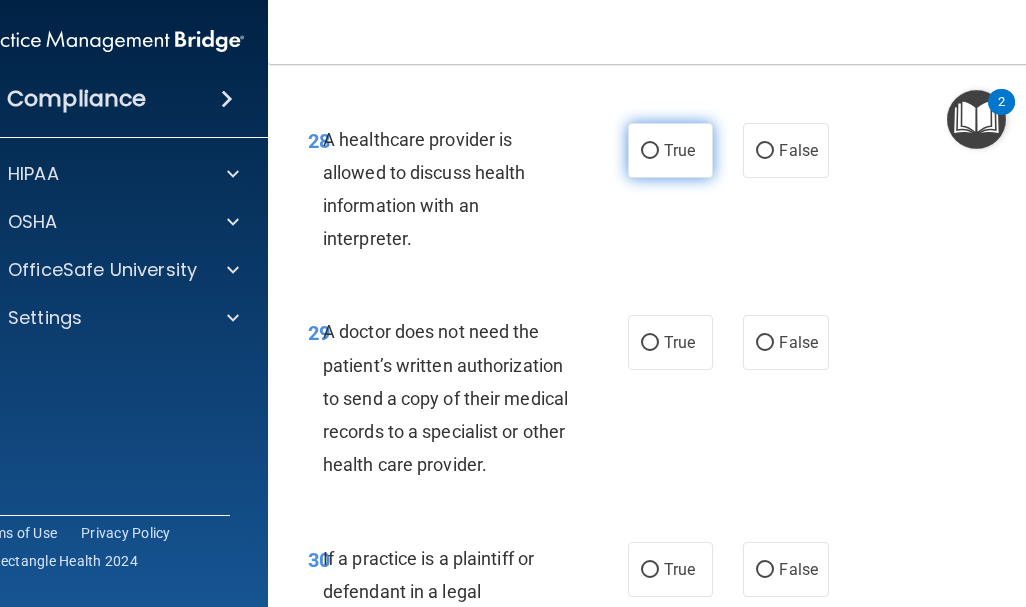 click on "True" at bounding box center [650, 151] 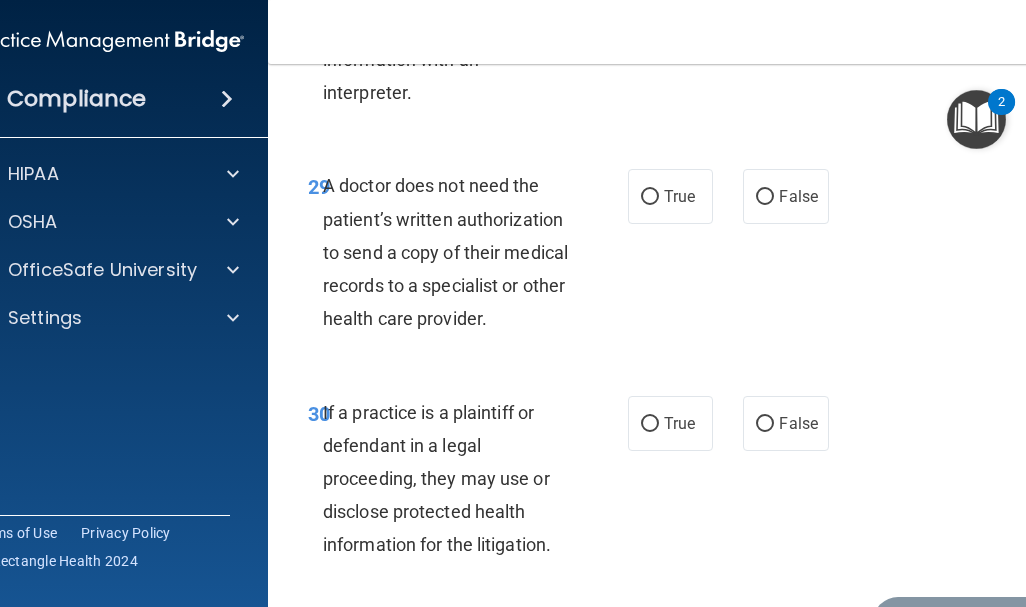 scroll, scrollTop: 6684, scrollLeft: 0, axis: vertical 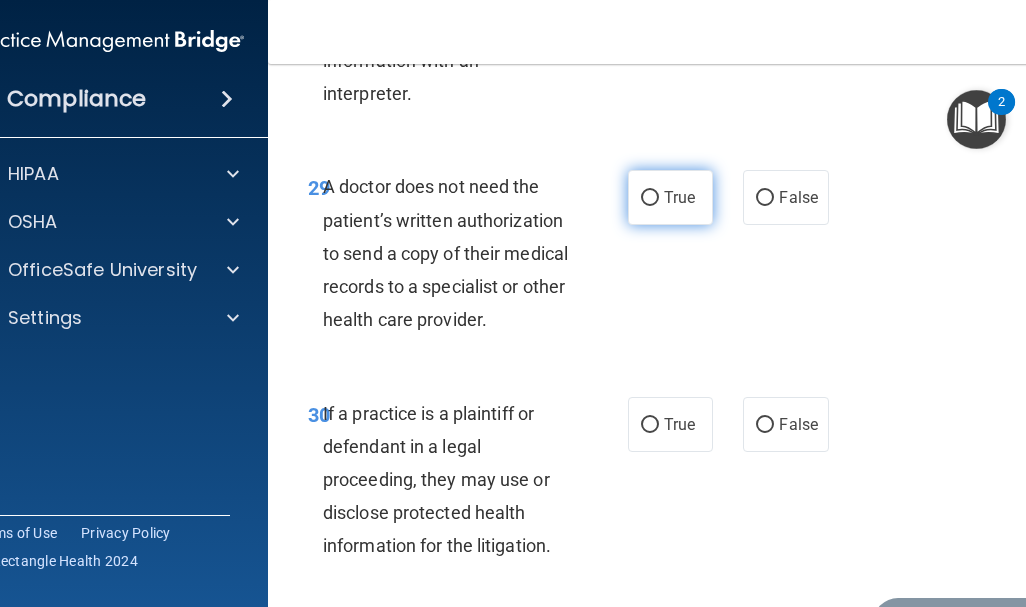 click on "True" at bounding box center (650, 198) 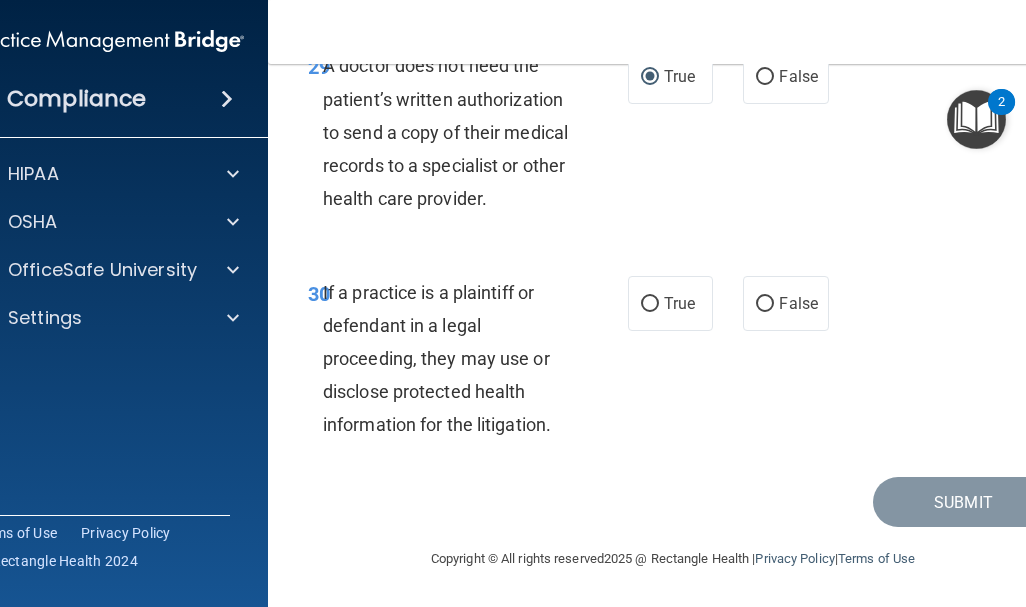 scroll, scrollTop: 6804, scrollLeft: 0, axis: vertical 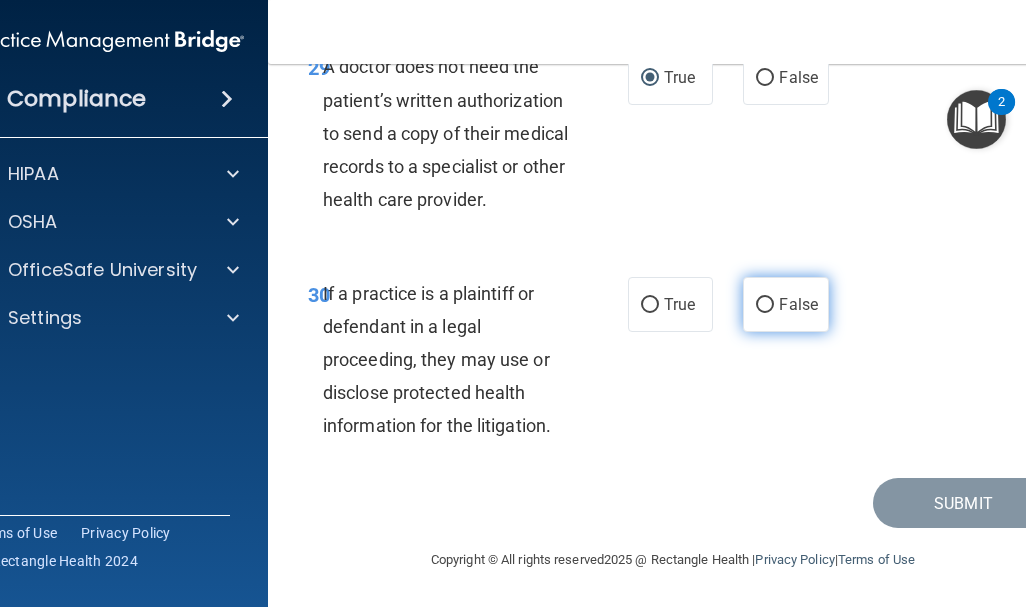 click on "False" at bounding box center [765, 305] 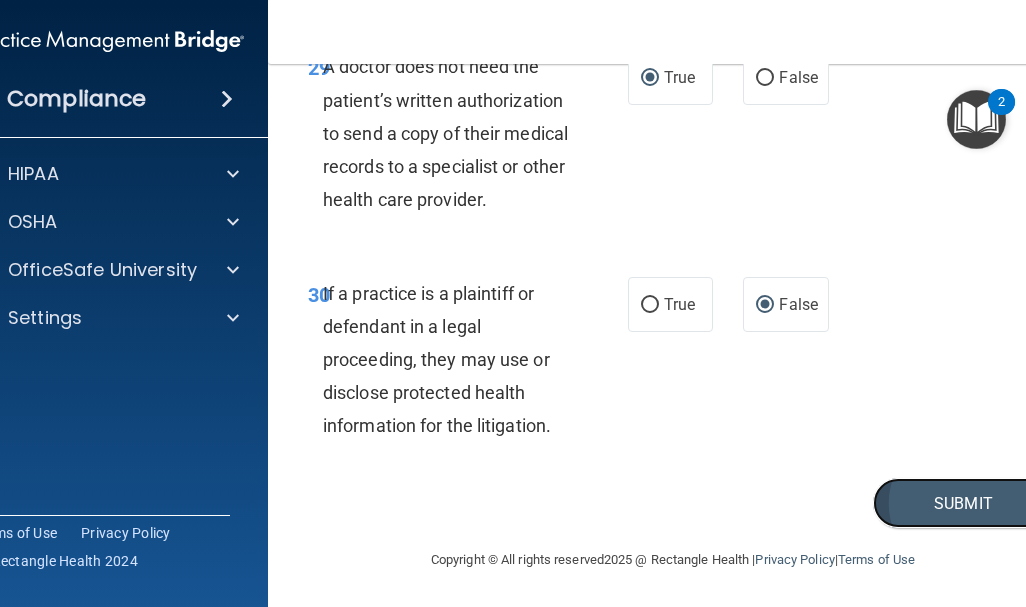 click on "Submit" at bounding box center [963, 503] 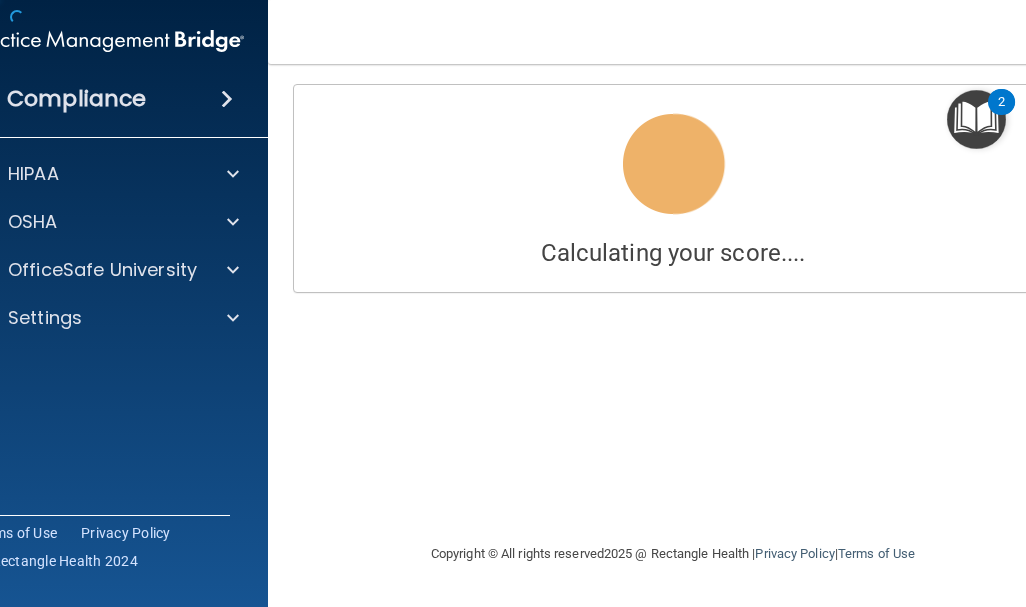scroll, scrollTop: 0, scrollLeft: 0, axis: both 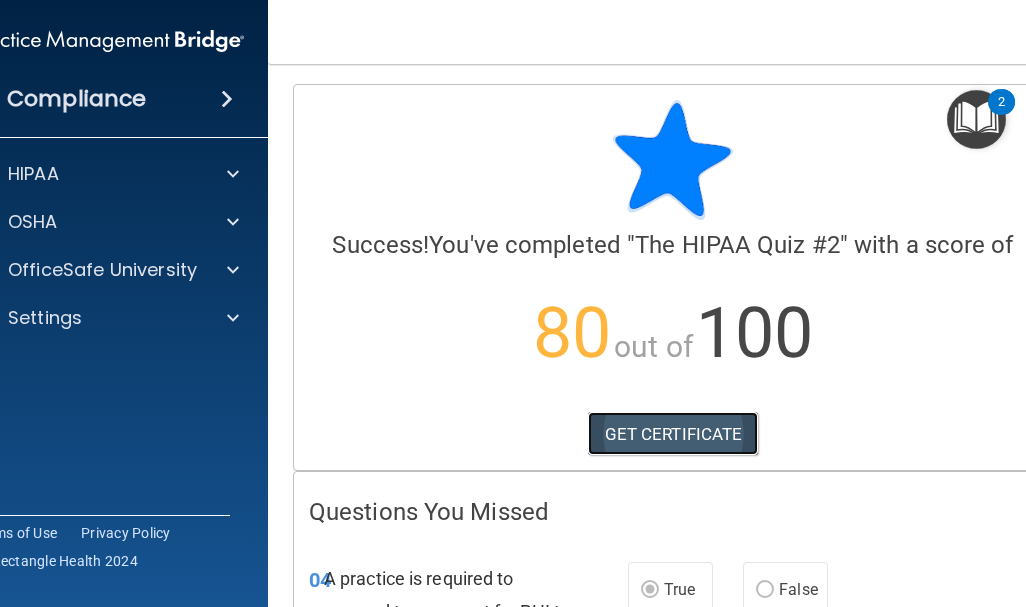 click on "GET CERTIFICATE" at bounding box center (673, 434) 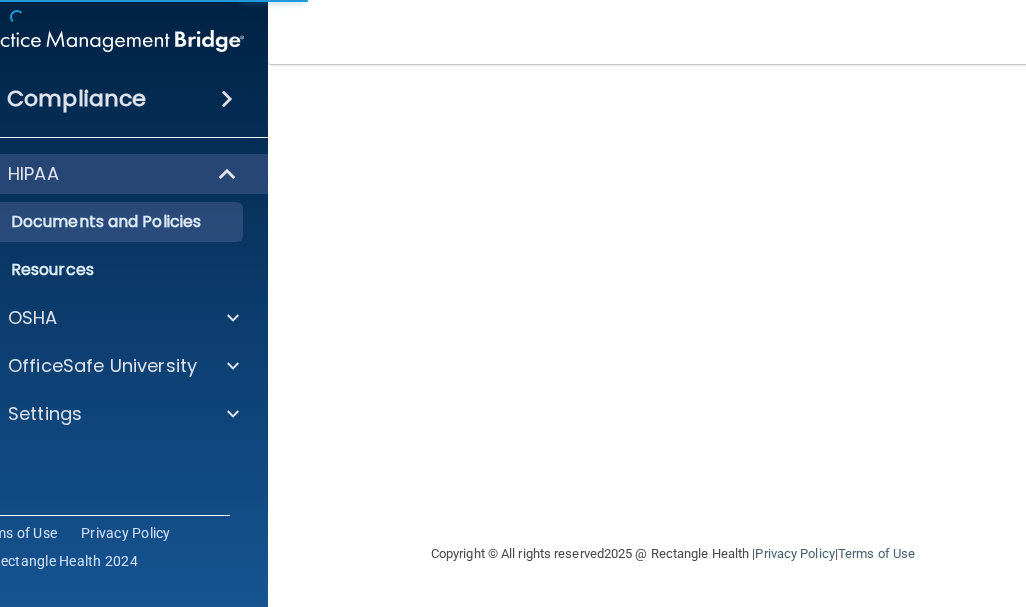 scroll, scrollTop: 0, scrollLeft: 0, axis: both 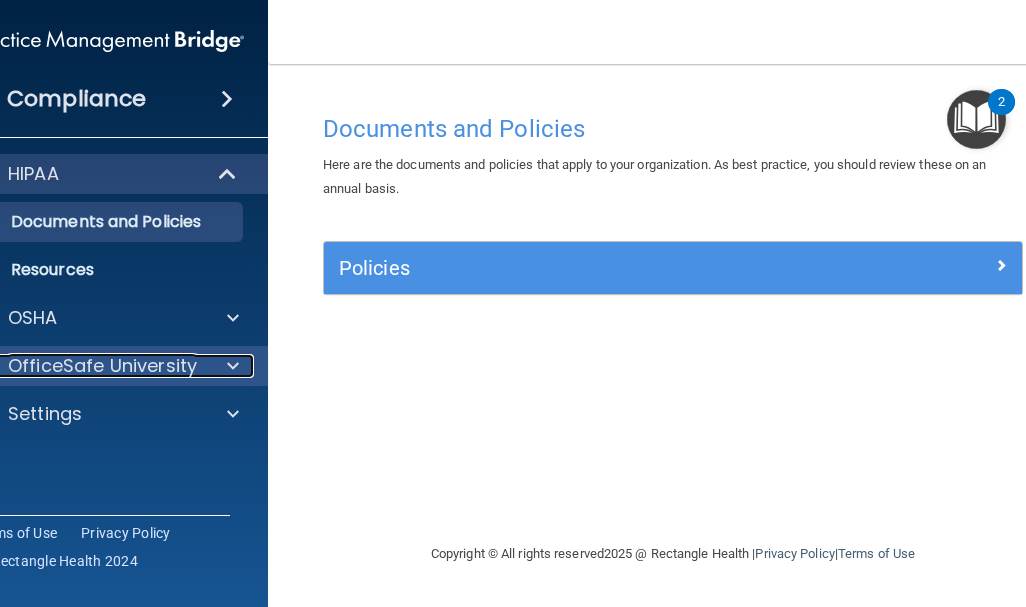 click on "OfficeSafe University" at bounding box center [102, 366] 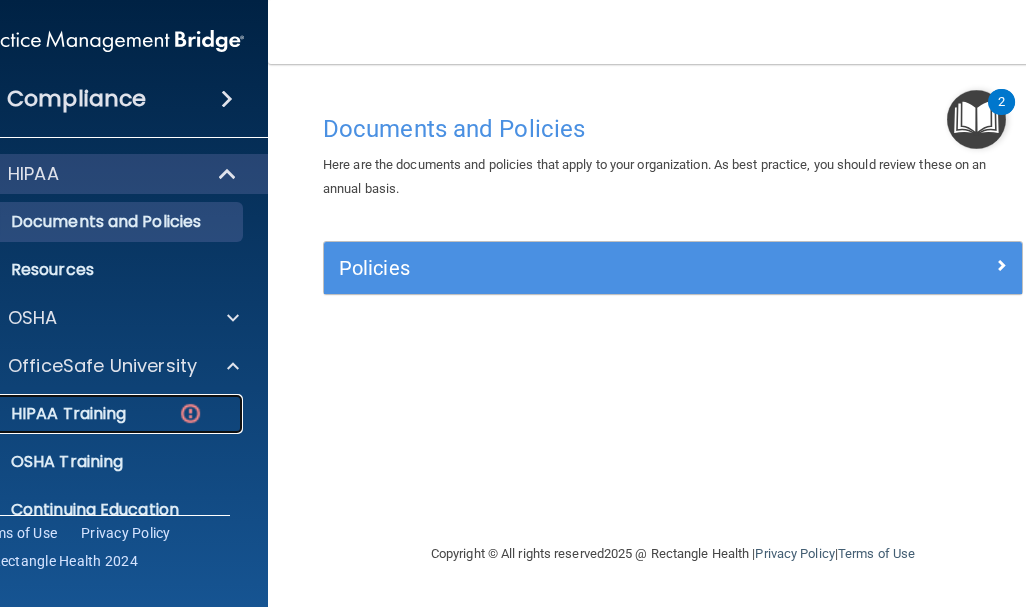 click on "HIPAA Training" at bounding box center [97, 414] 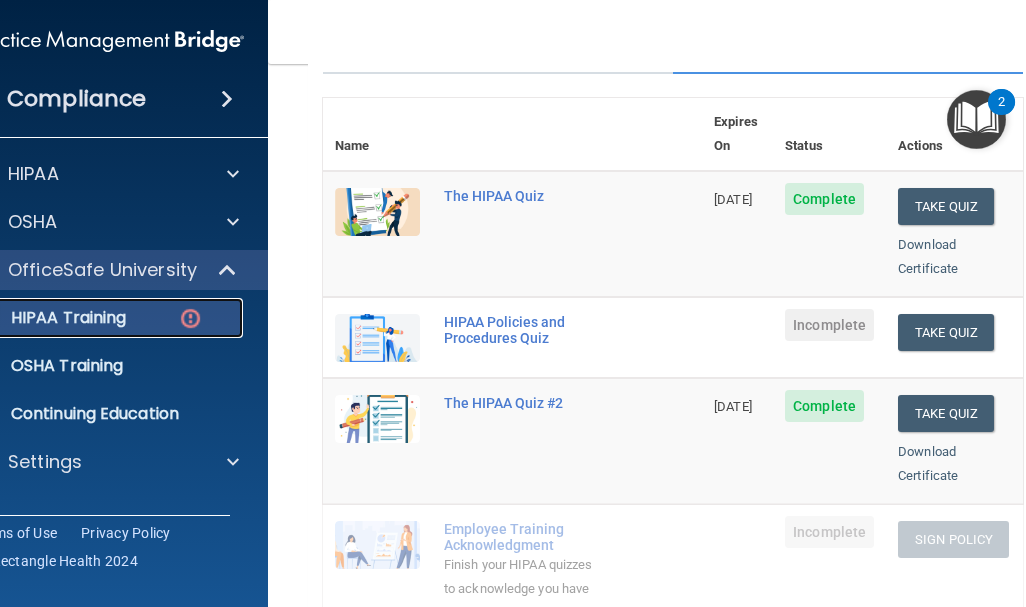scroll, scrollTop: 204, scrollLeft: 0, axis: vertical 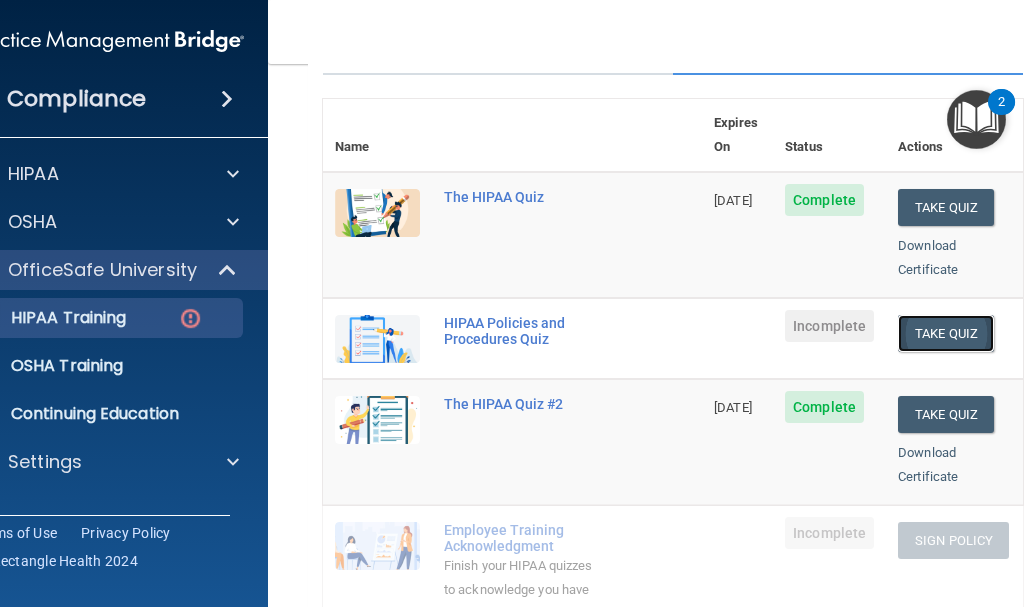 click on "Take Quiz" at bounding box center [946, 333] 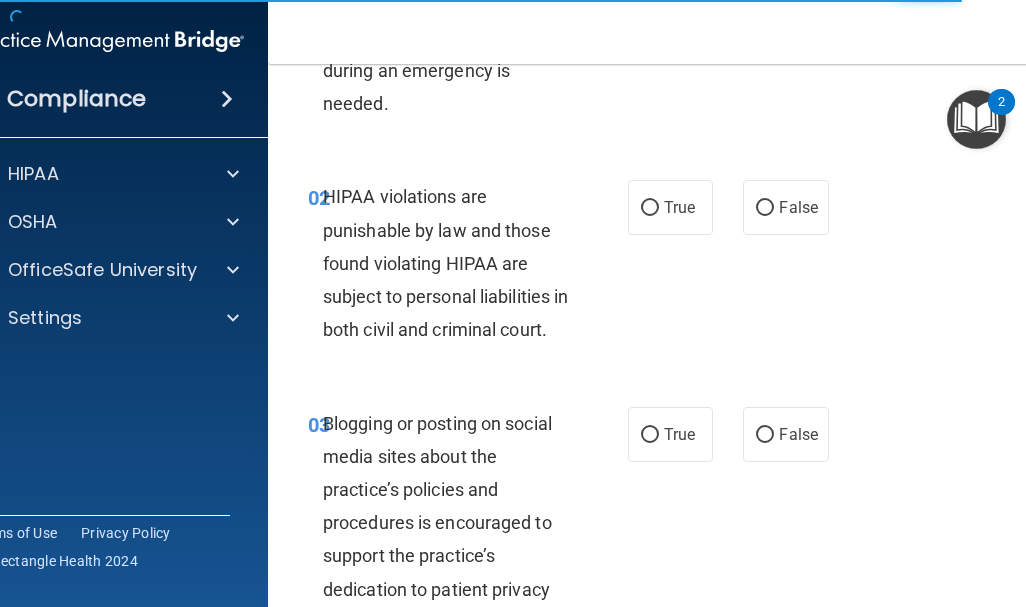 scroll, scrollTop: 0, scrollLeft: 0, axis: both 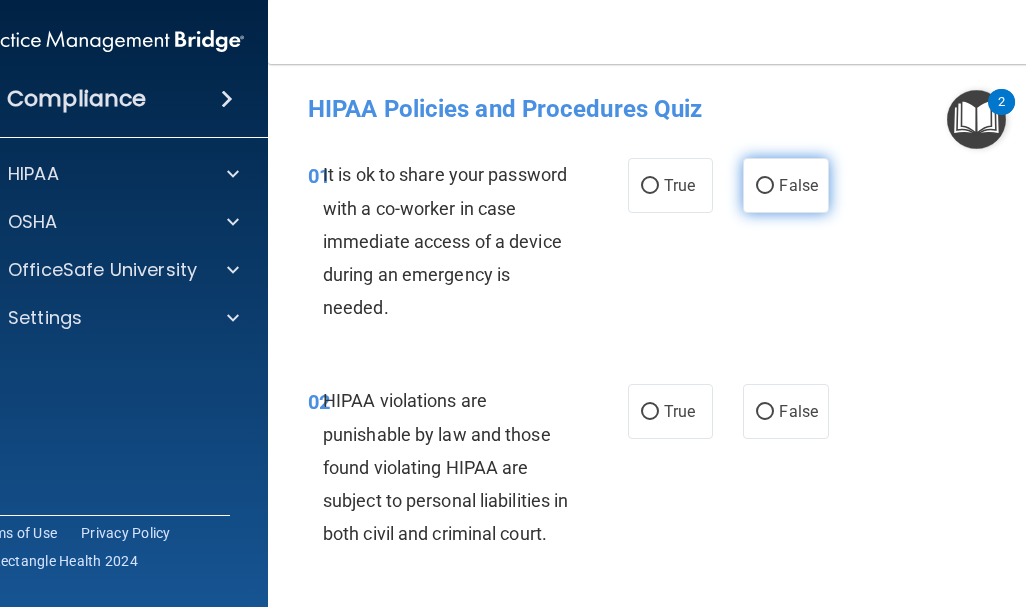 click on "False" at bounding box center (765, 186) 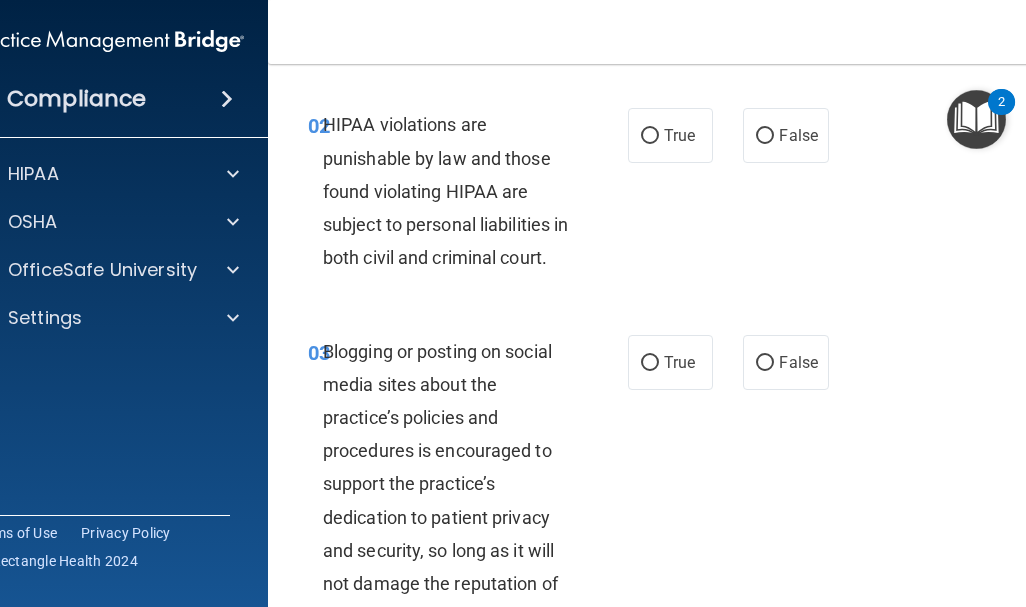 scroll, scrollTop: 275, scrollLeft: 0, axis: vertical 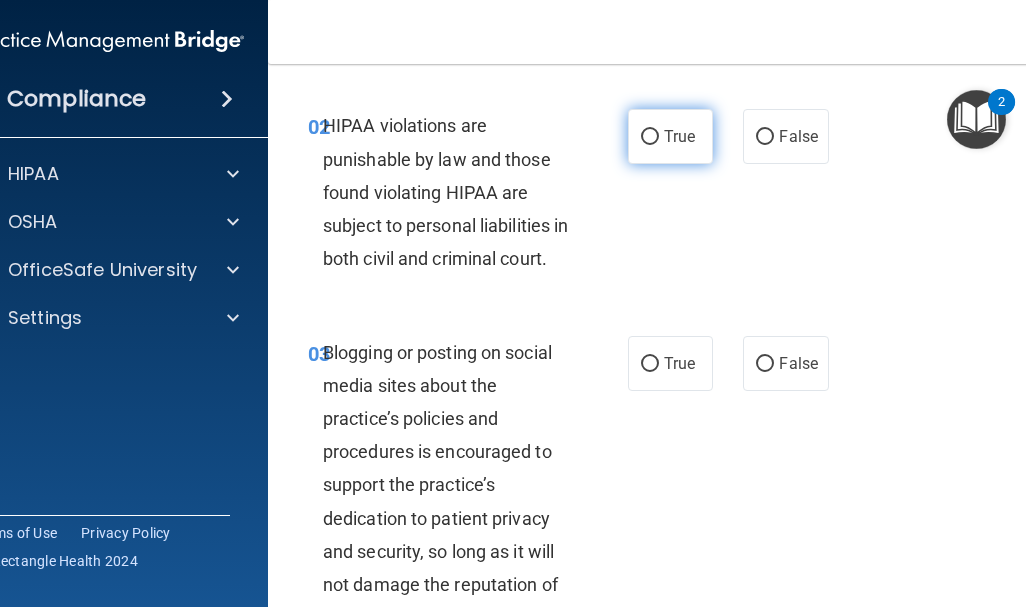 click on "True" at bounding box center [650, 137] 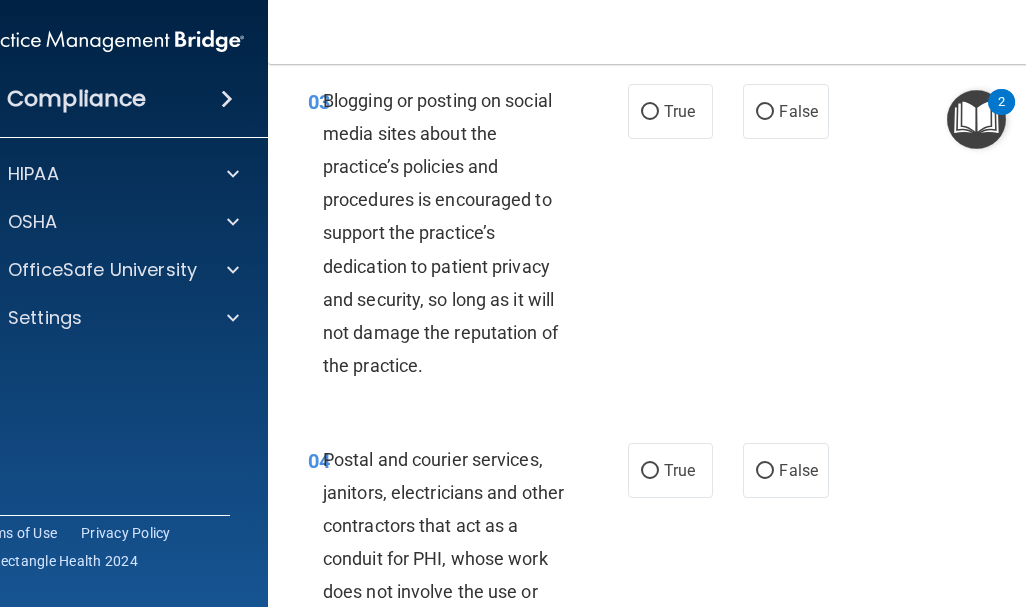 scroll, scrollTop: 527, scrollLeft: 0, axis: vertical 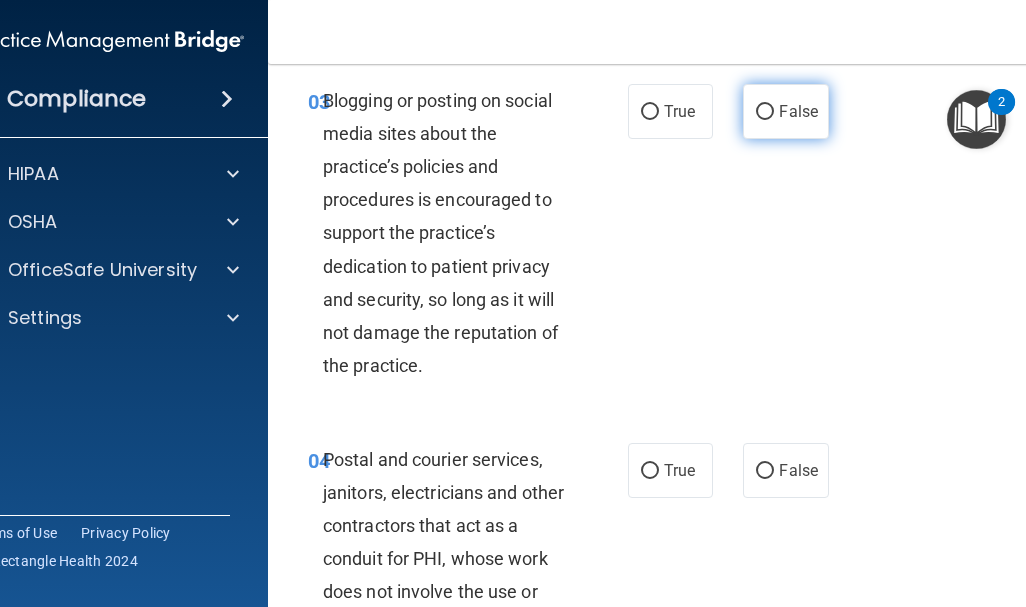 click on "False" at bounding box center (765, 112) 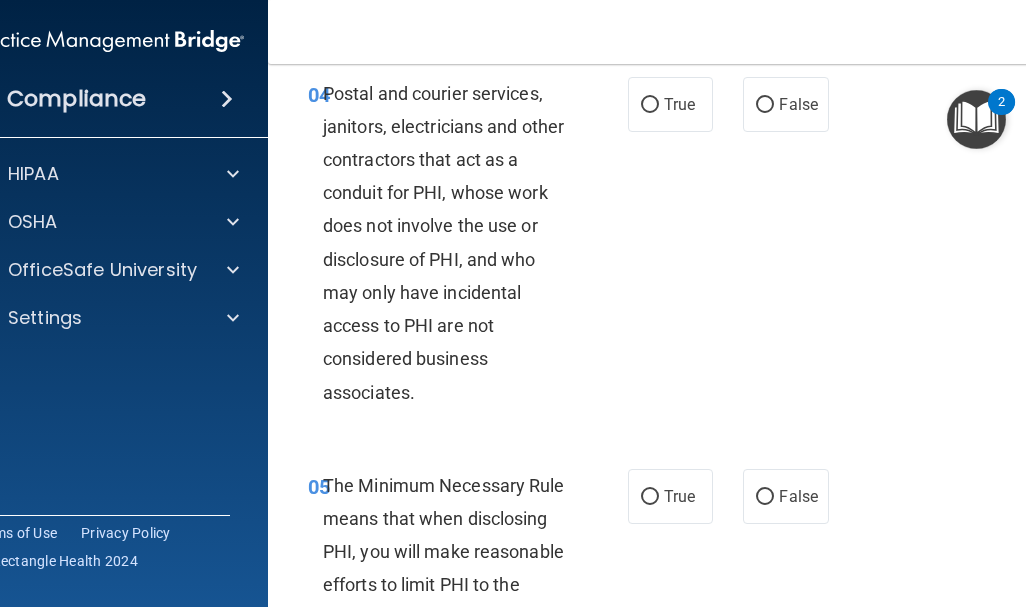 scroll, scrollTop: 818, scrollLeft: 0, axis: vertical 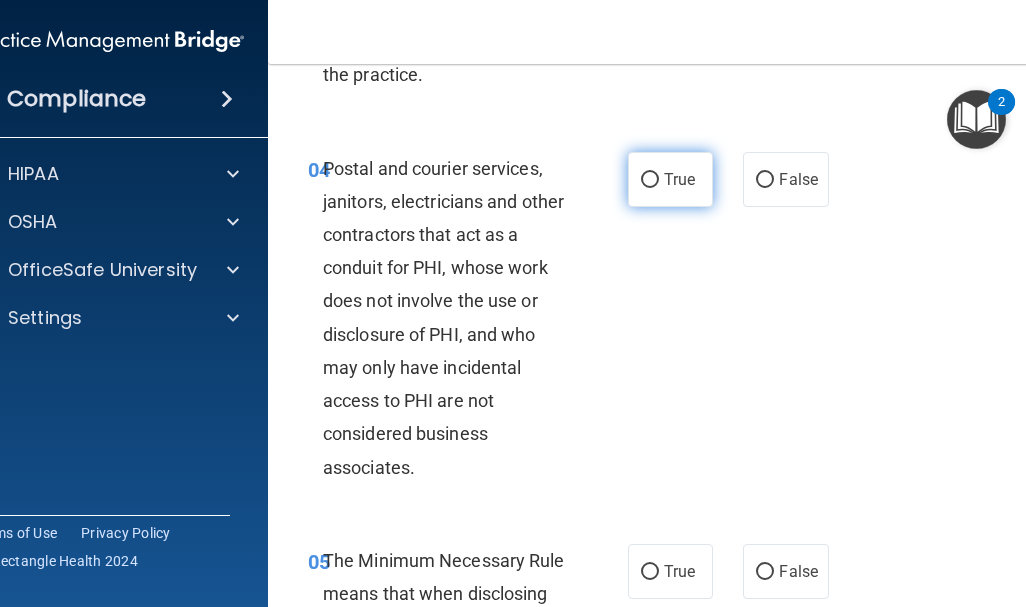 click on "True" at bounding box center [650, 180] 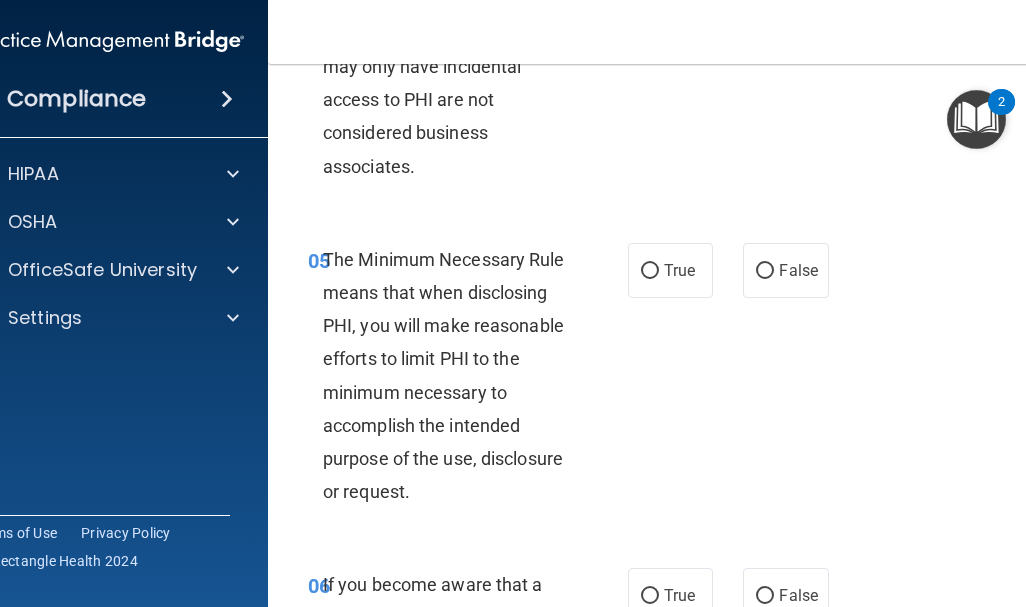 scroll, scrollTop: 1142, scrollLeft: 0, axis: vertical 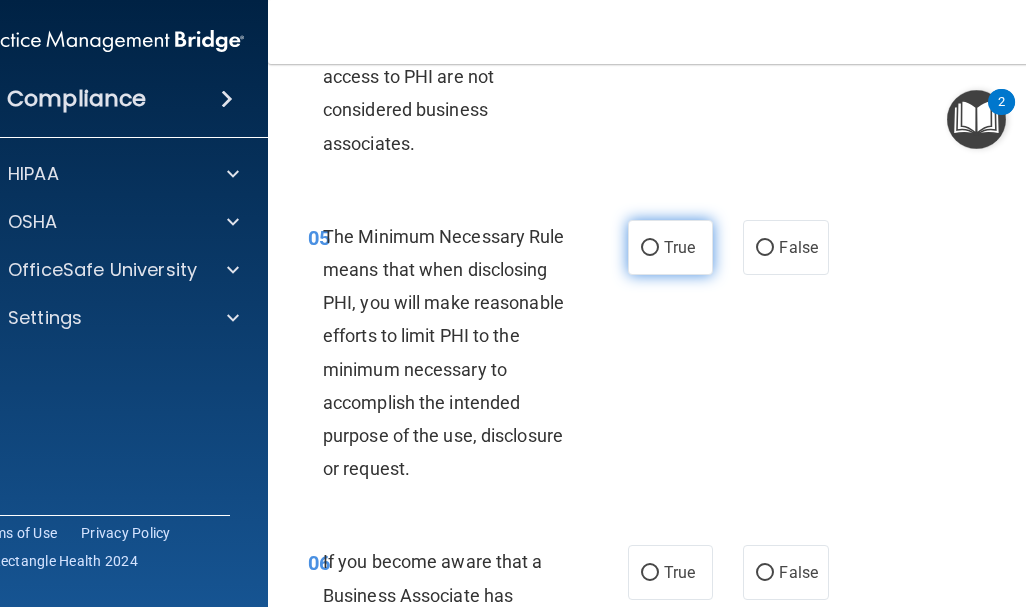 click on "True" at bounding box center [650, 248] 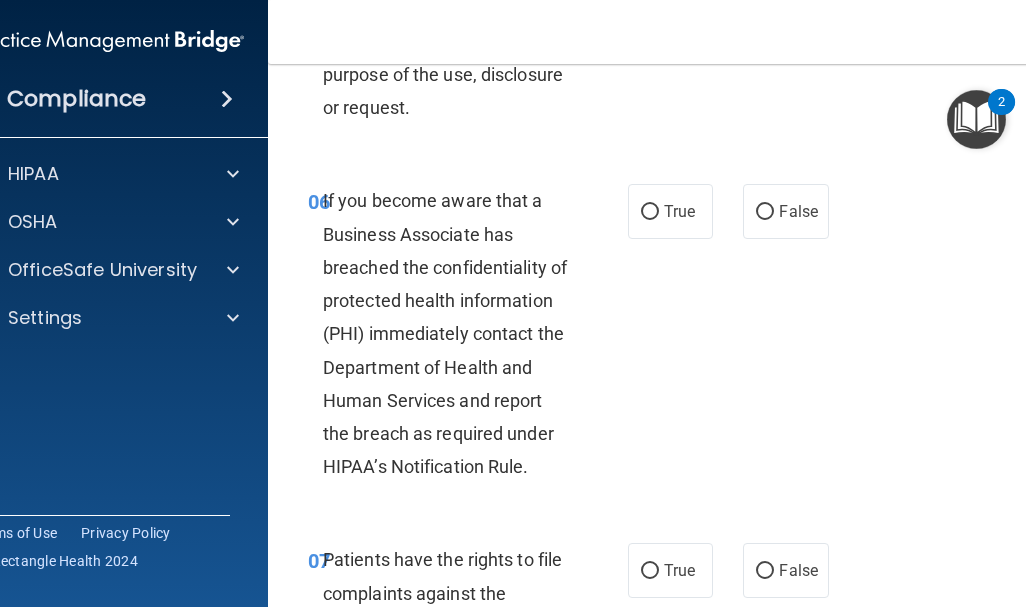 scroll, scrollTop: 1510, scrollLeft: 0, axis: vertical 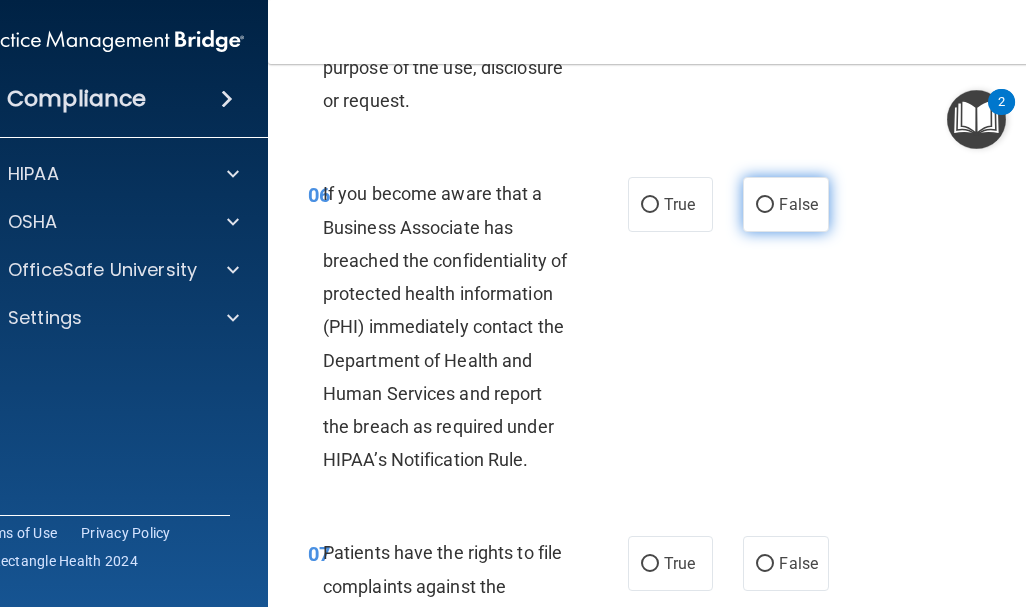 click on "False" at bounding box center (765, 205) 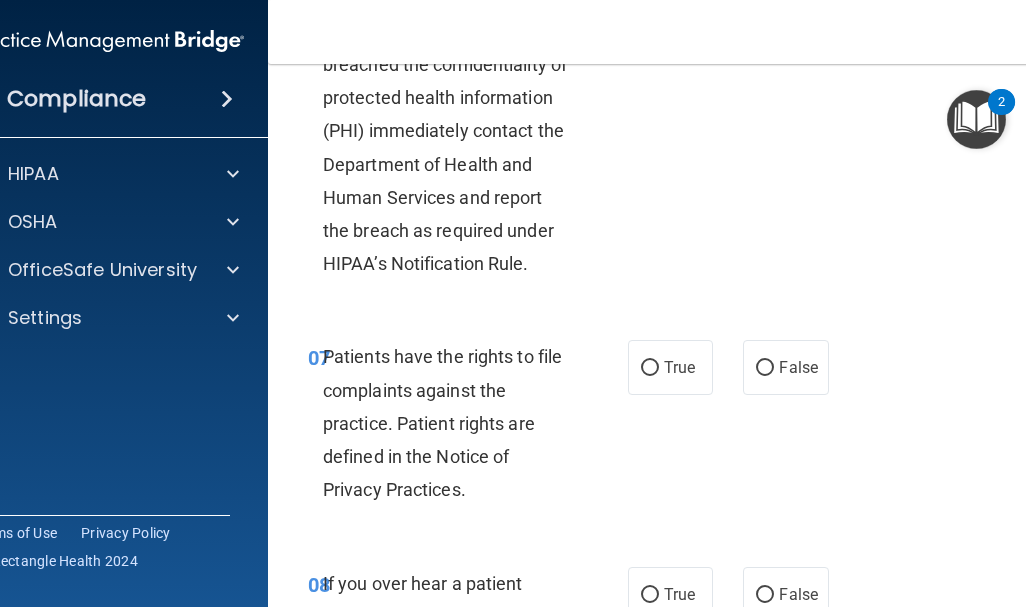 scroll, scrollTop: 1704, scrollLeft: 0, axis: vertical 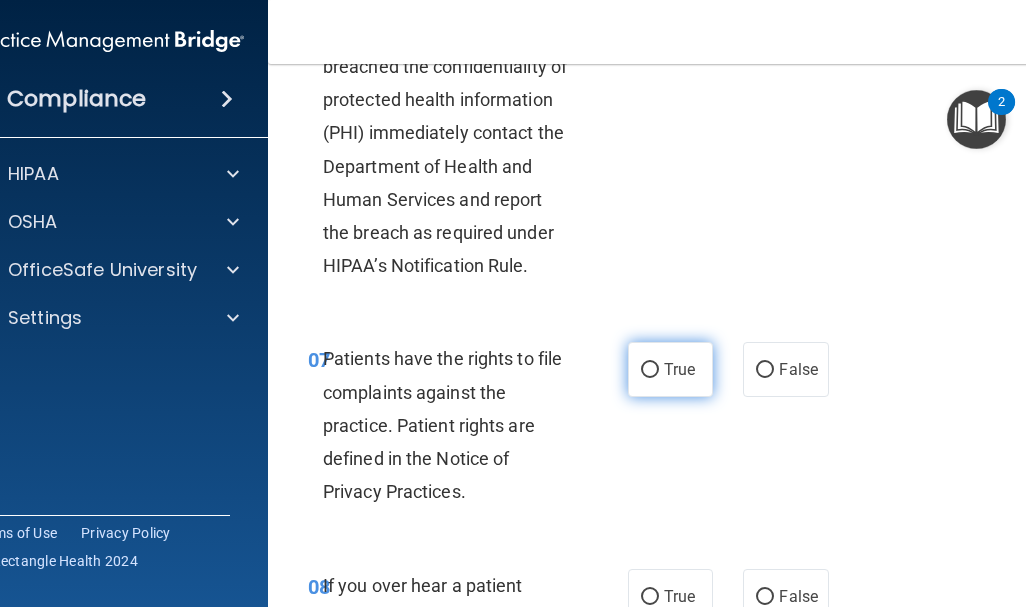 click on "True" at bounding box center (650, 370) 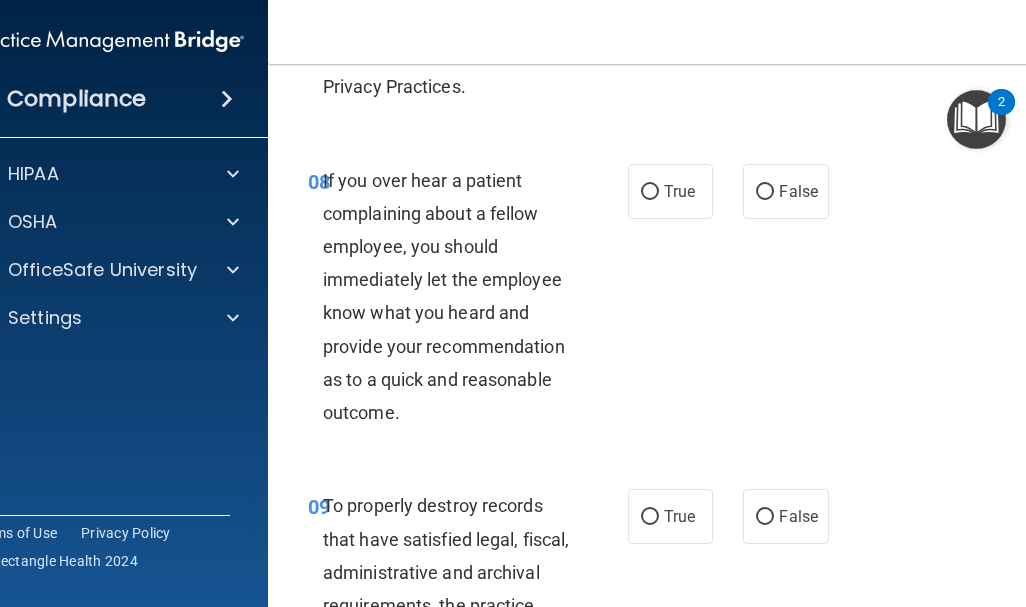 scroll, scrollTop: 2105, scrollLeft: 0, axis: vertical 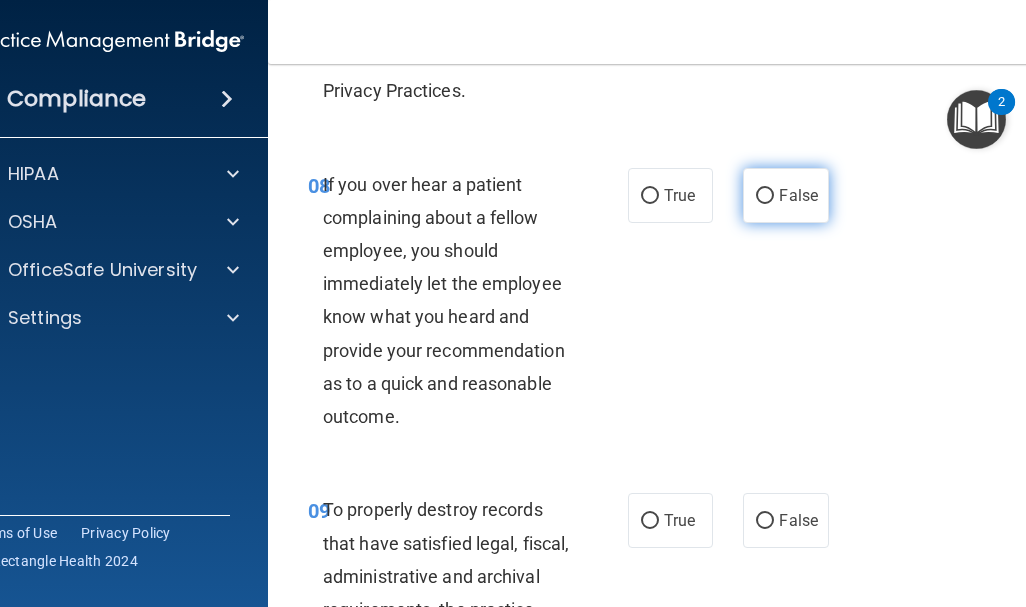 click on "False" at bounding box center [765, 196] 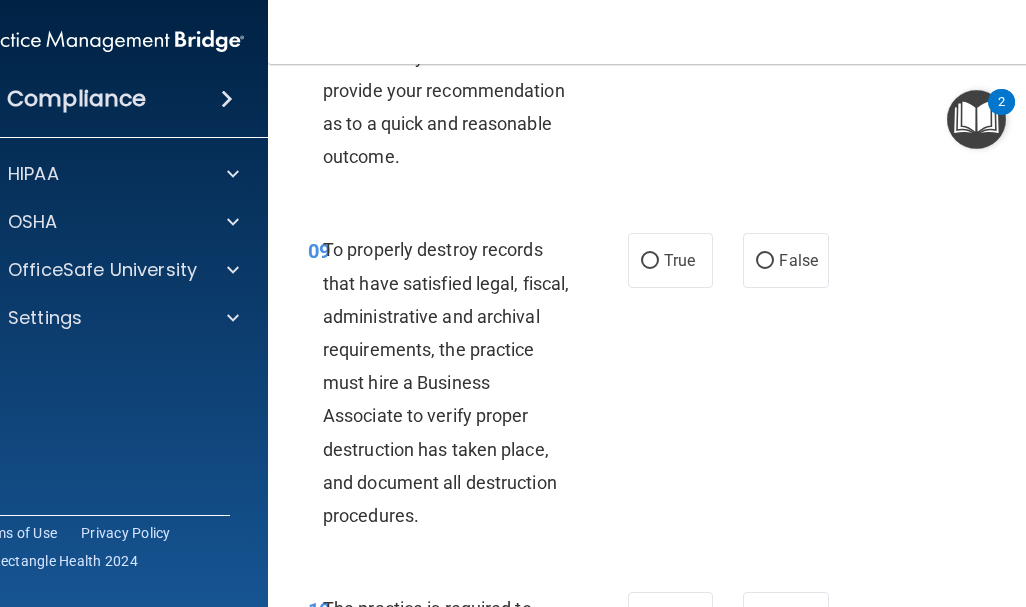 scroll, scrollTop: 2364, scrollLeft: 0, axis: vertical 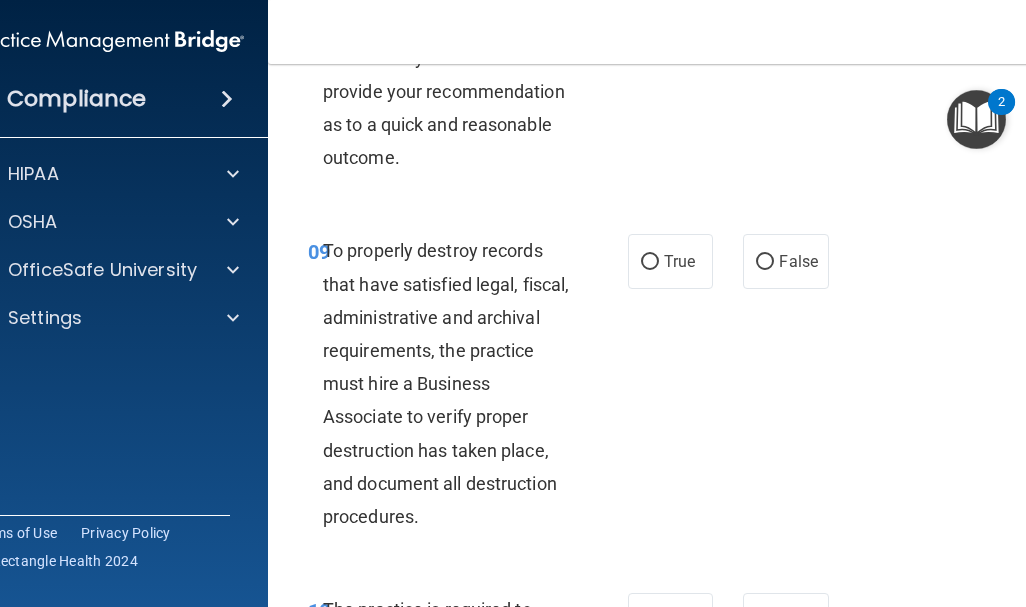 click on "08       If you over hear a patient complaining about a fellow employee, you should immediately let the employee know what you heard and provide your recommendation as to a quick and reasonable outcome.                  True           False" at bounding box center [673, 47] 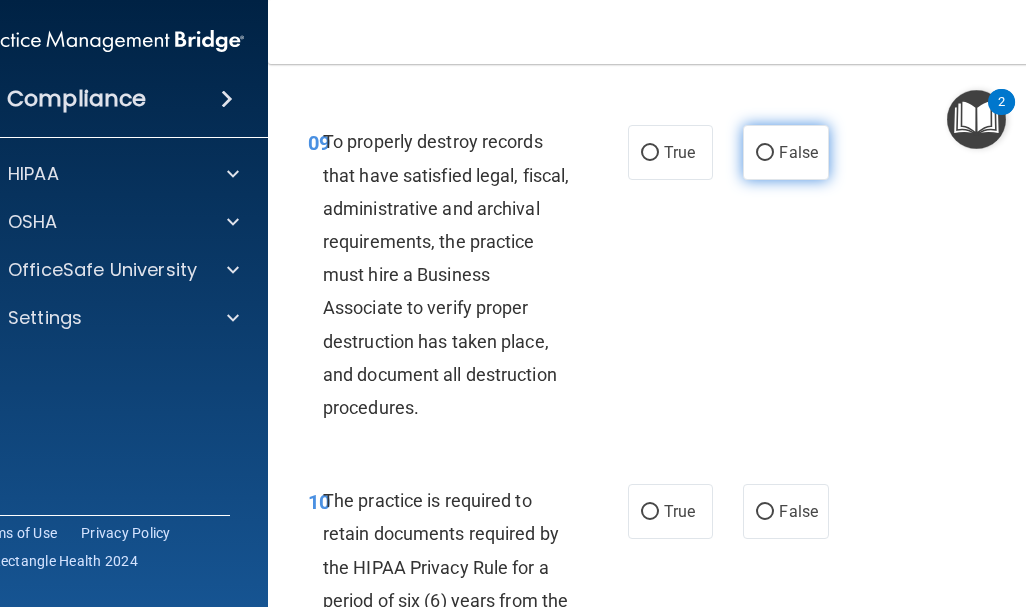 scroll, scrollTop: 2474, scrollLeft: 0, axis: vertical 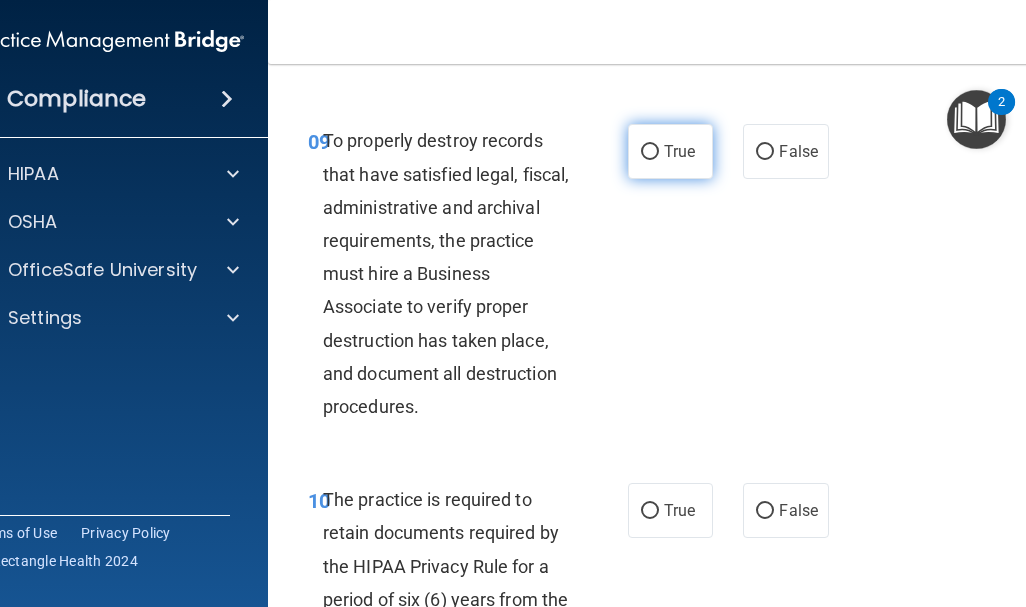 click on "True" at bounding box center [670, 151] 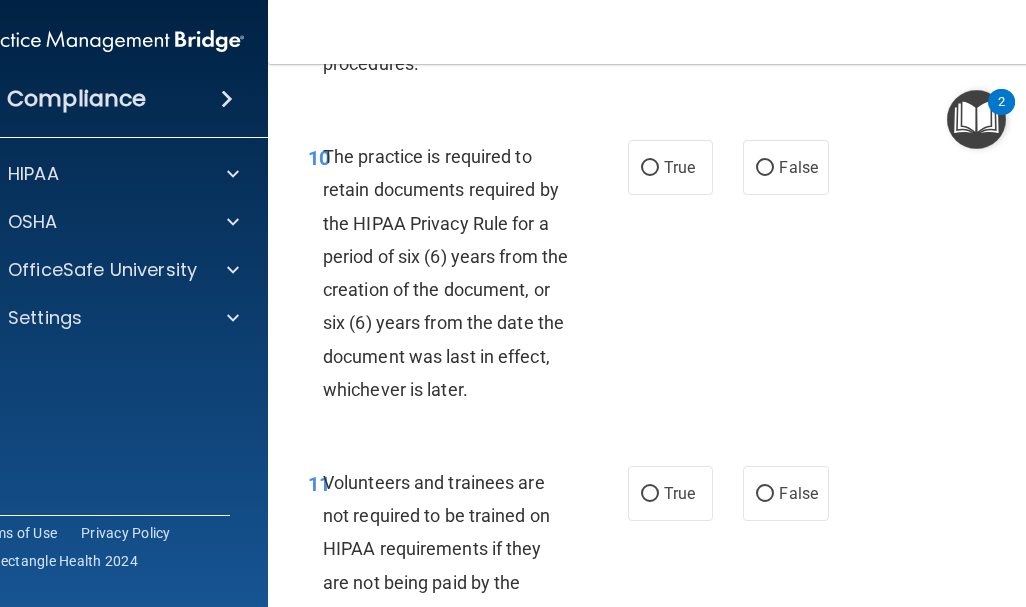 scroll, scrollTop: 2815, scrollLeft: 0, axis: vertical 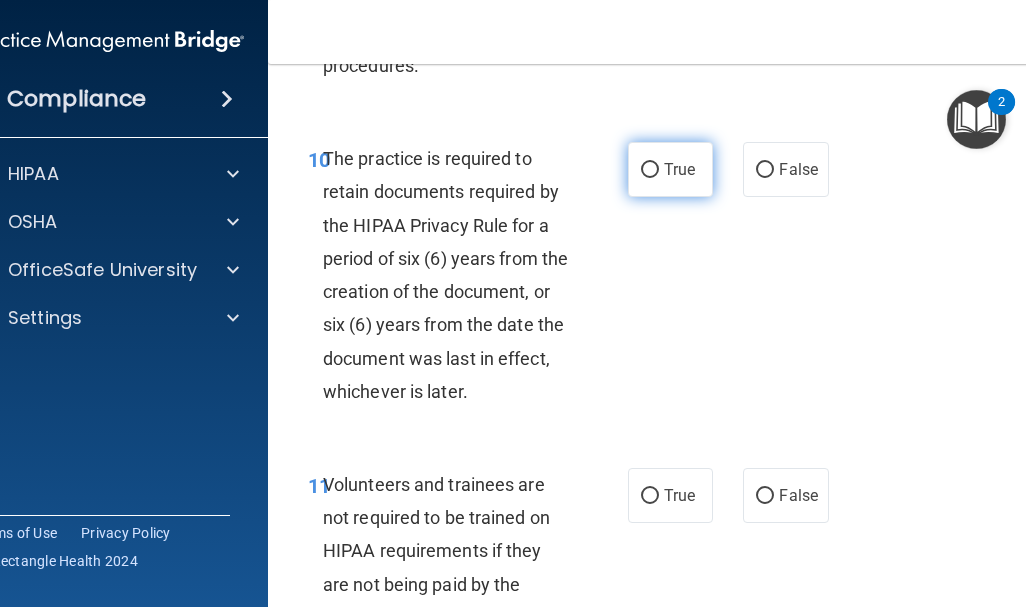 click on "True" at bounding box center [650, 170] 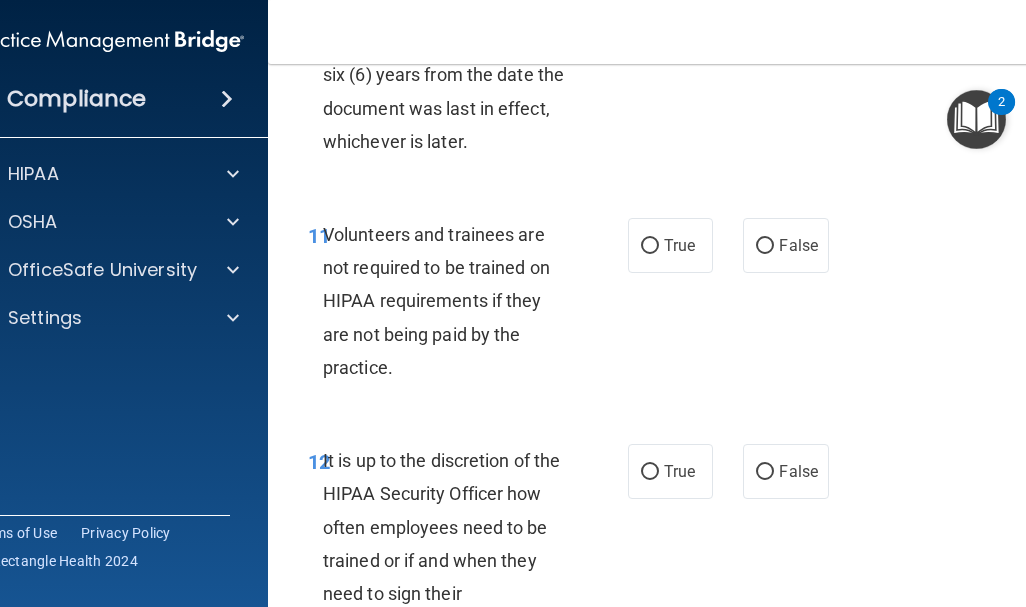 scroll, scrollTop: 3067, scrollLeft: 0, axis: vertical 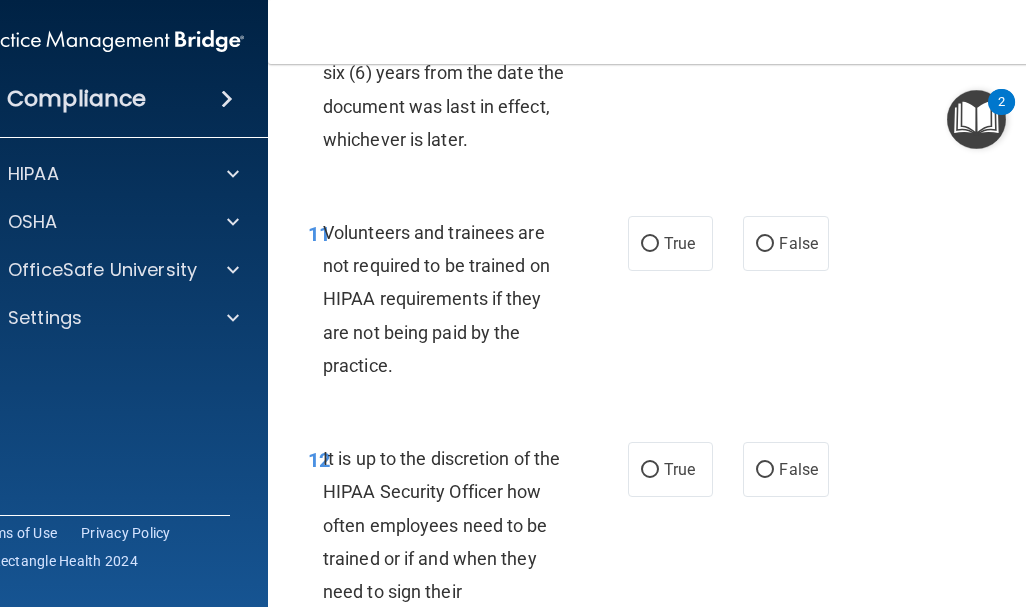 click on "11       Volunteers and trainees are not required to be trained on HIPAA requirements if they are not being paid by the practice.                 True           False" at bounding box center (673, 304) 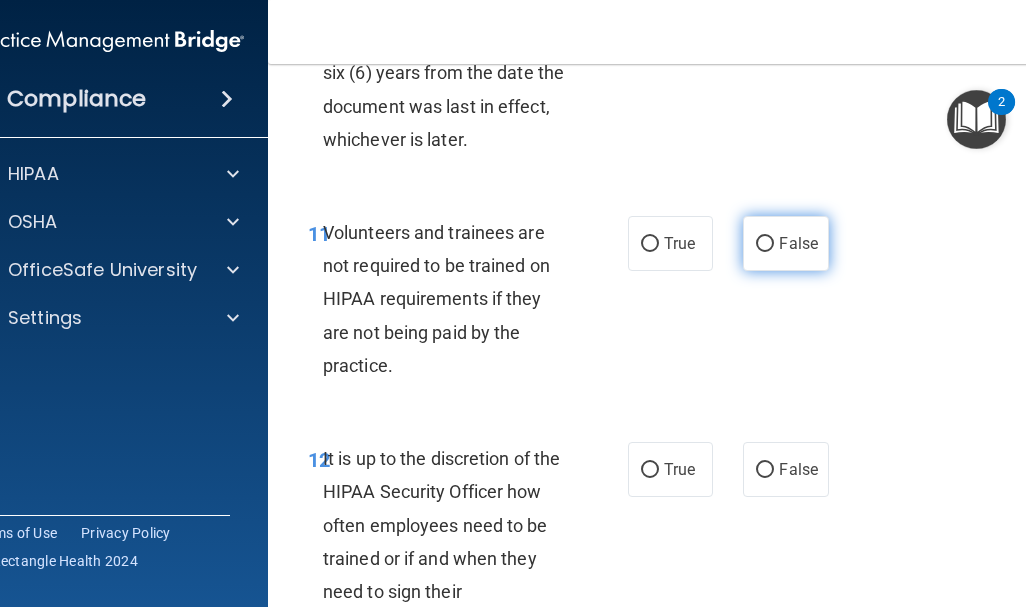 click on "False" at bounding box center (785, 243) 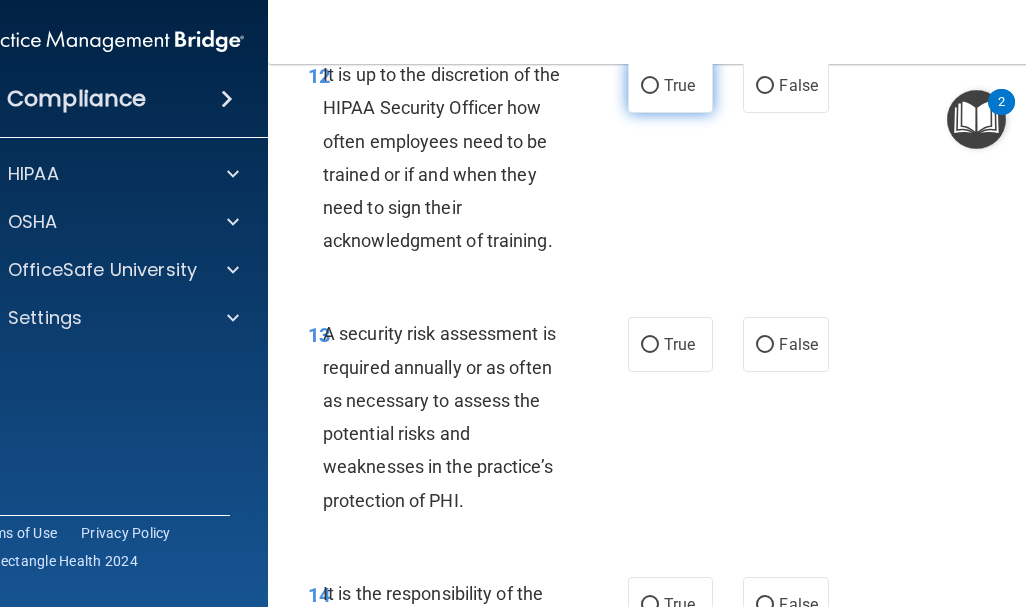 scroll, scrollTop: 3452, scrollLeft: 0, axis: vertical 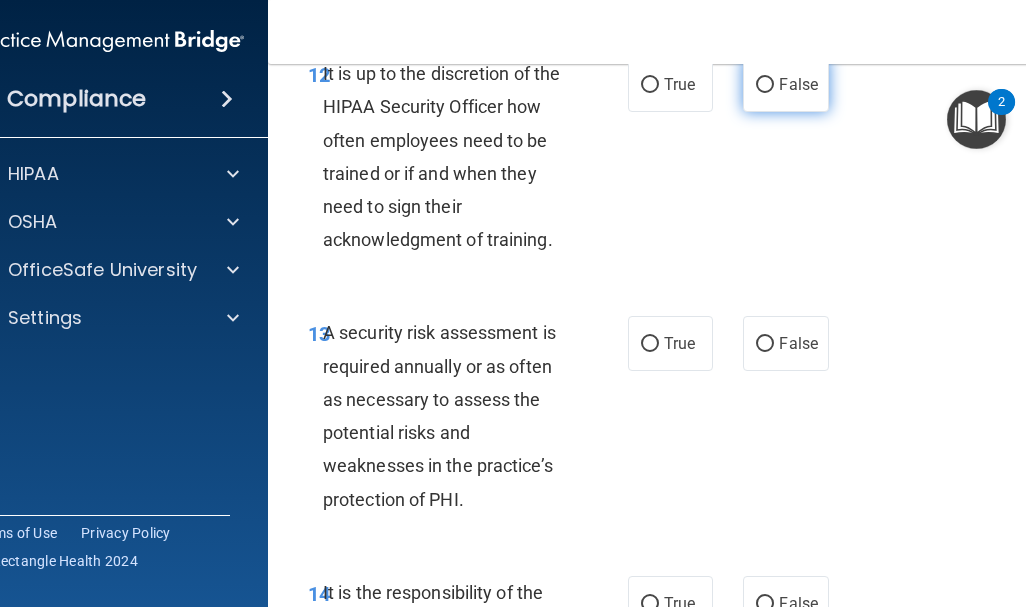 click on "False" at bounding box center (765, 85) 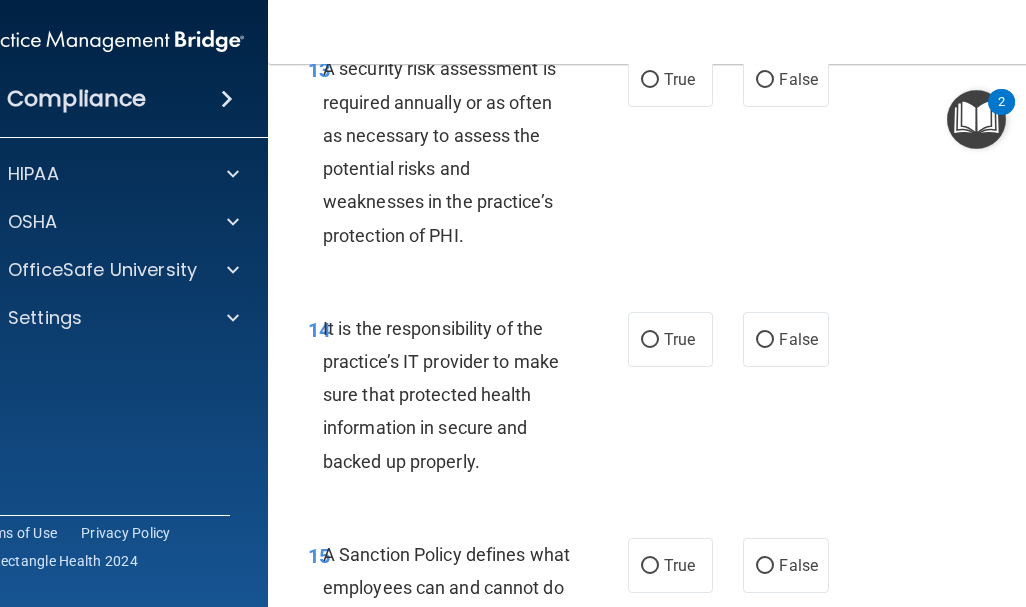 scroll, scrollTop: 3717, scrollLeft: 0, axis: vertical 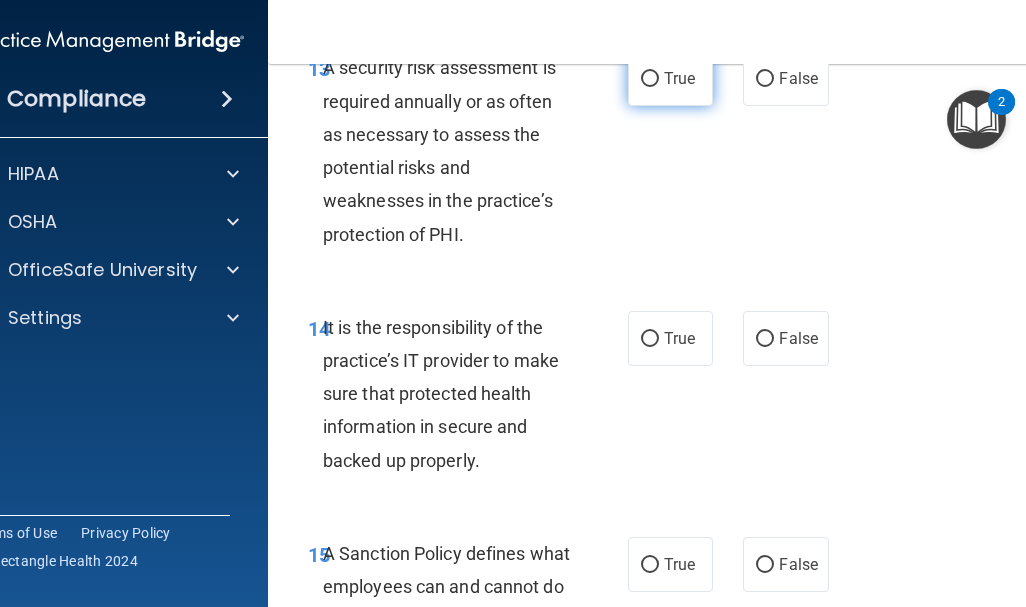 click on "True" at bounding box center [650, 79] 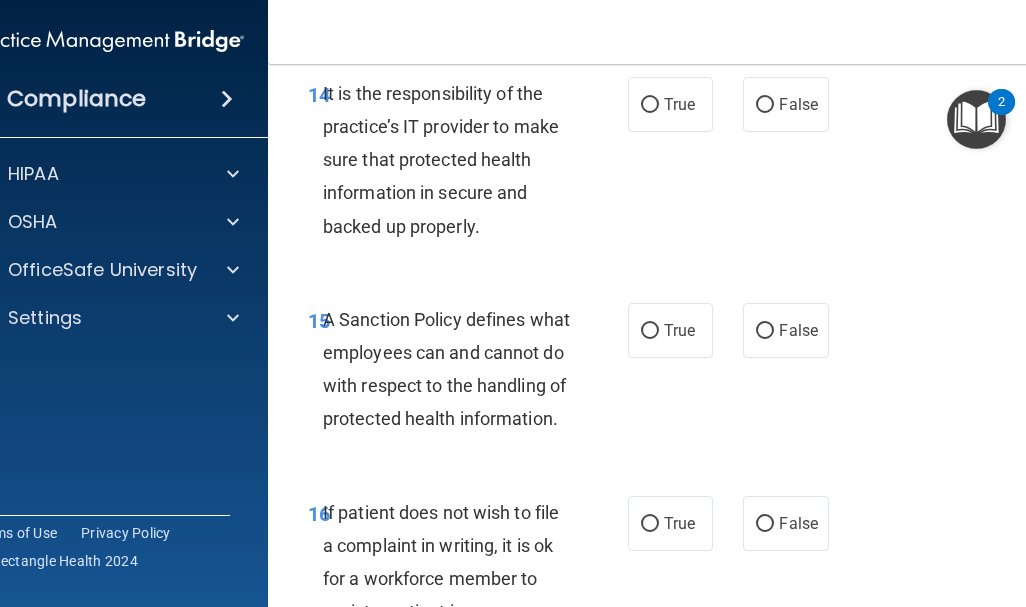 scroll, scrollTop: 3952, scrollLeft: 0, axis: vertical 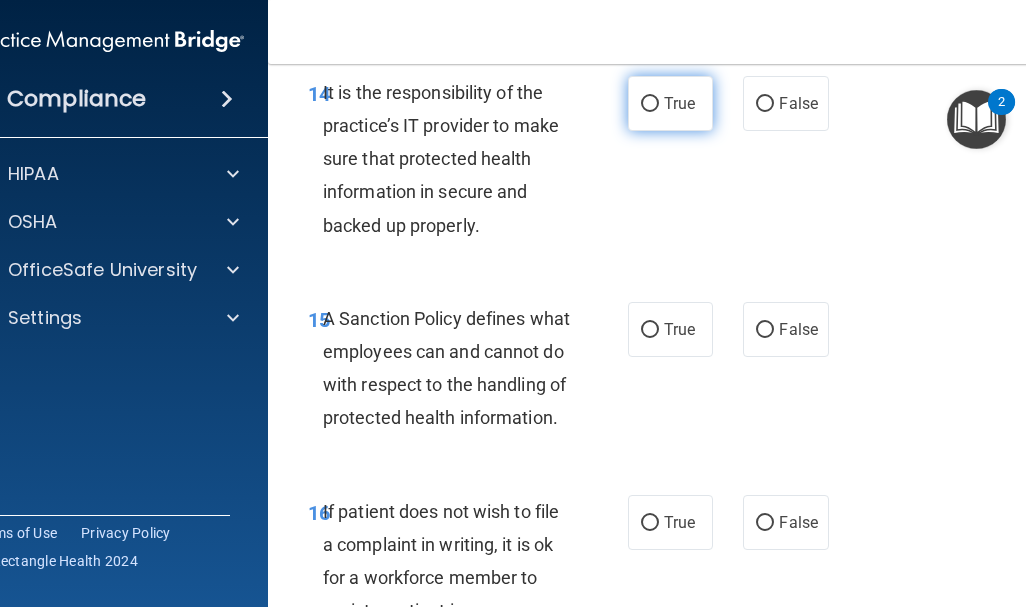 click on "True" at bounding box center (650, 104) 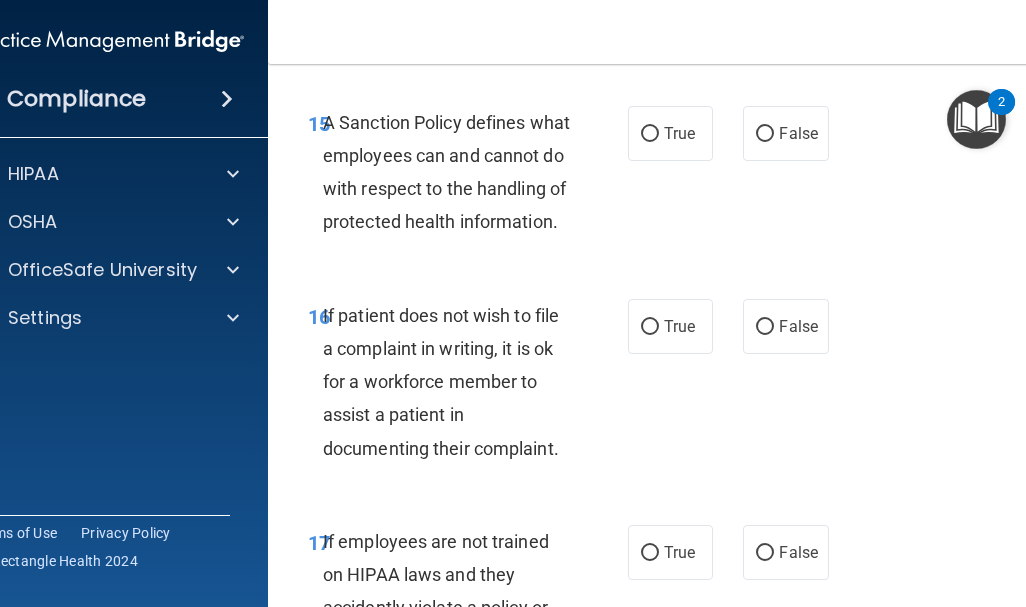 scroll, scrollTop: 4126, scrollLeft: 0, axis: vertical 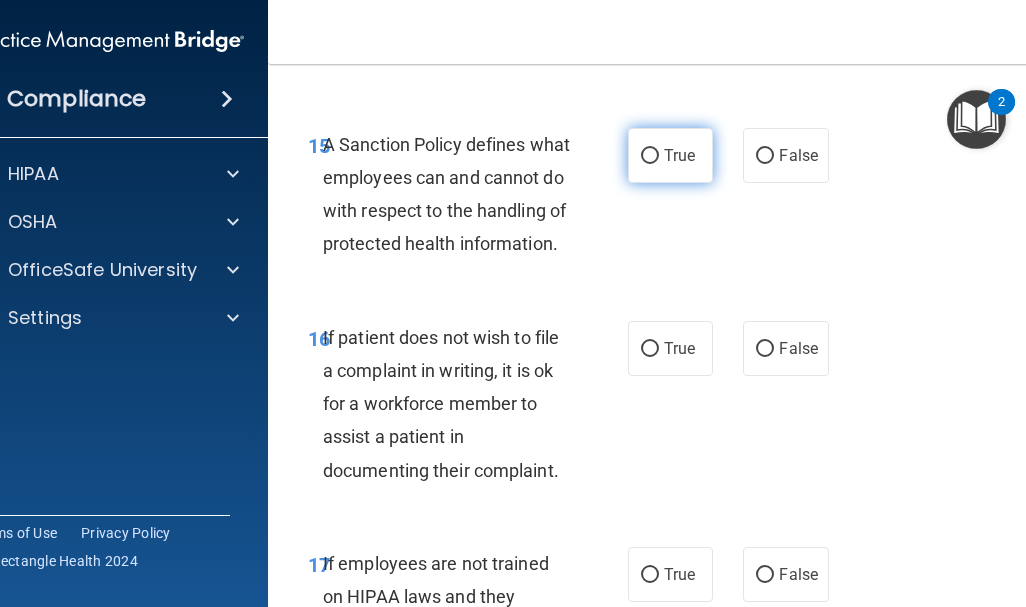 click on "True" at bounding box center [650, 156] 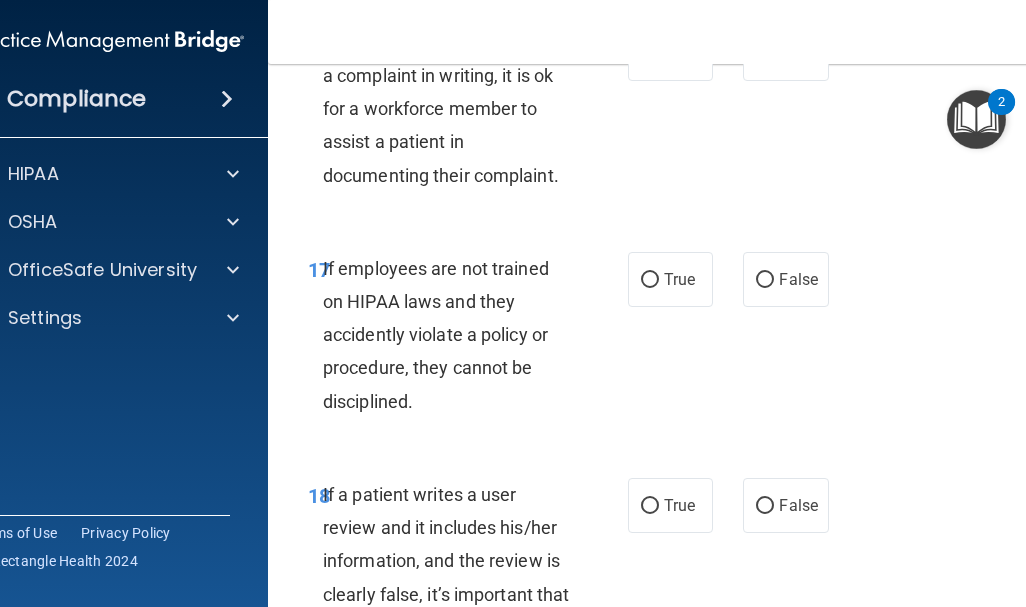 scroll, scrollTop: 4422, scrollLeft: 0, axis: vertical 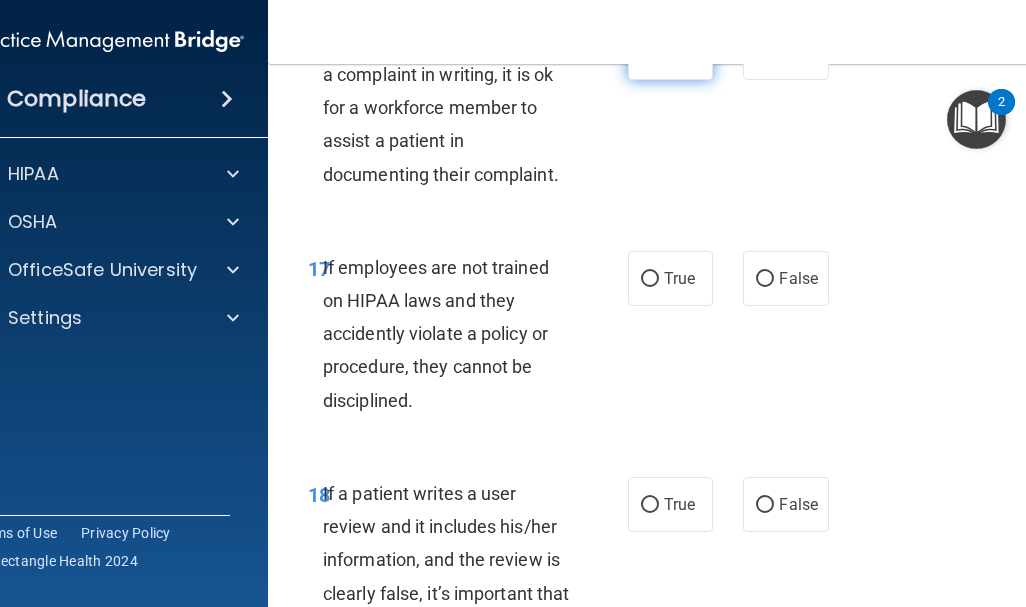 click on "True" at bounding box center (650, 53) 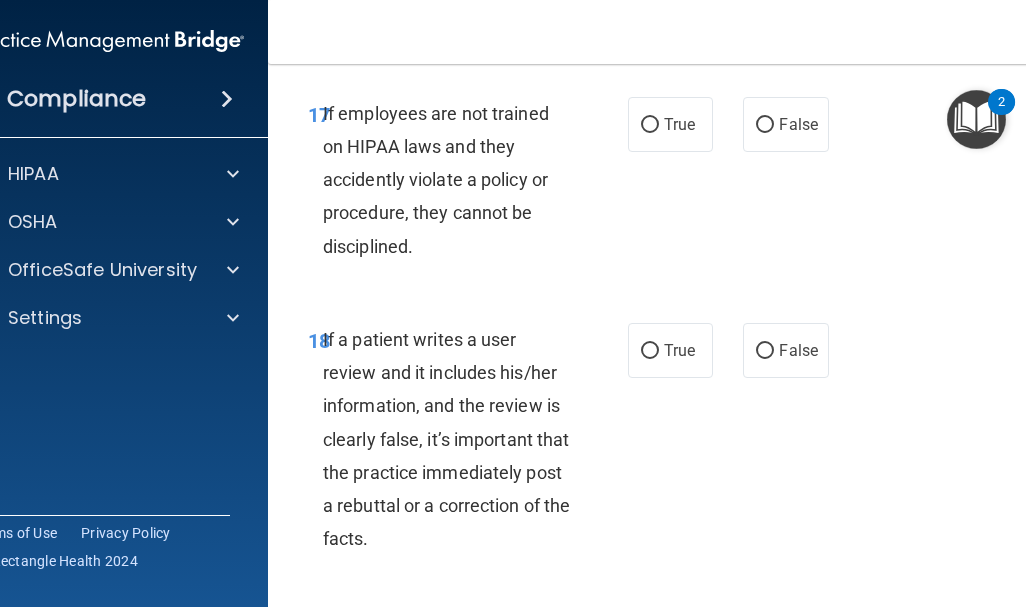scroll, scrollTop: 4577, scrollLeft: 0, axis: vertical 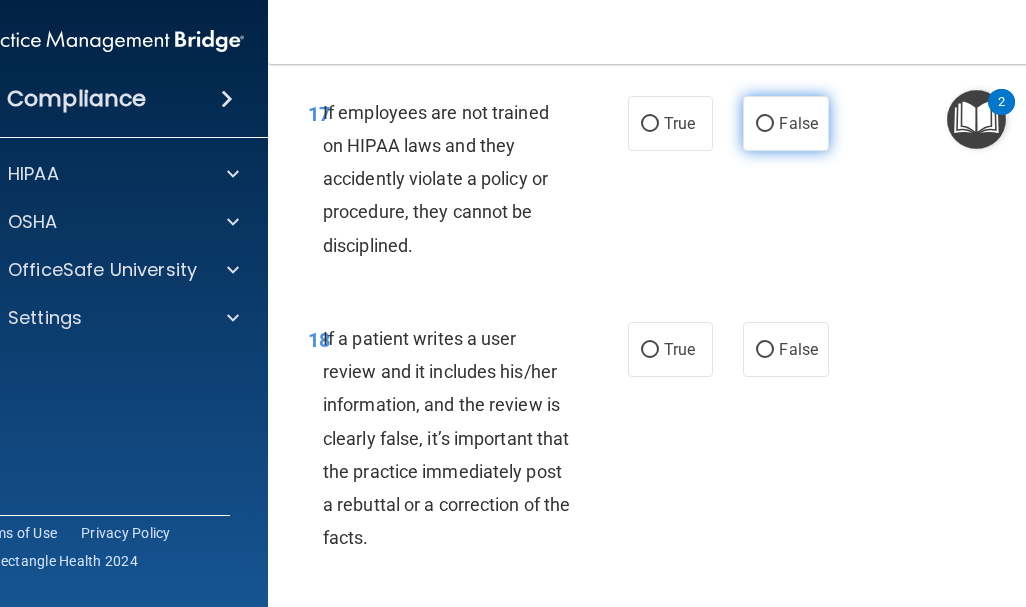 click on "False" at bounding box center [765, 124] 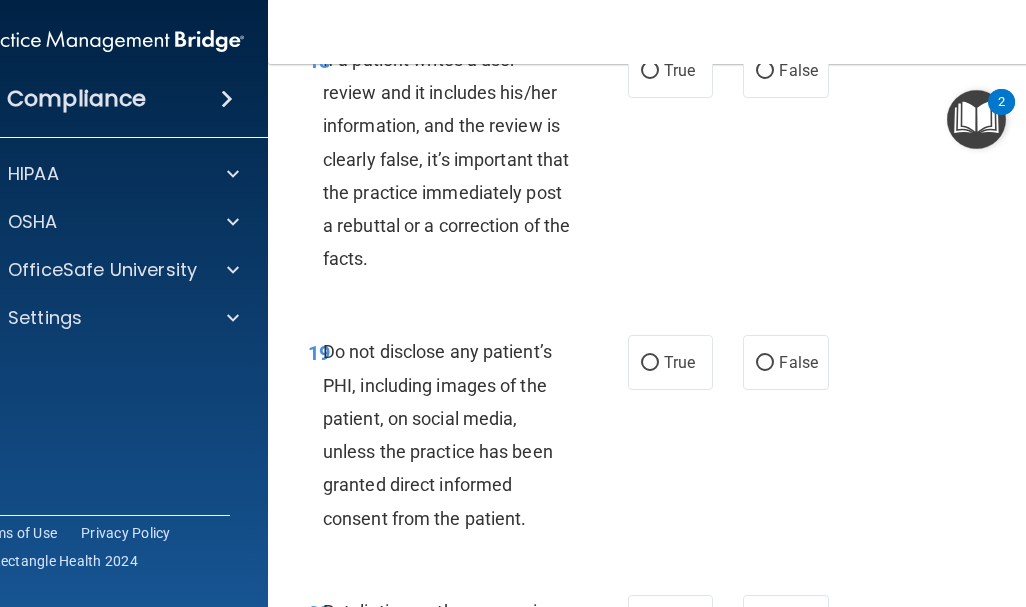 scroll, scrollTop: 4864, scrollLeft: 0, axis: vertical 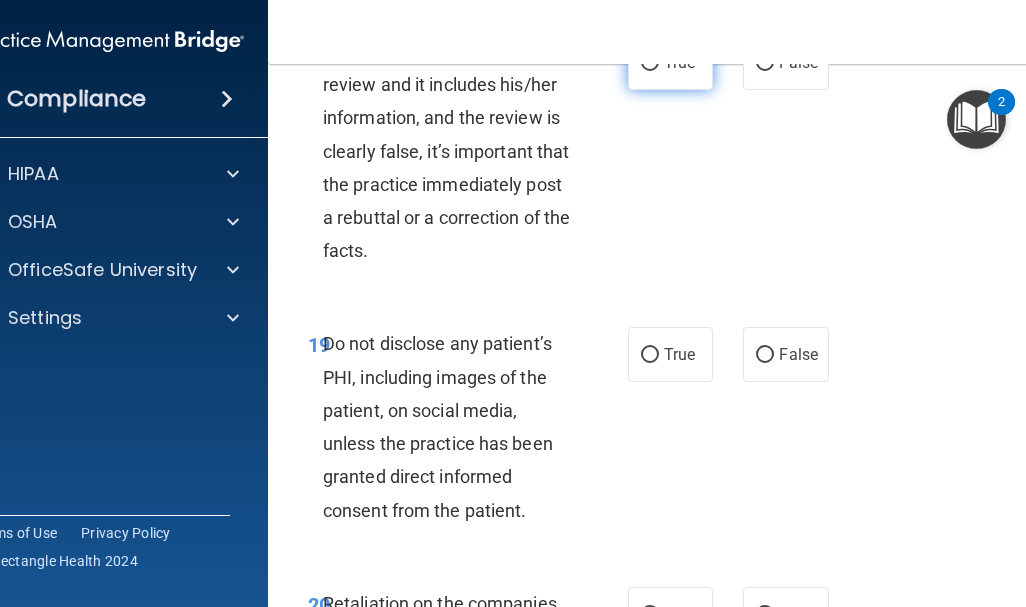 click on "True" at bounding box center (650, 63) 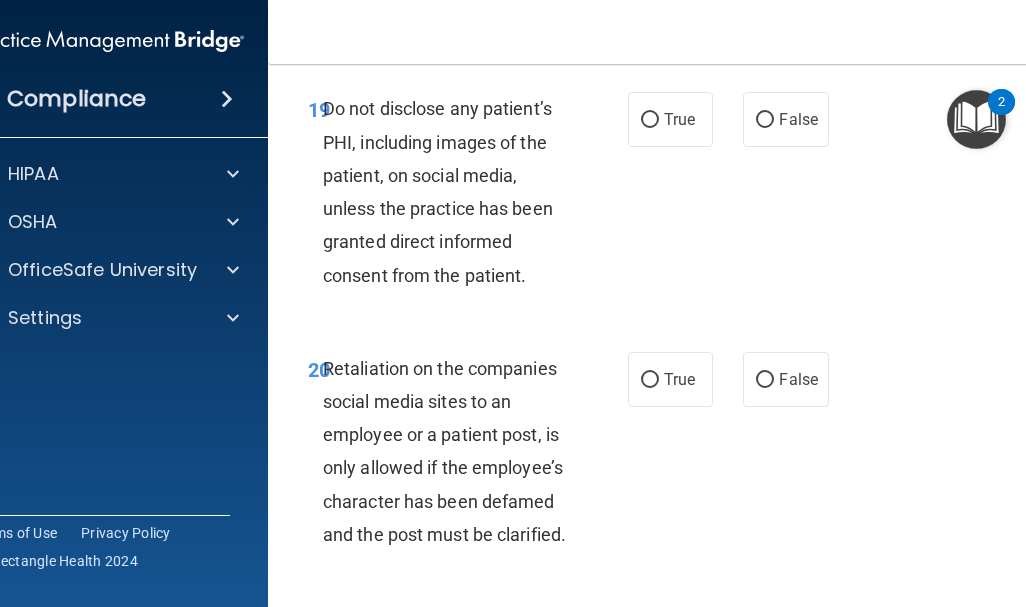scroll, scrollTop: 5100, scrollLeft: 0, axis: vertical 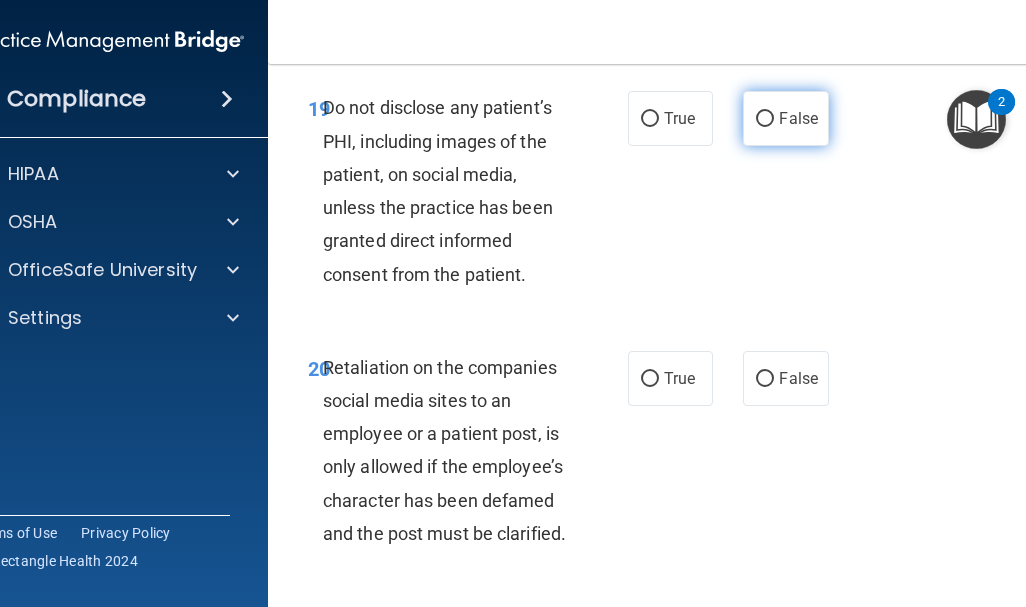 click on "False" at bounding box center [765, 119] 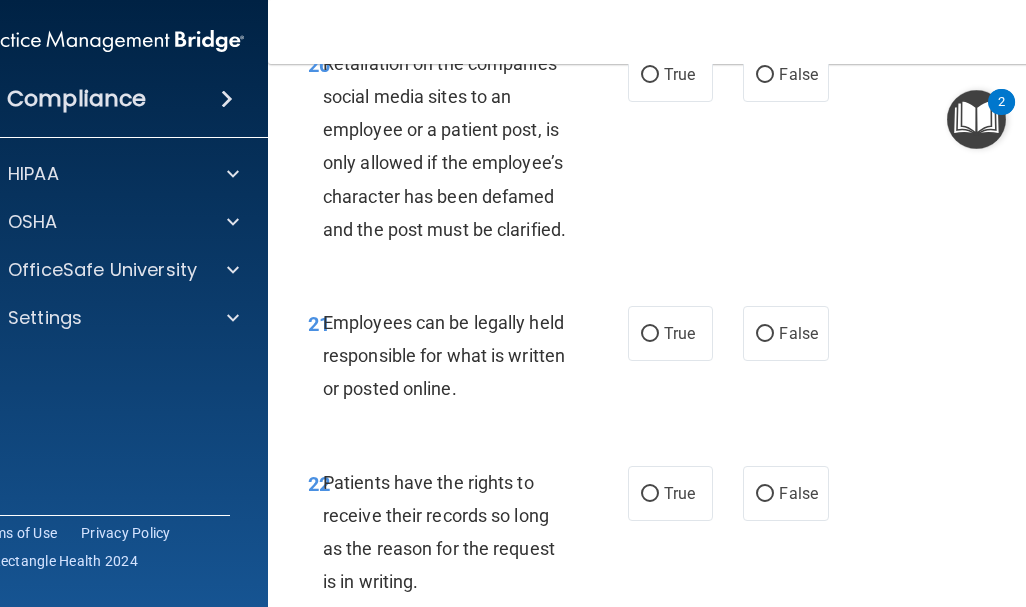 scroll, scrollTop: 5404, scrollLeft: 0, axis: vertical 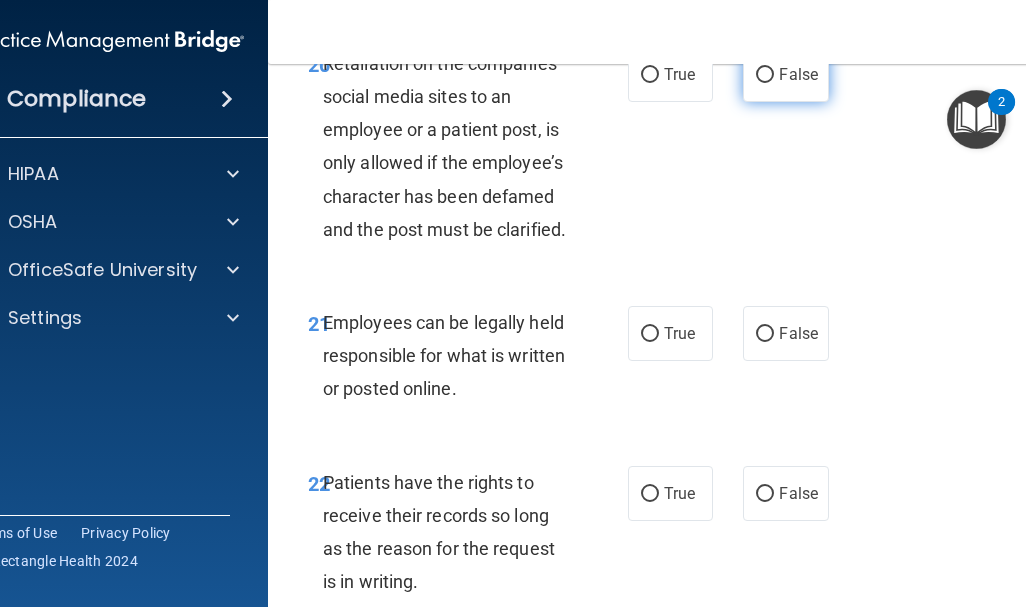 click on "False" at bounding box center [765, 75] 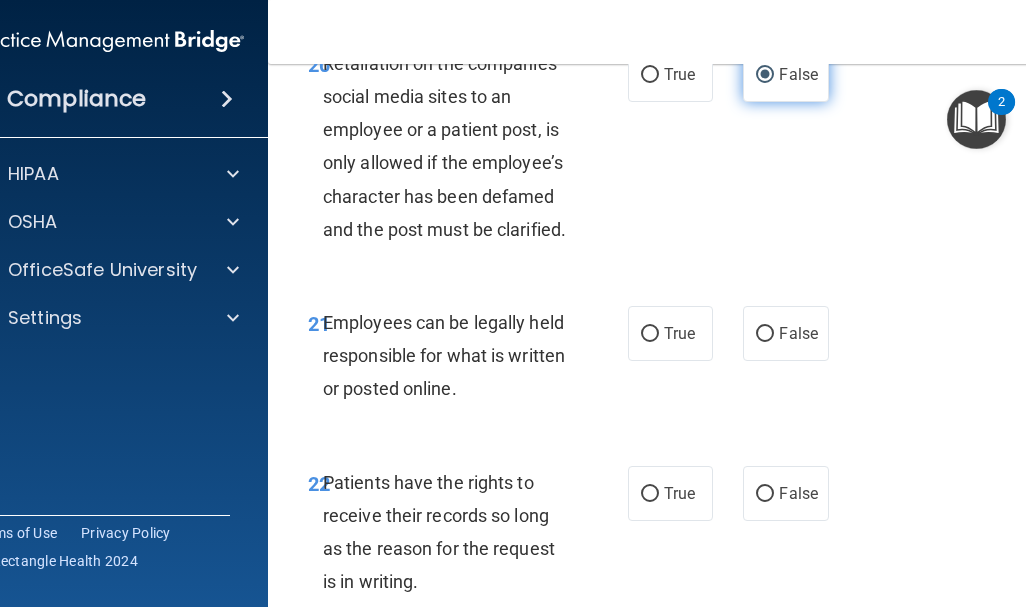 click on "False" at bounding box center (765, 75) 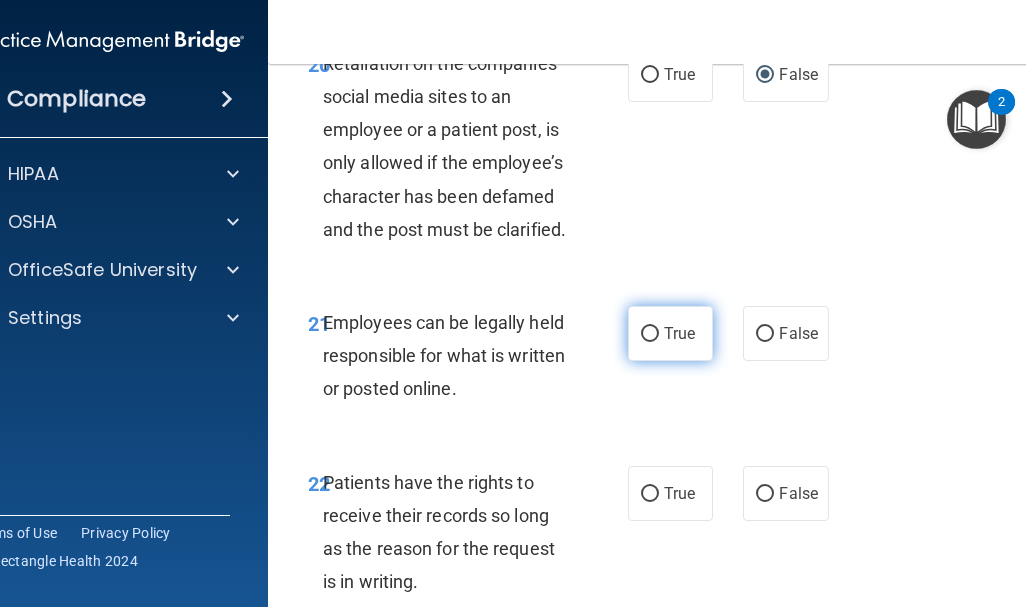 click on "True" at bounding box center (650, 334) 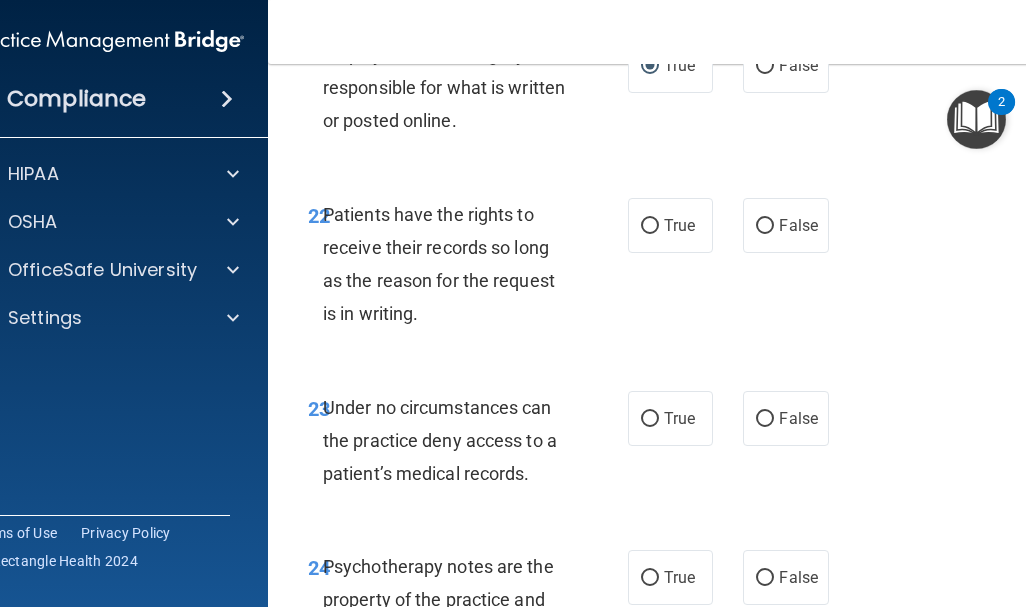 scroll, scrollTop: 5673, scrollLeft: 0, axis: vertical 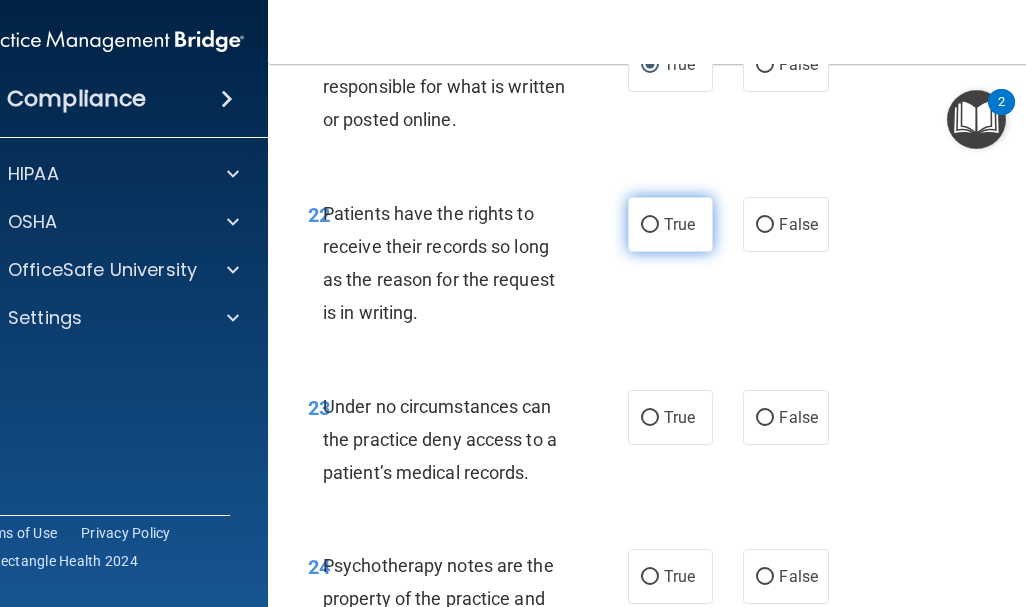 click on "True" at bounding box center (650, 225) 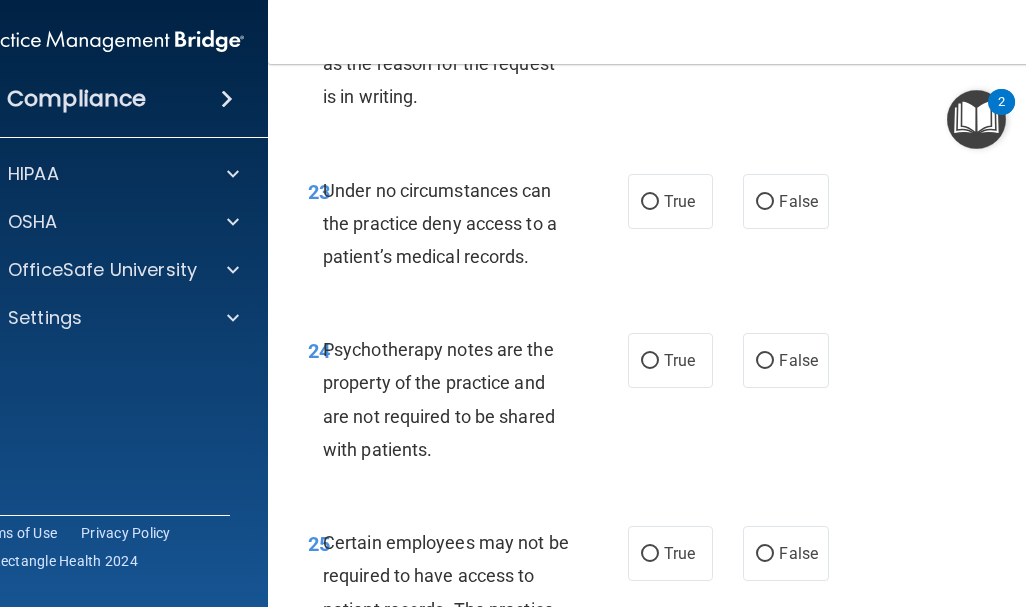 scroll, scrollTop: 5889, scrollLeft: 0, axis: vertical 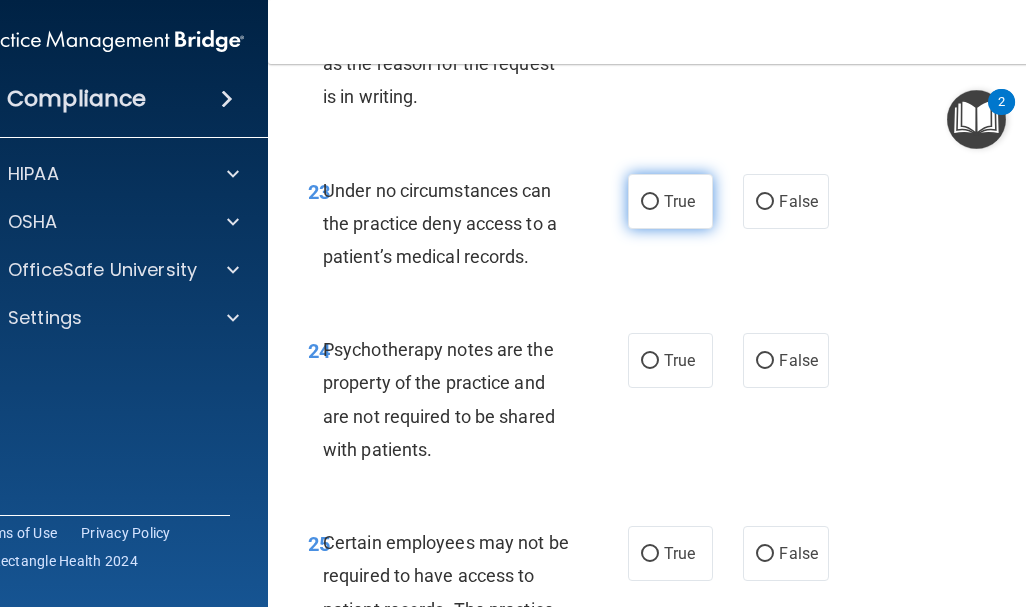 click on "True" at bounding box center [650, 202] 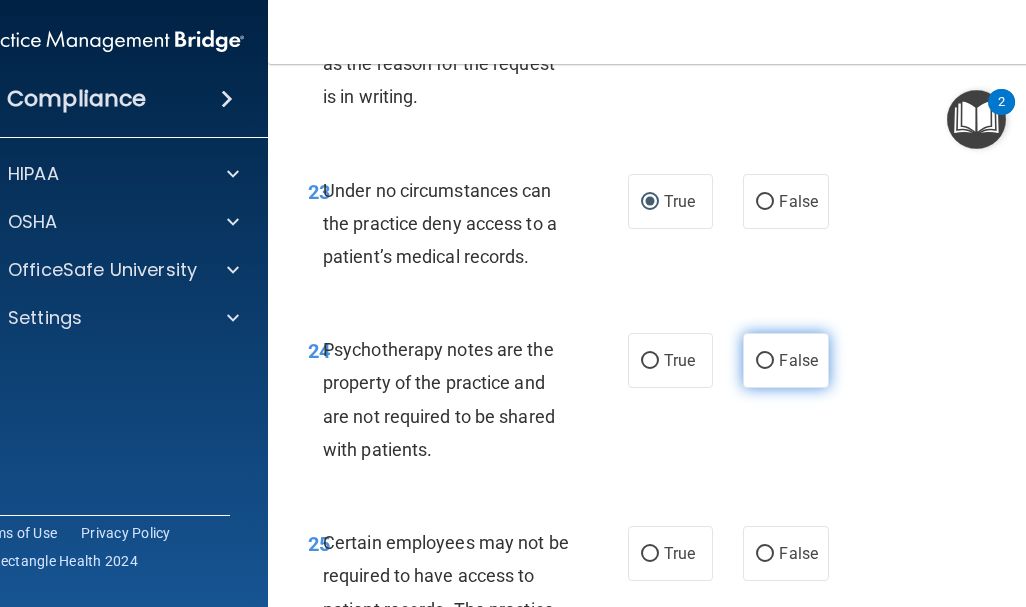 click on "False" at bounding box center (765, 361) 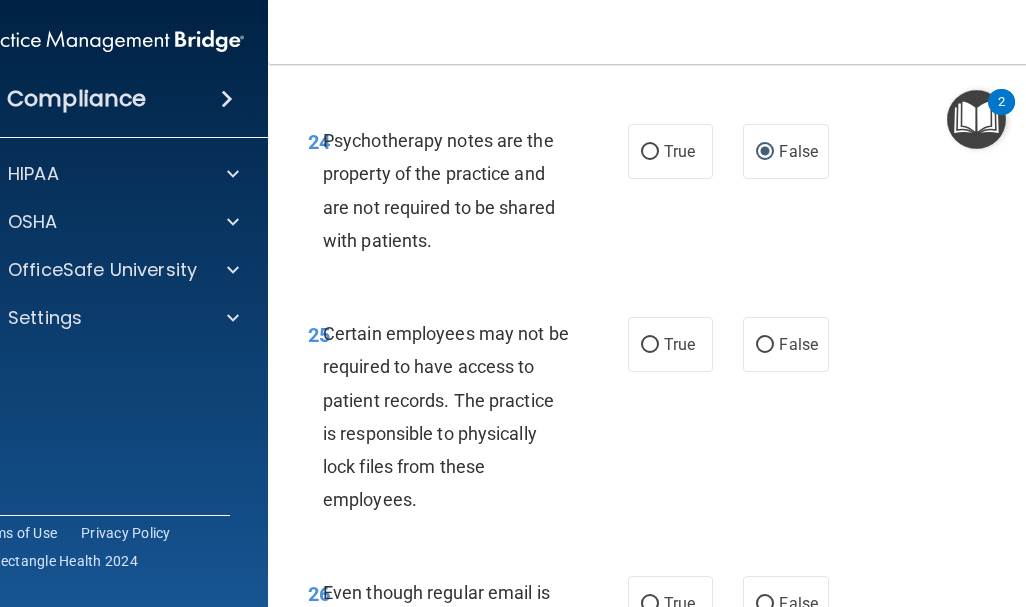 scroll, scrollTop: 6146, scrollLeft: 0, axis: vertical 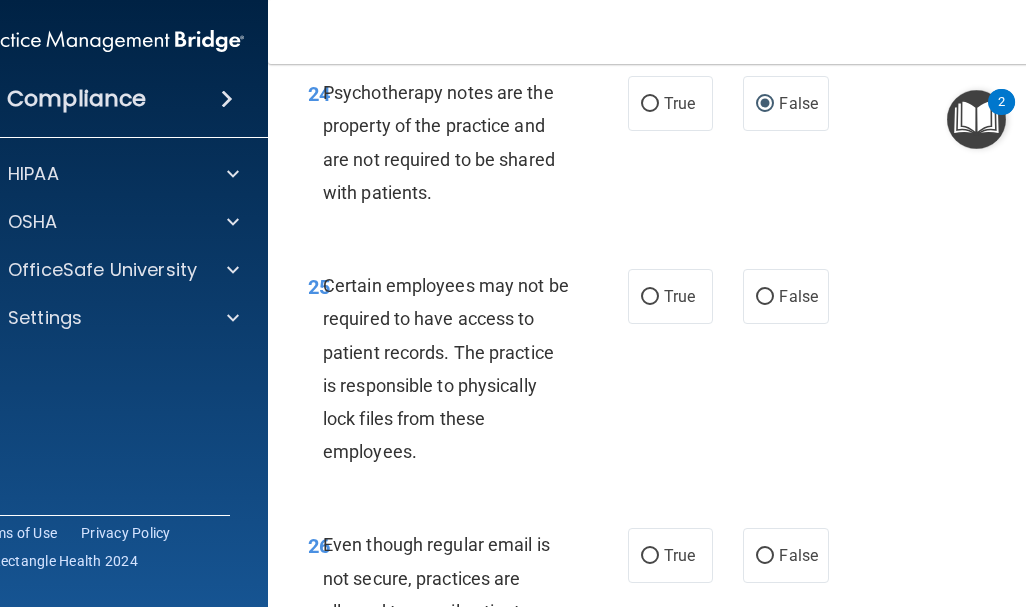 click on "Certain employees may not be required to have access to patient records.  The practice is responsible to physically lock files from these employees." at bounding box center [446, 368] 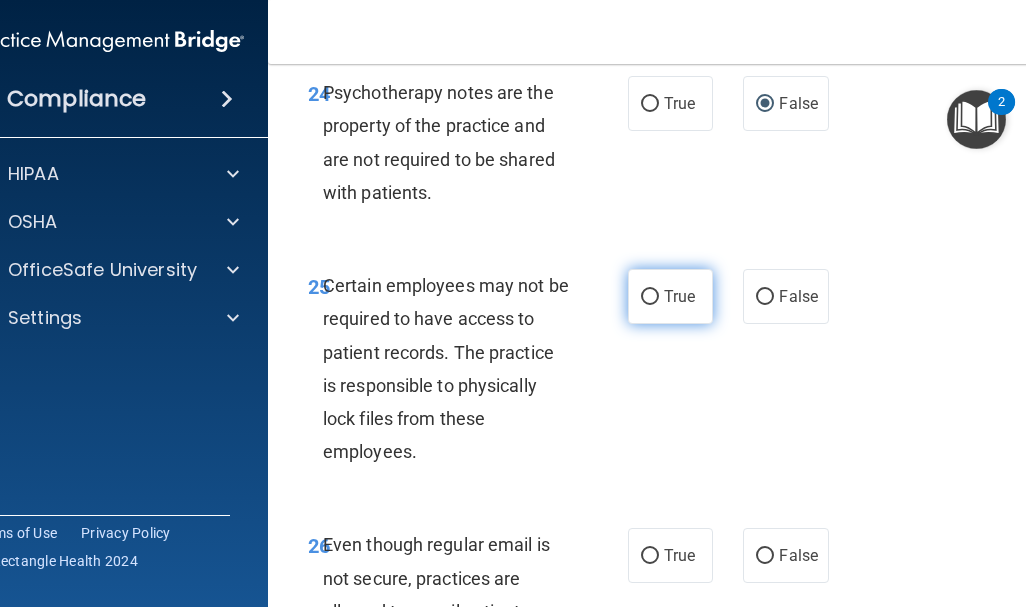 click on "True" at bounding box center [670, 296] 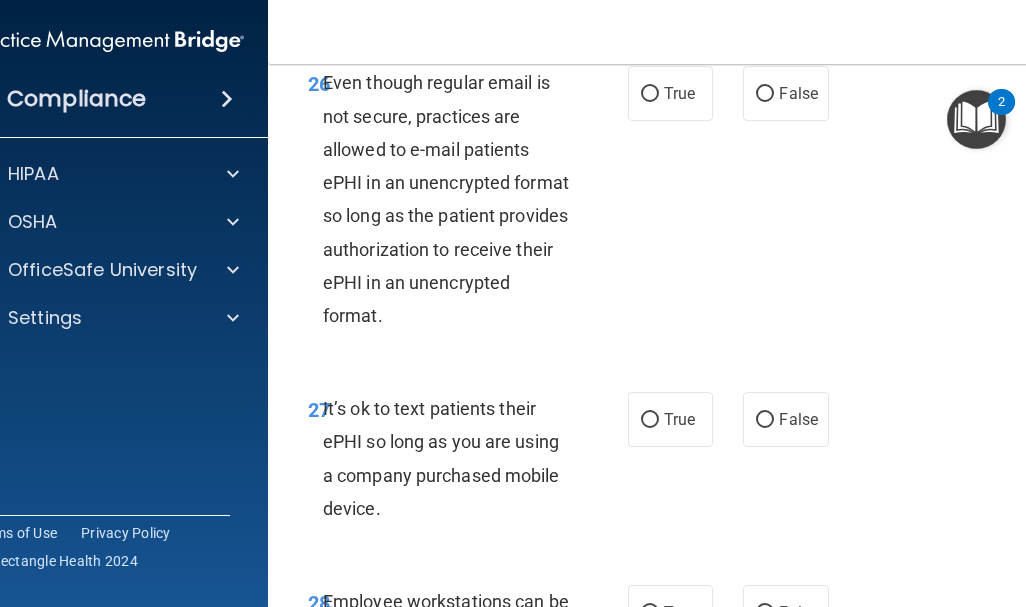 scroll, scrollTop: 6607, scrollLeft: 0, axis: vertical 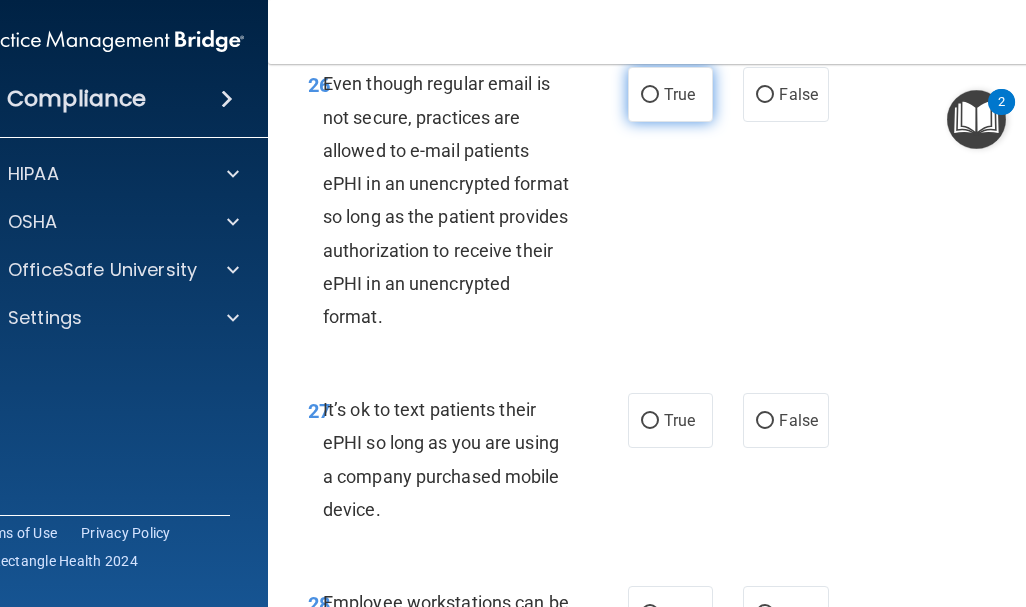 click on "True" at bounding box center [650, 95] 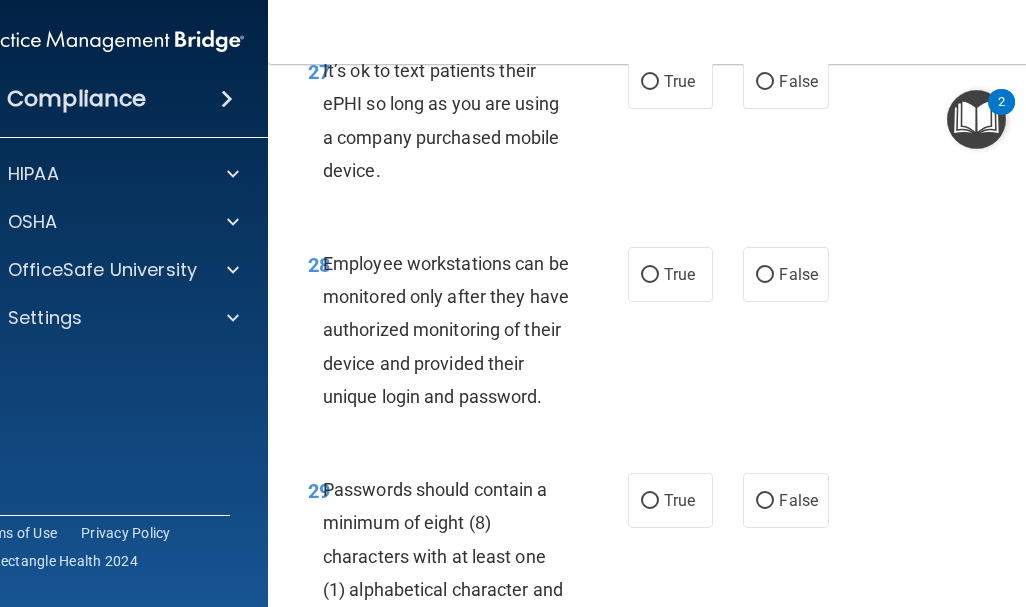 scroll, scrollTop: 6946, scrollLeft: 0, axis: vertical 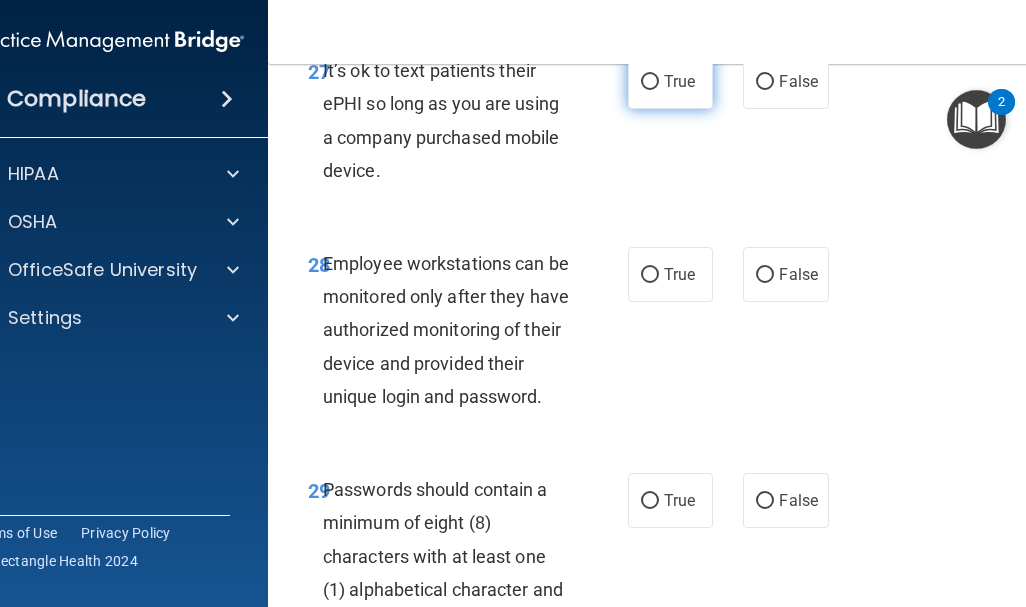 click on "True" at bounding box center (650, 82) 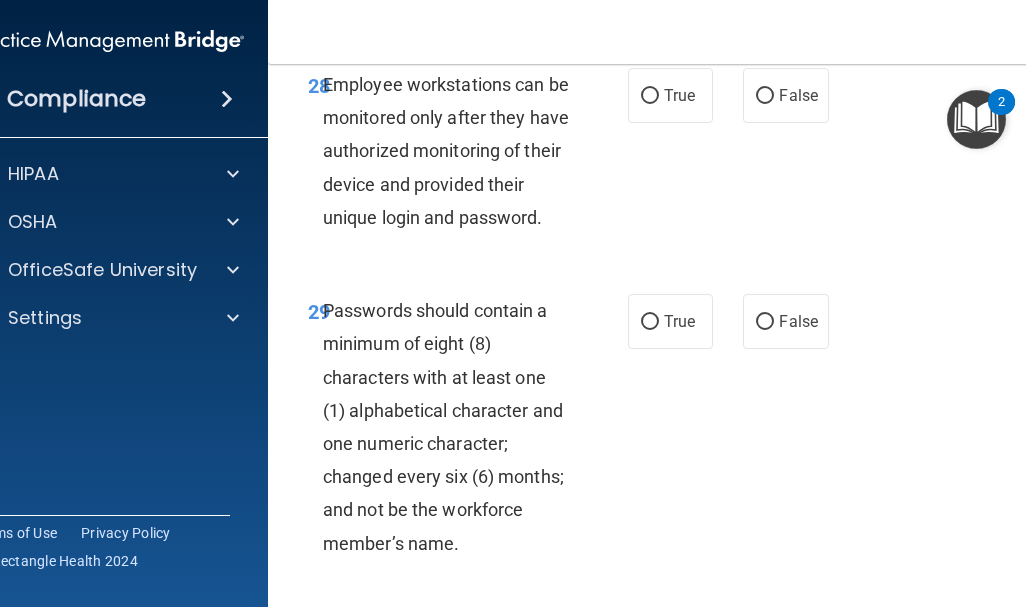 scroll, scrollTop: 7124, scrollLeft: 0, axis: vertical 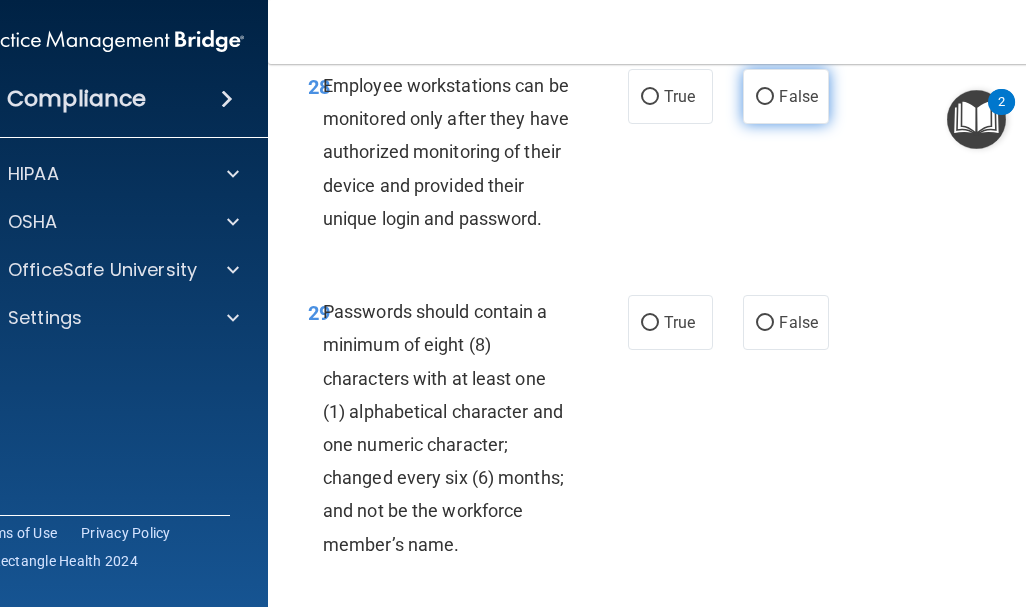 click on "False" at bounding box center [765, 97] 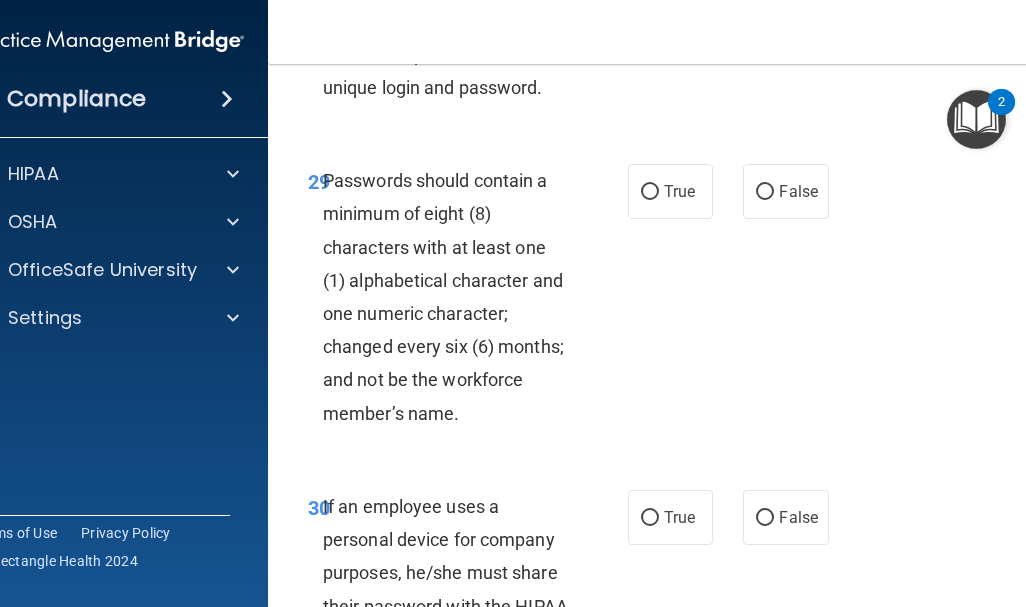 scroll, scrollTop: 7258, scrollLeft: 0, axis: vertical 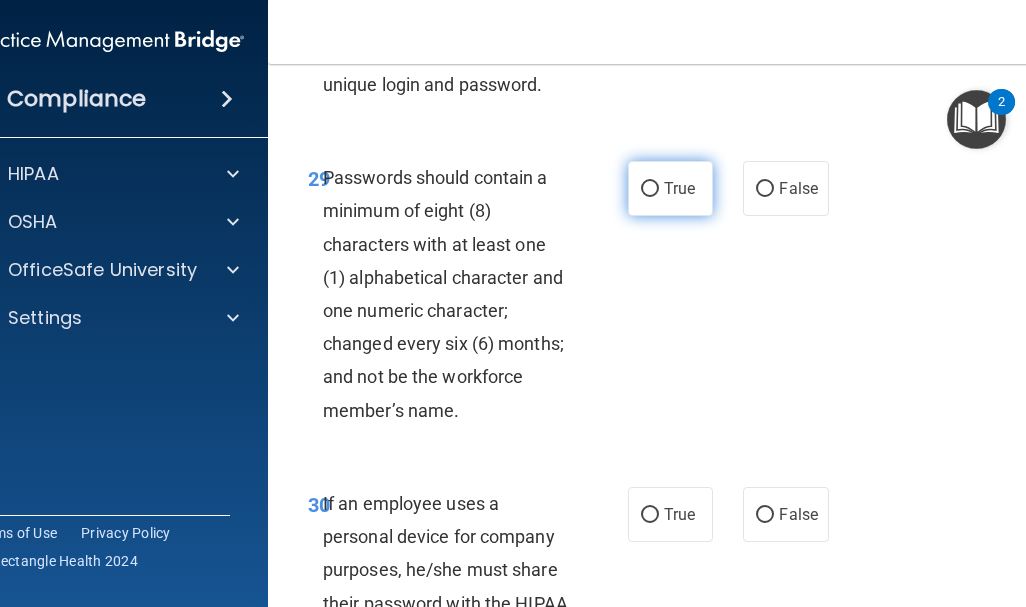 click on "True" at bounding box center [650, 189] 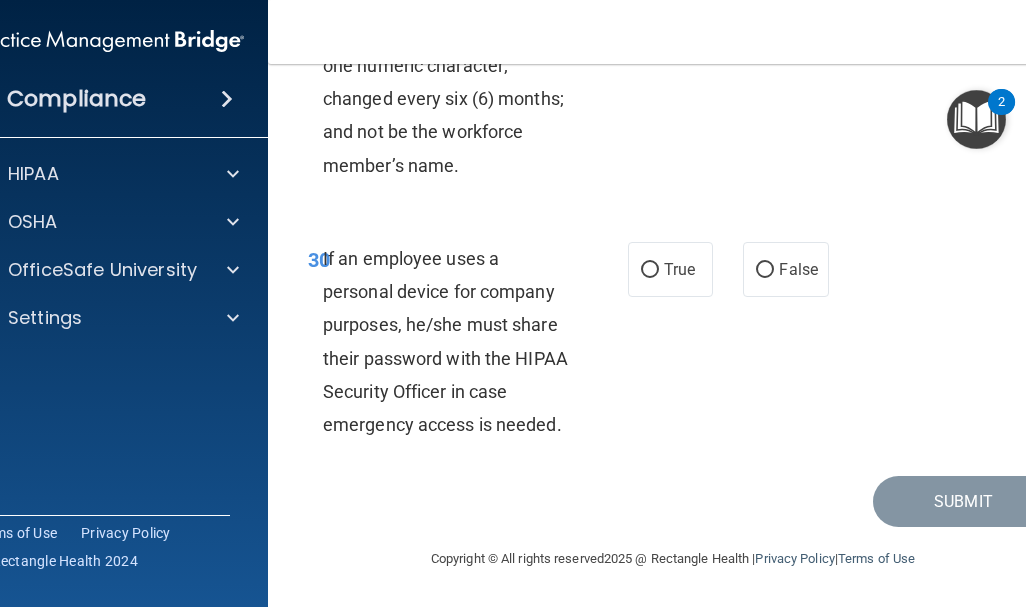 scroll, scrollTop: 7539, scrollLeft: 0, axis: vertical 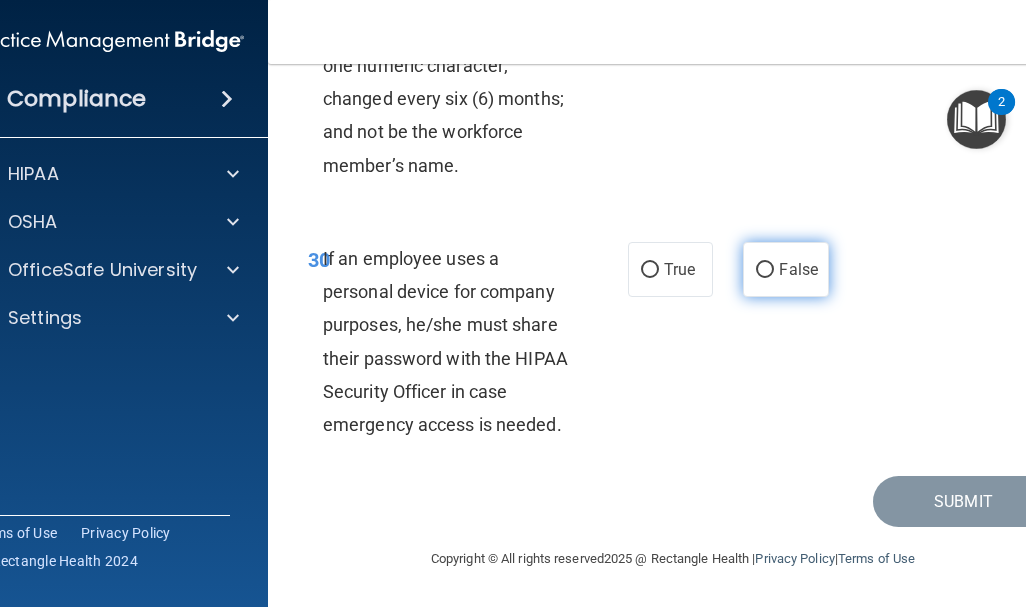 click on "False" at bounding box center (765, 270) 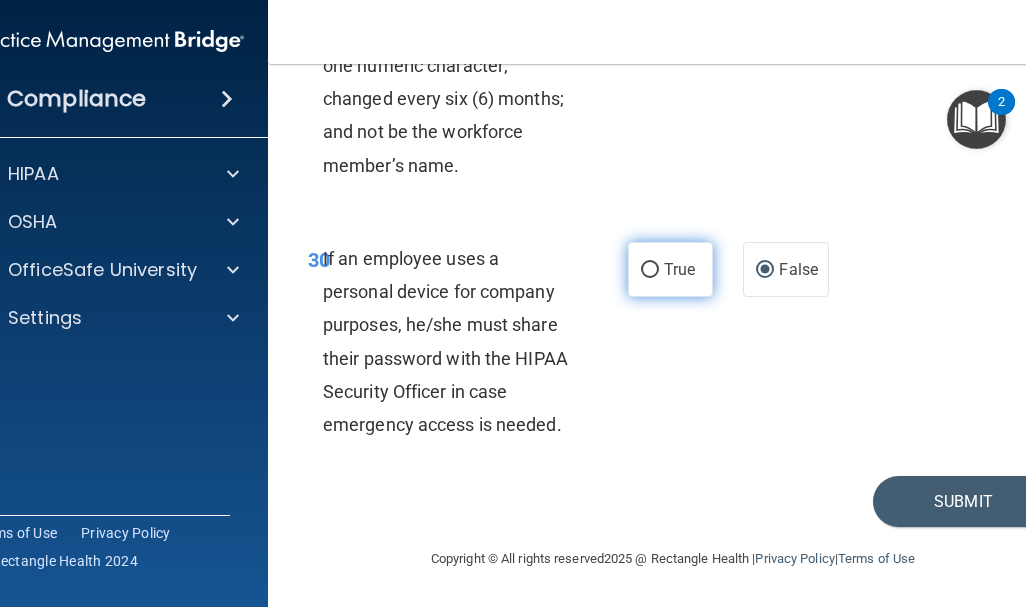 click on "True" at bounding box center [650, 270] 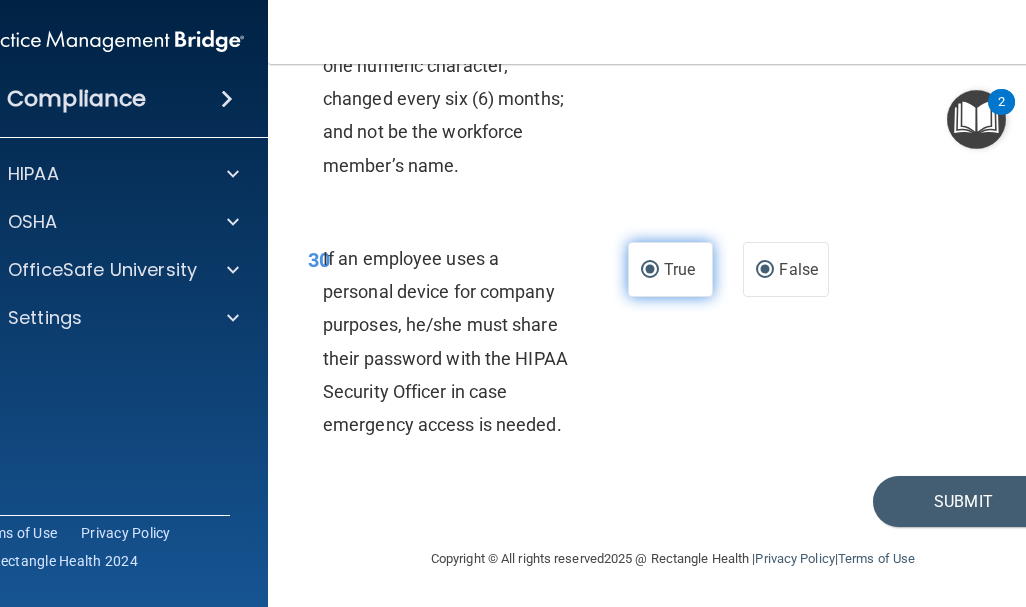 radio on "false" 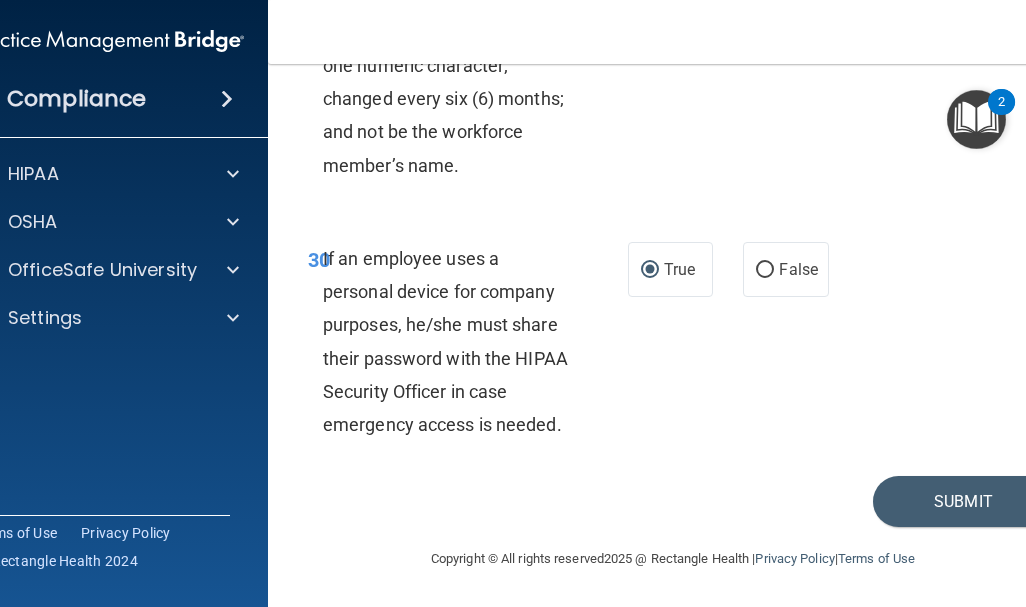 scroll, scrollTop: 7569, scrollLeft: 0, axis: vertical 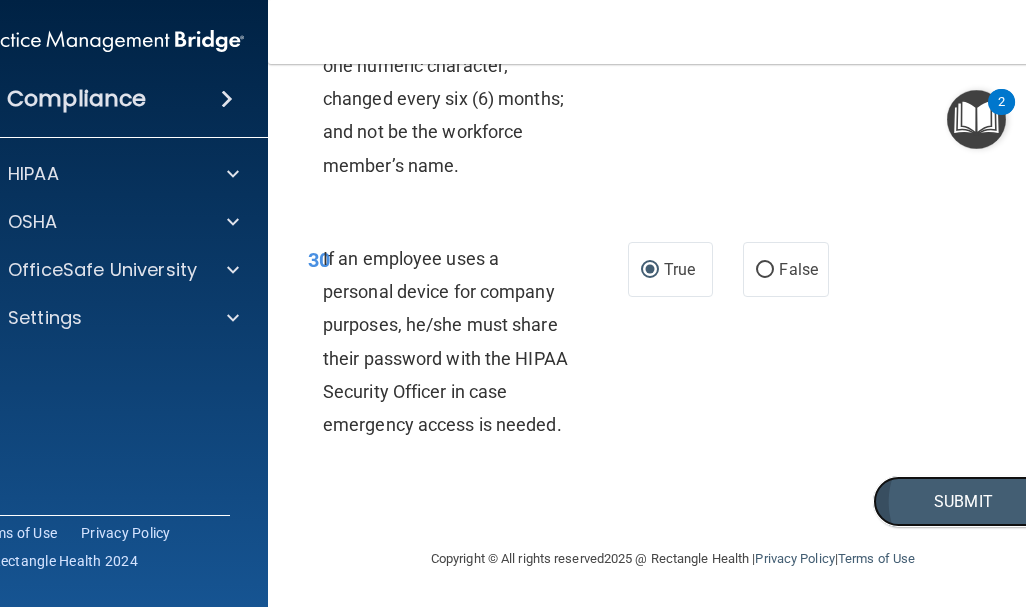 click on "Submit" at bounding box center (963, 501) 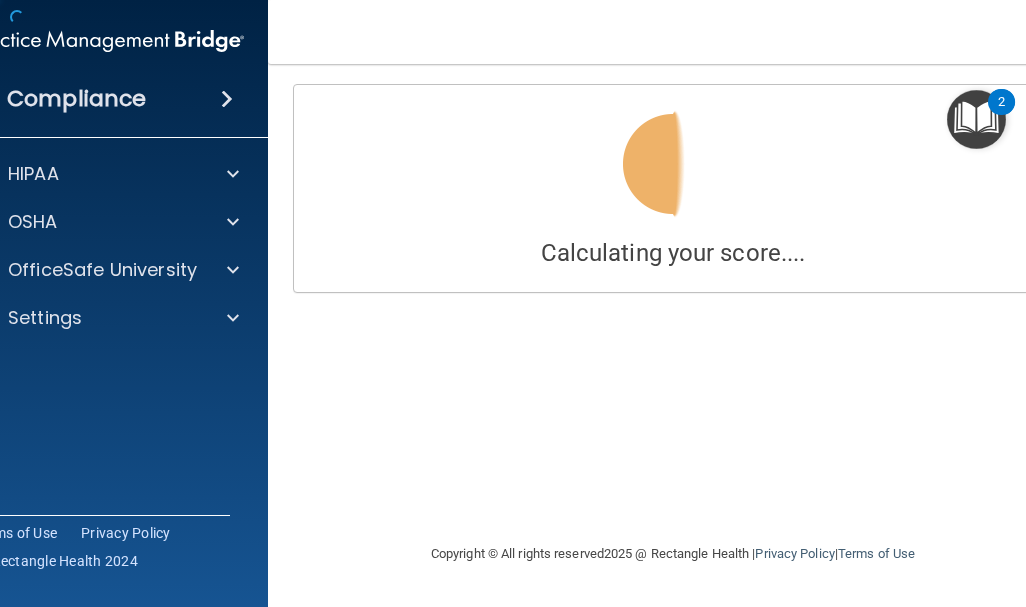 scroll, scrollTop: 0, scrollLeft: 0, axis: both 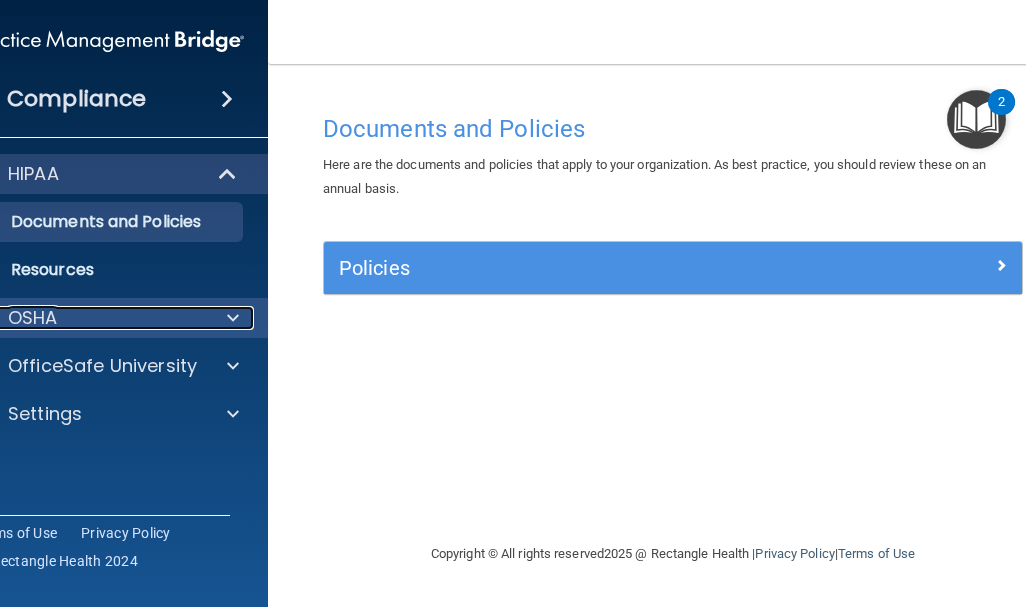 click on "OSHA" at bounding box center [81, 318] 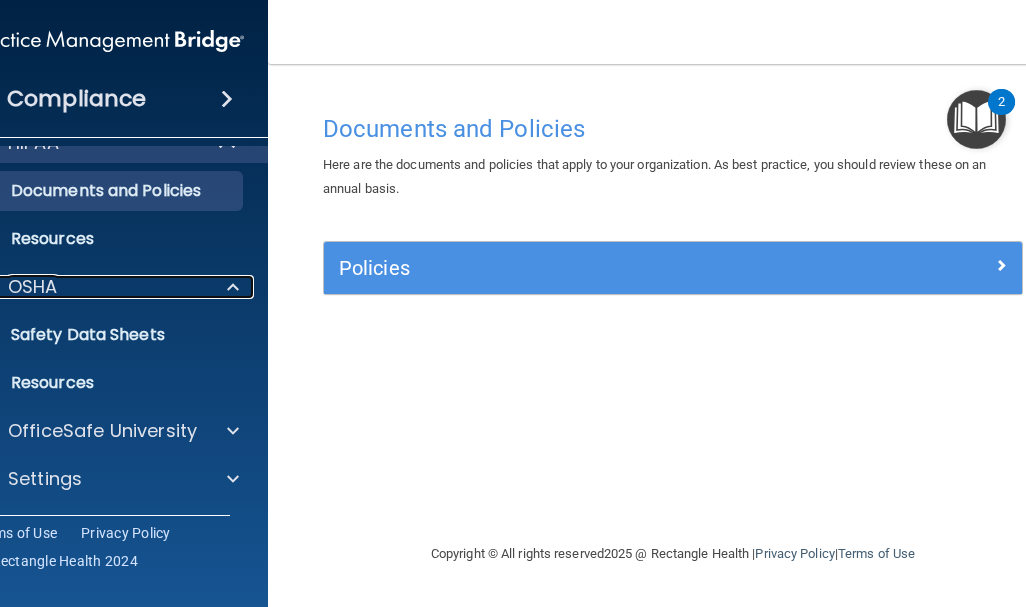 scroll, scrollTop: 0, scrollLeft: 0, axis: both 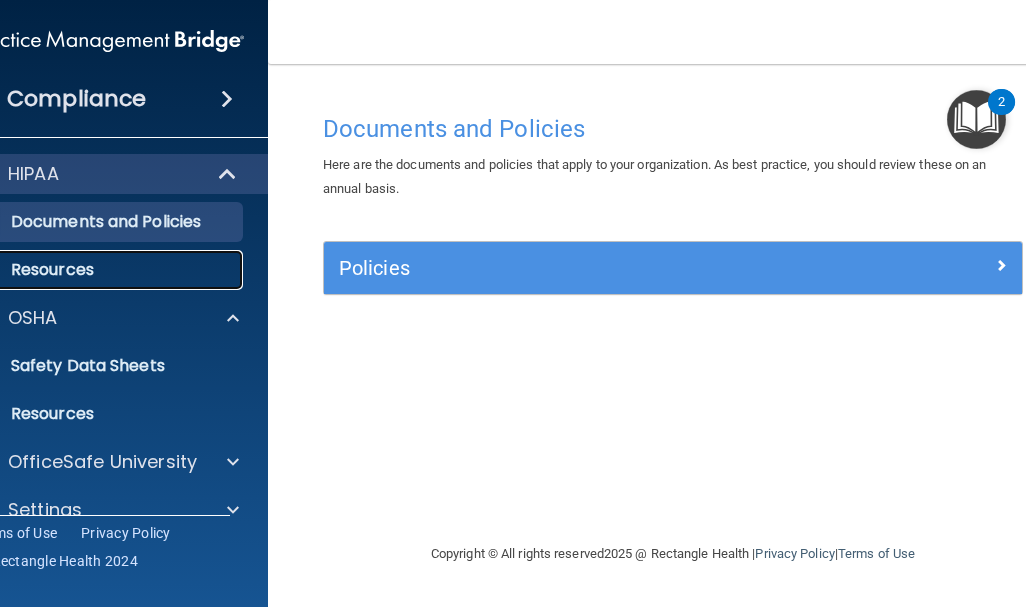 click on "Resources" at bounding box center [97, 270] 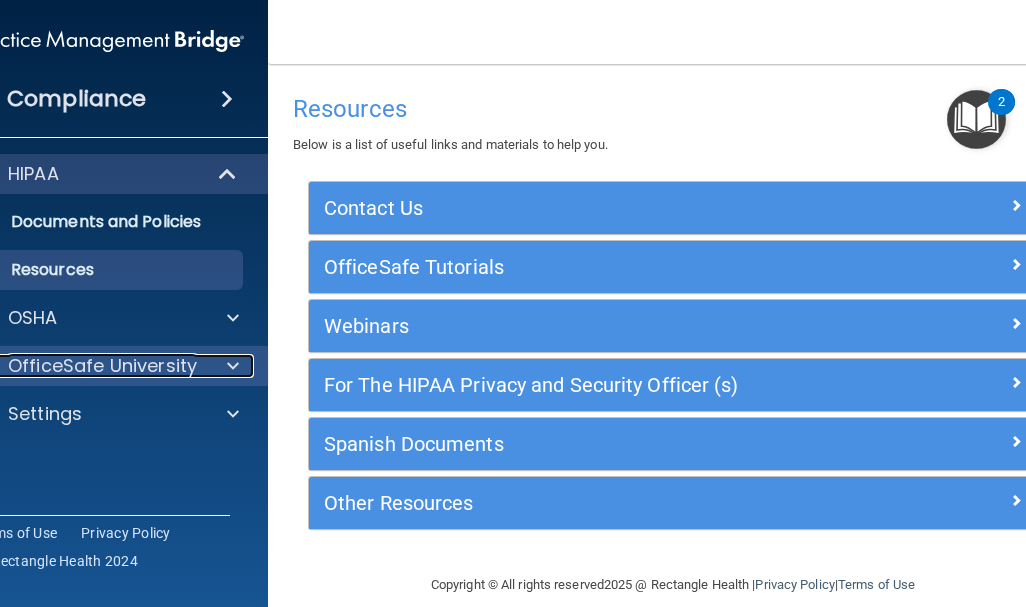 click at bounding box center (233, 366) 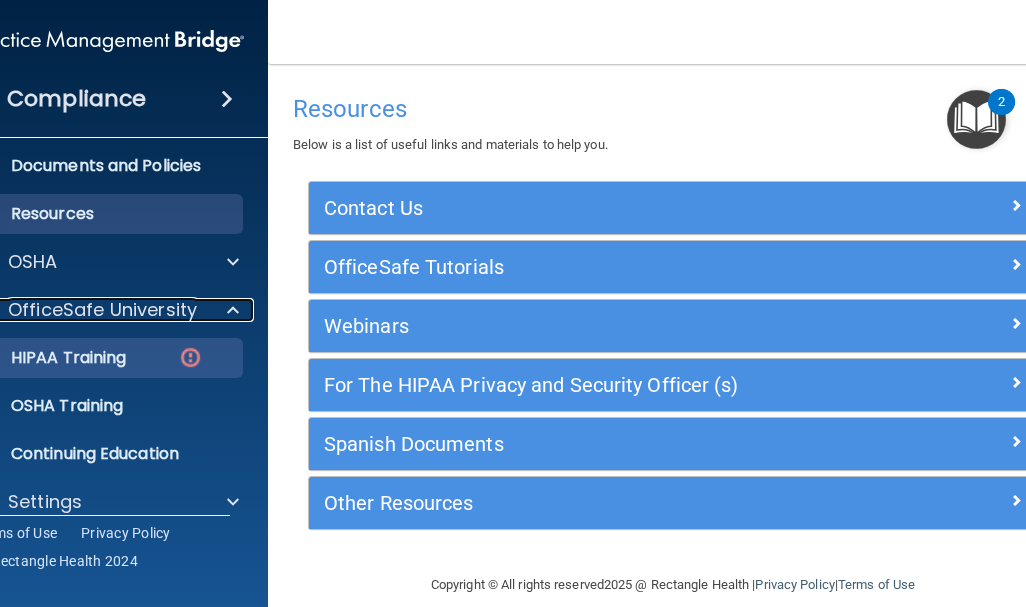 scroll, scrollTop: 56, scrollLeft: 0, axis: vertical 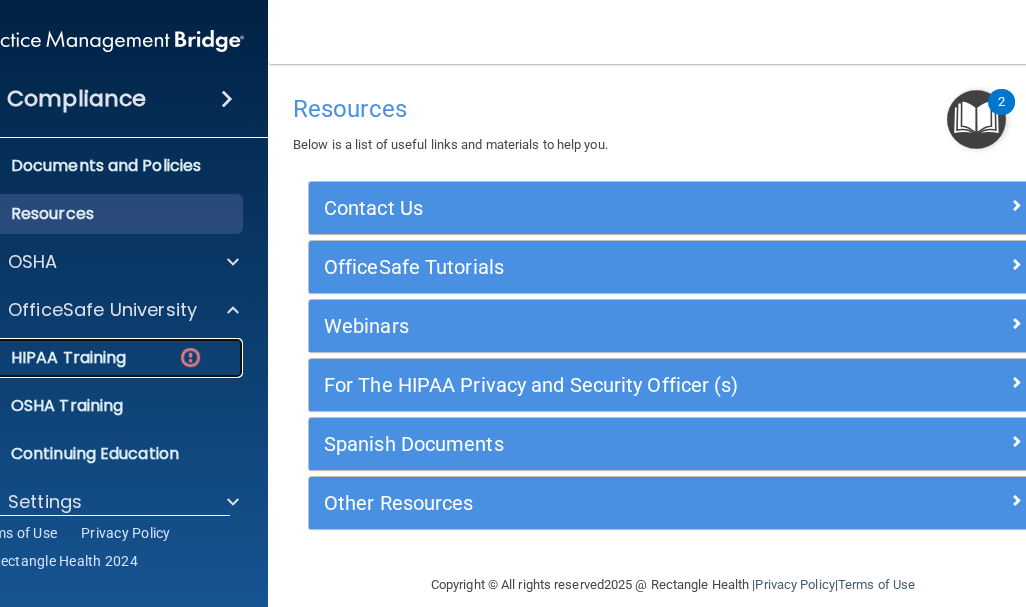 click on "HIPAA Training" at bounding box center (43, 358) 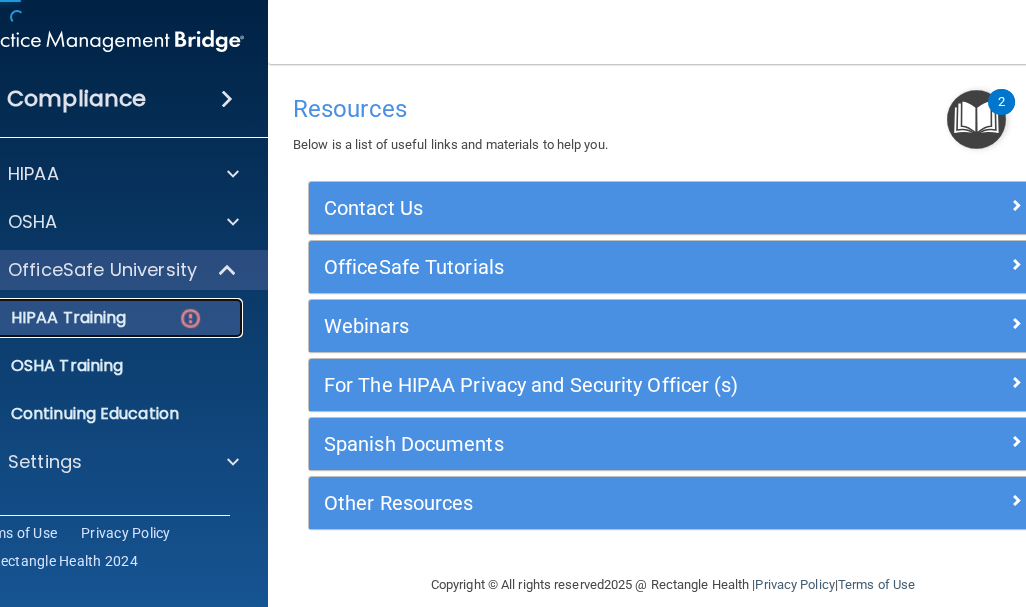 scroll, scrollTop: 0, scrollLeft: 0, axis: both 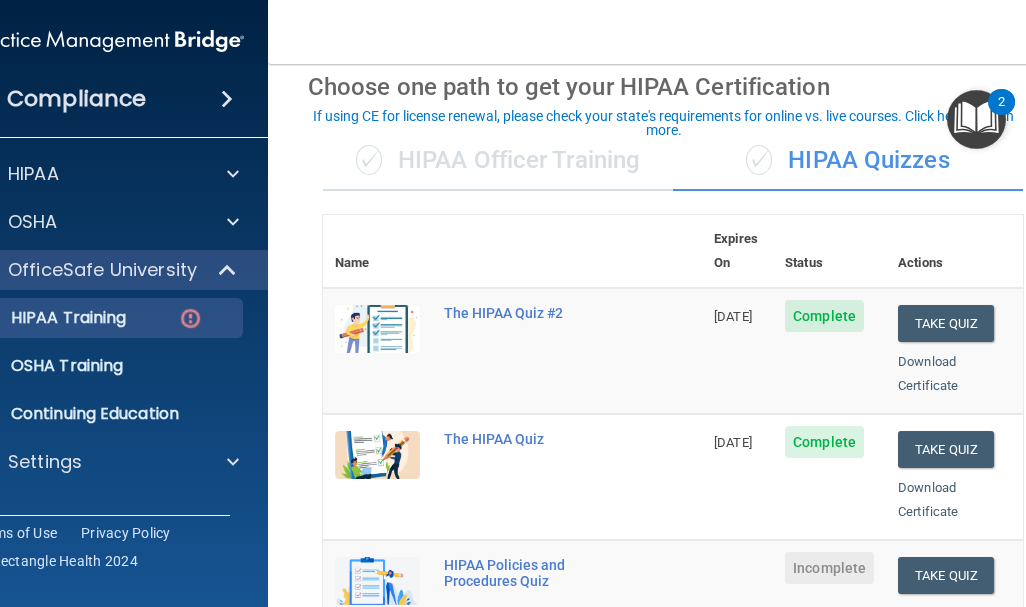 click on "✓   HIPAA Officer Training" at bounding box center (498, 161) 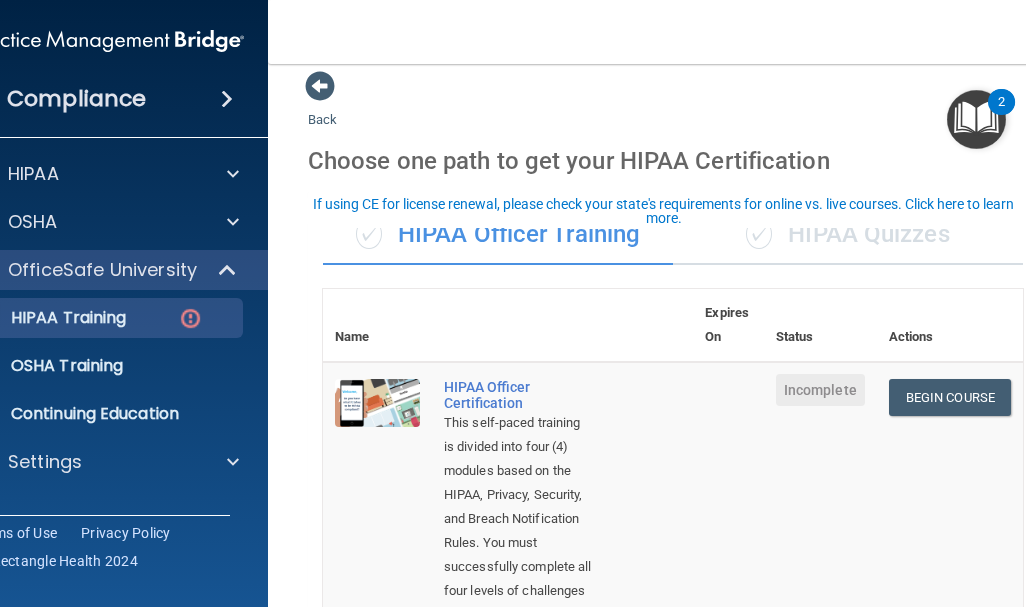 scroll, scrollTop: 0, scrollLeft: 0, axis: both 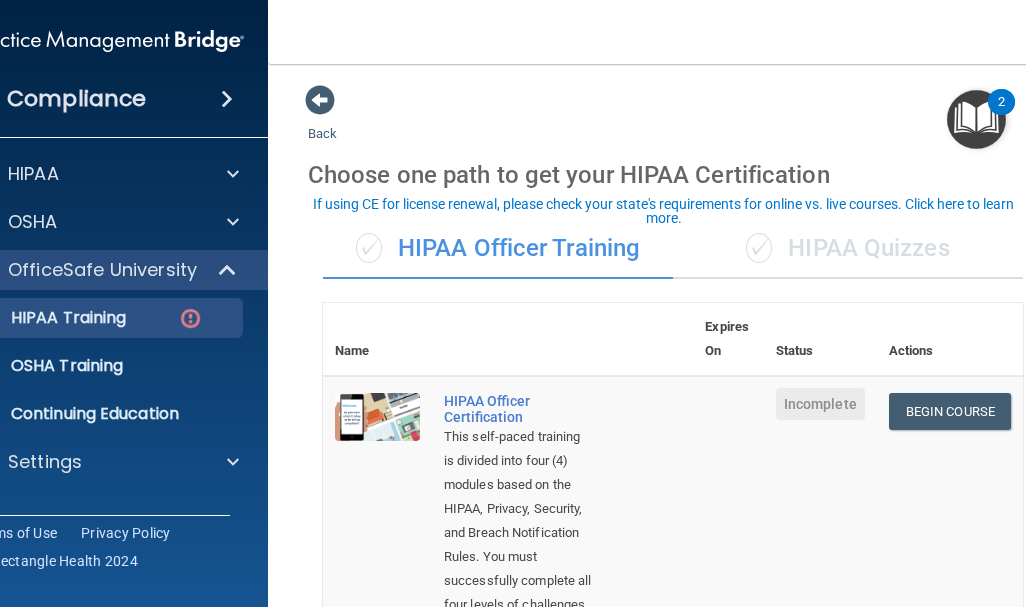 click on "✓   HIPAA Quizzes" at bounding box center [848, 249] 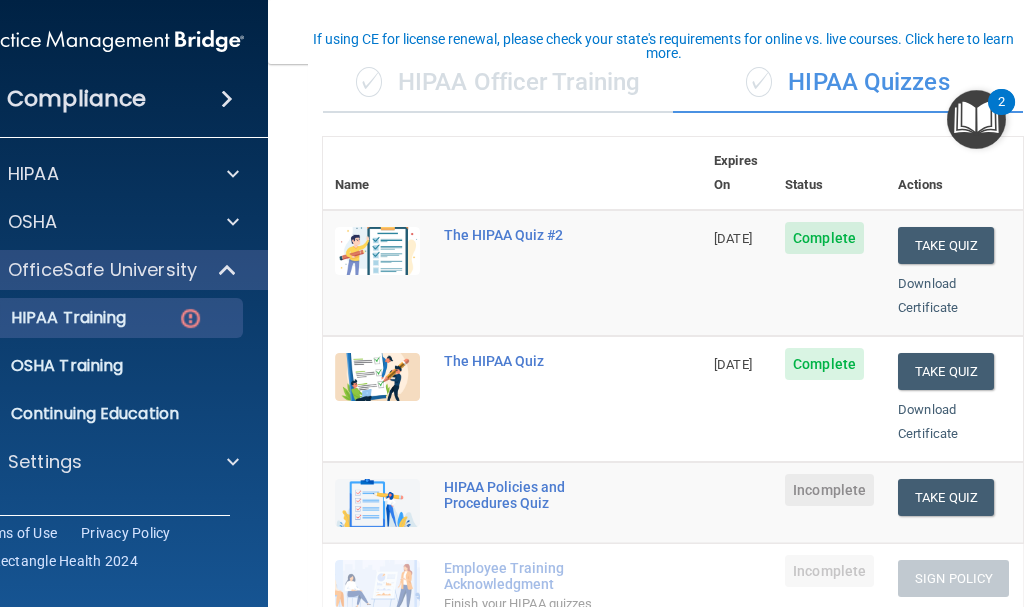 scroll, scrollTop: 165, scrollLeft: 0, axis: vertical 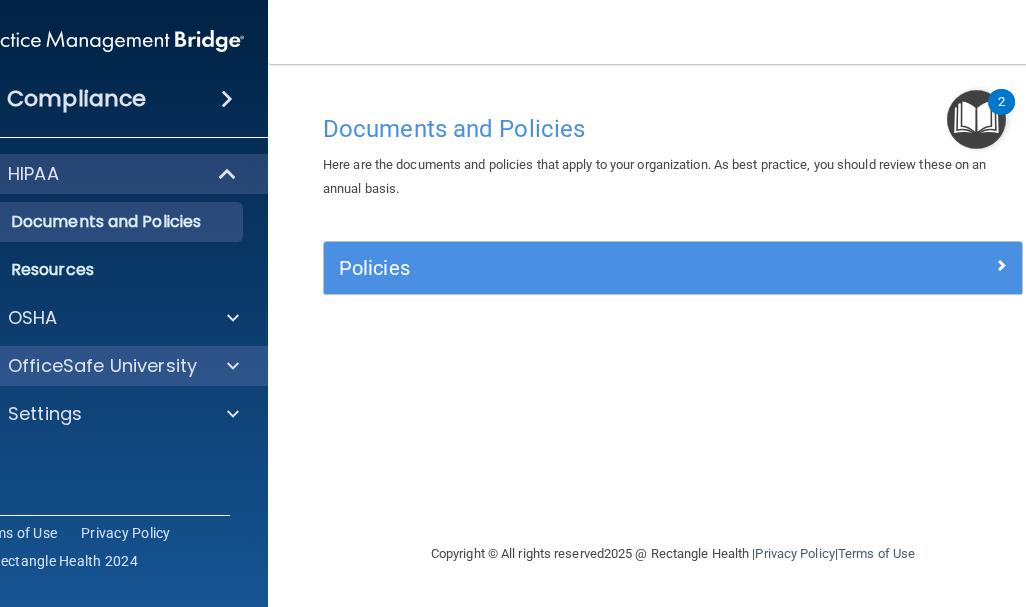 click on "OfficeSafe University" at bounding box center [108, 366] 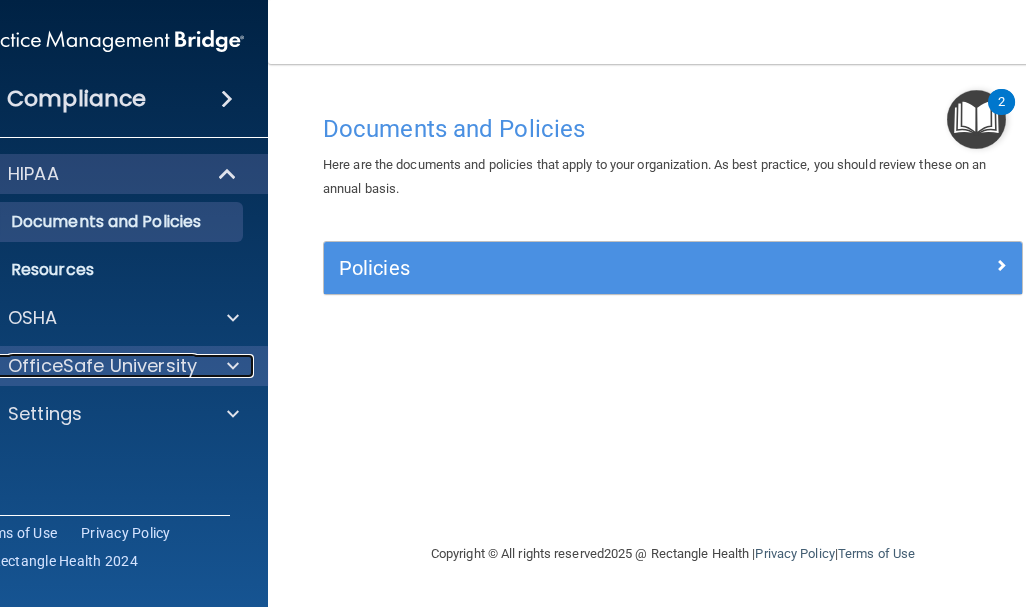 click on "OfficeSafe University" at bounding box center [102, 366] 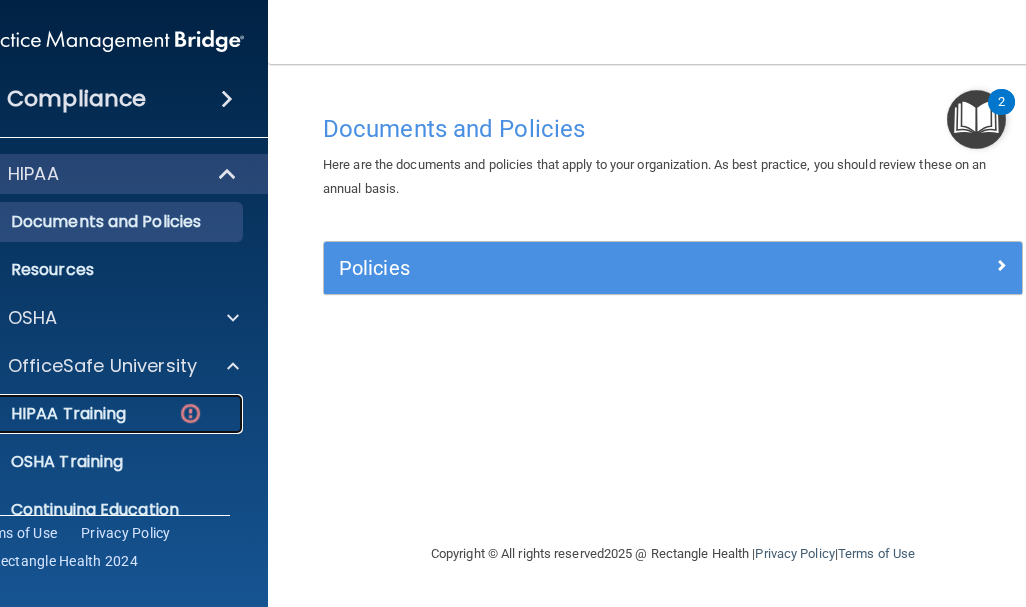 click on "HIPAA Training" at bounding box center (43, 414) 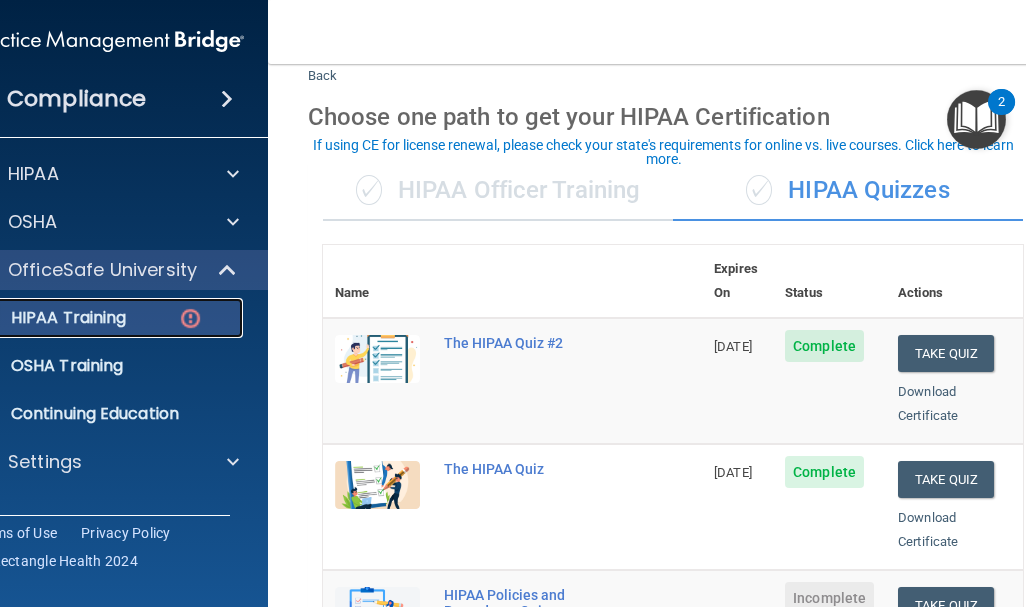 scroll, scrollTop: 59, scrollLeft: 0, axis: vertical 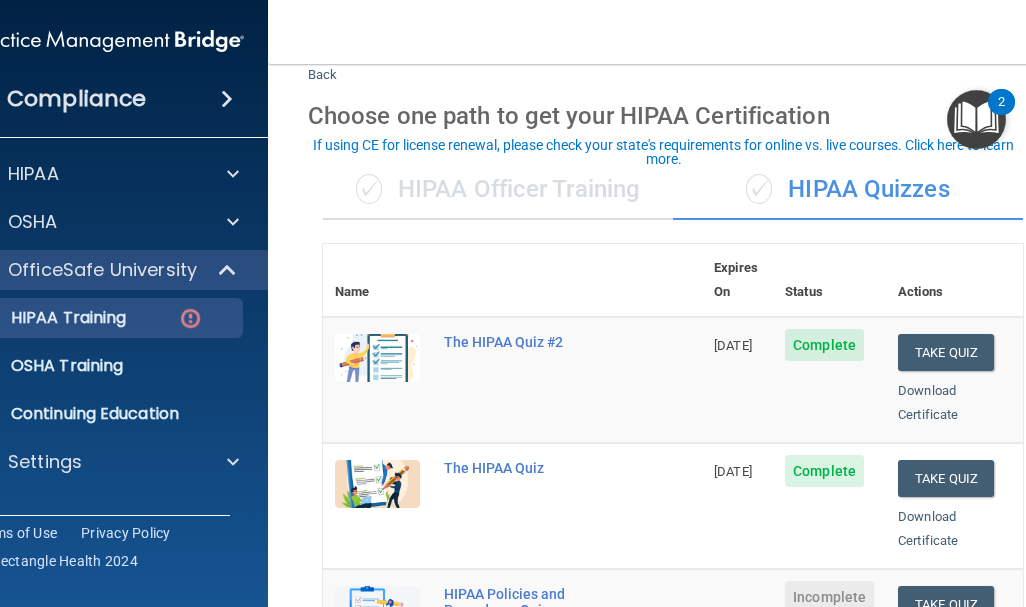 click on "✓   HIPAA Officer Training" at bounding box center [498, 190] 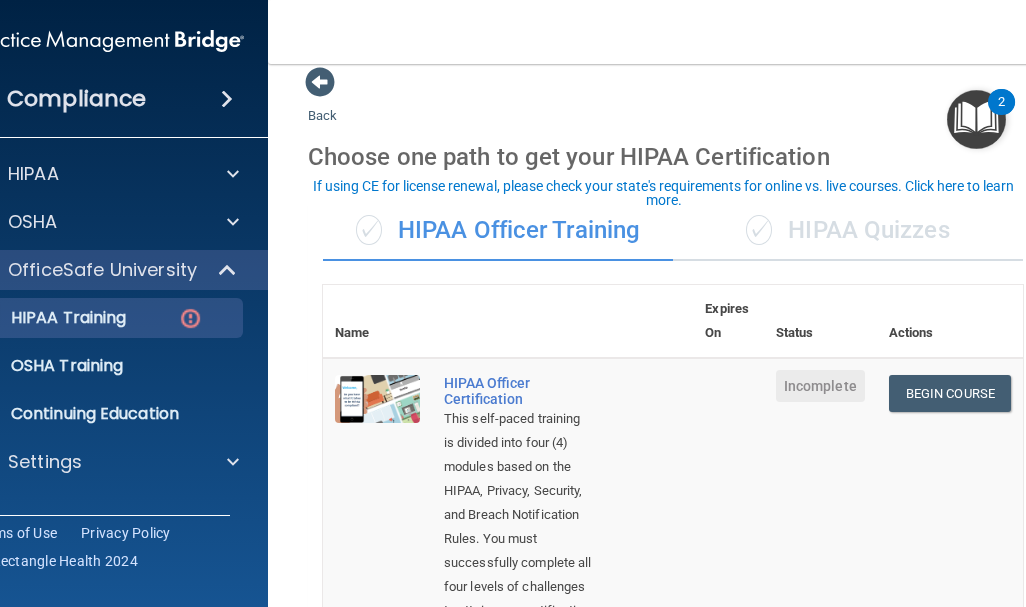 scroll, scrollTop: 22, scrollLeft: 0, axis: vertical 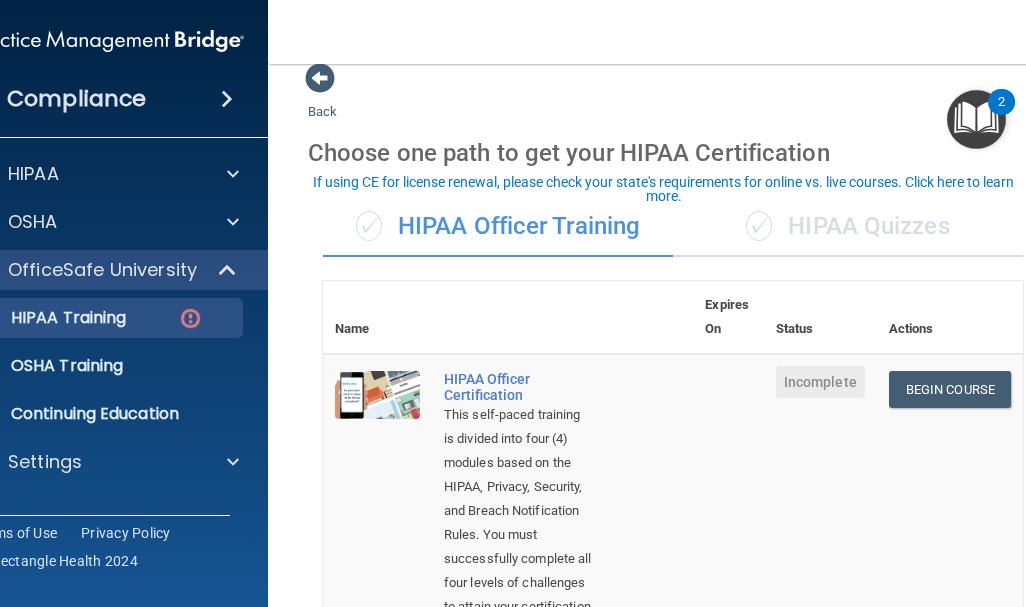 click on "✓   HIPAA Quizzes" at bounding box center (848, 227) 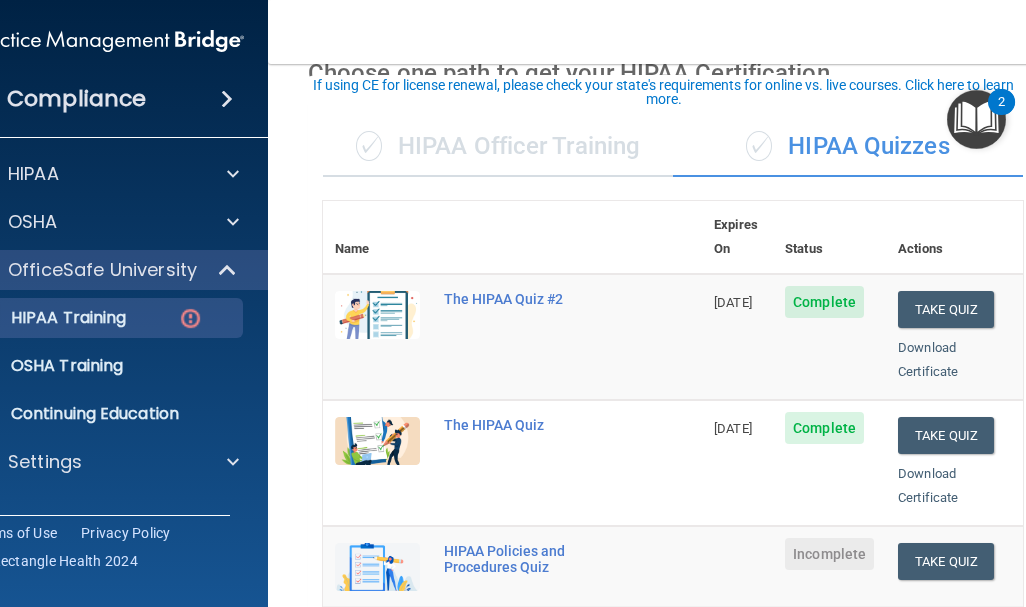 scroll, scrollTop: 120, scrollLeft: 0, axis: vertical 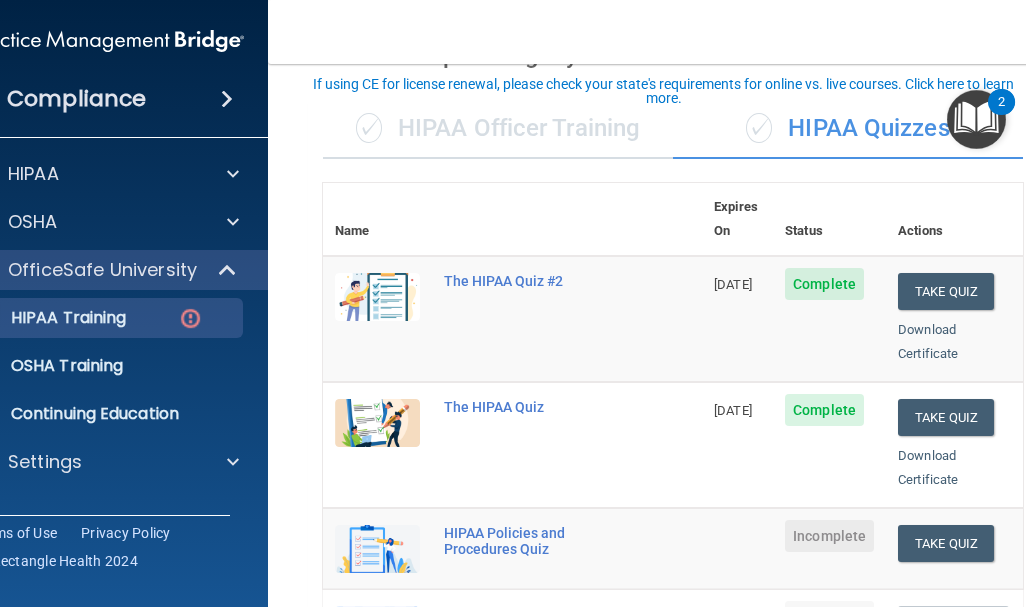 click on "✓   HIPAA Officer Training" at bounding box center (498, 129) 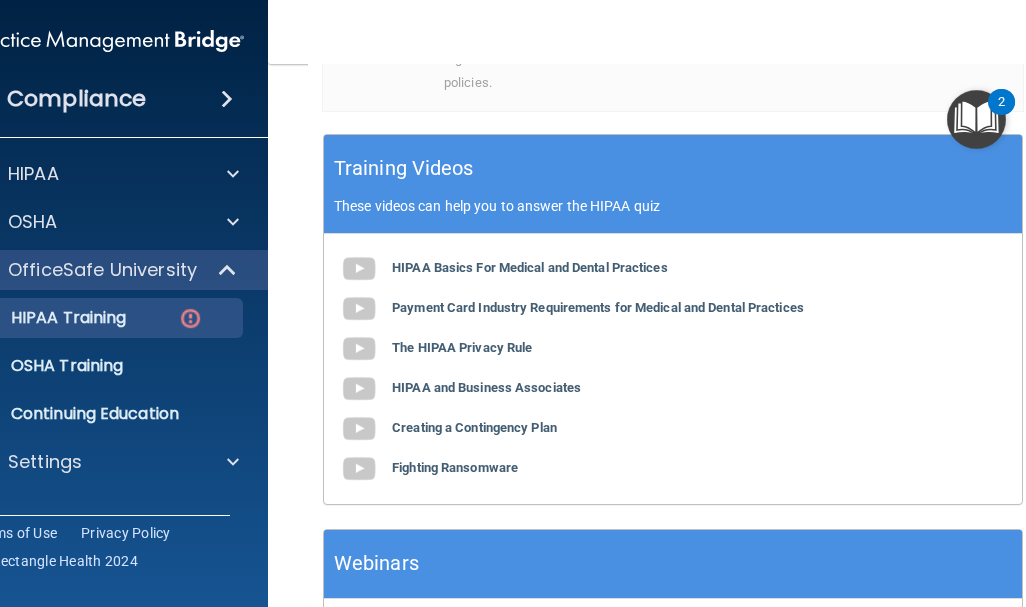 scroll, scrollTop: 942, scrollLeft: 0, axis: vertical 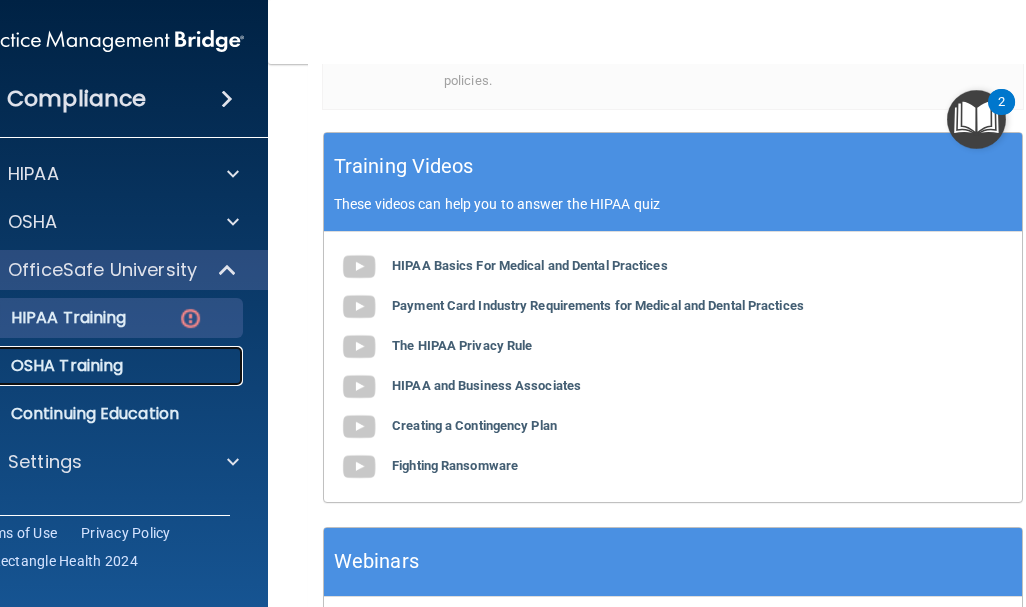 click on "OSHA Training" at bounding box center (42, 366) 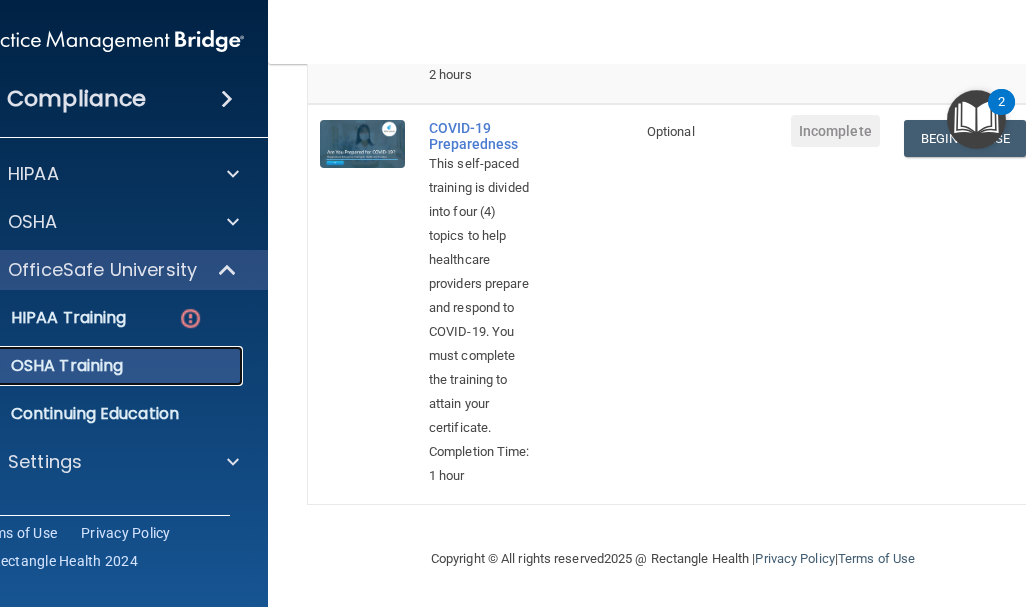 scroll, scrollTop: 1563, scrollLeft: 0, axis: vertical 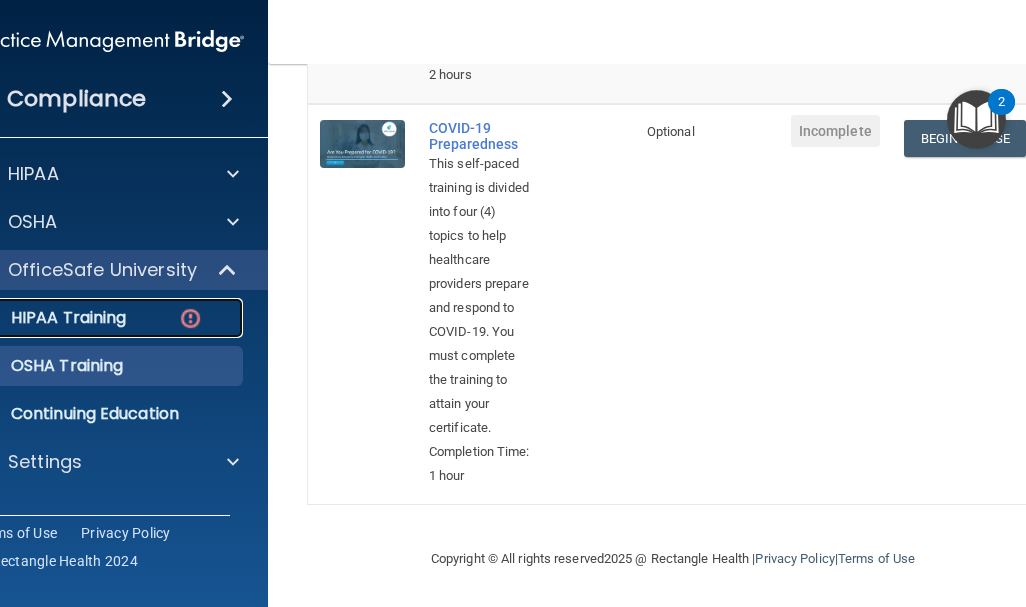 click on "HIPAA Training" at bounding box center (43, 318) 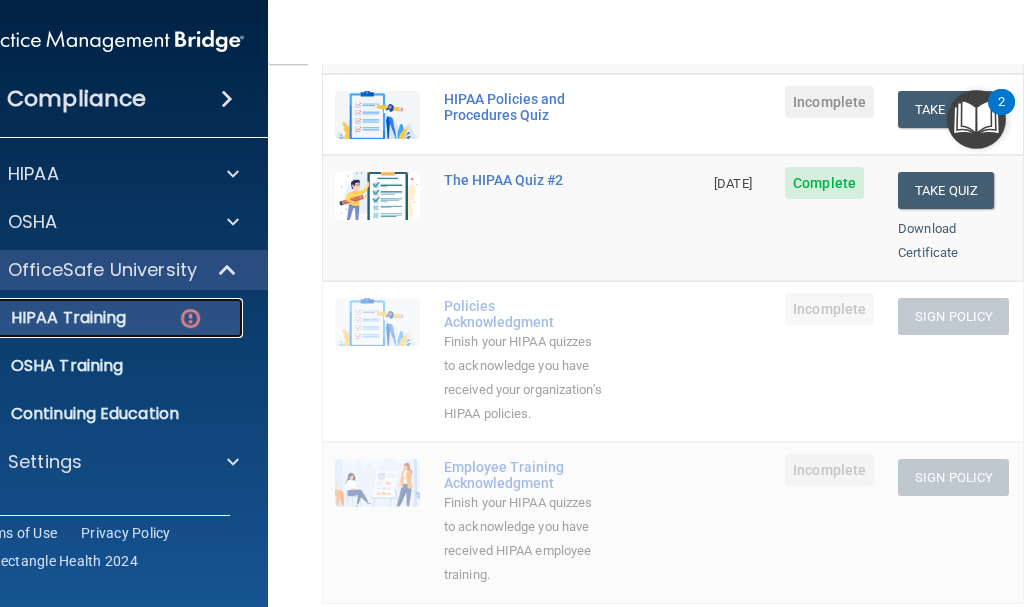 scroll, scrollTop: 429, scrollLeft: 0, axis: vertical 